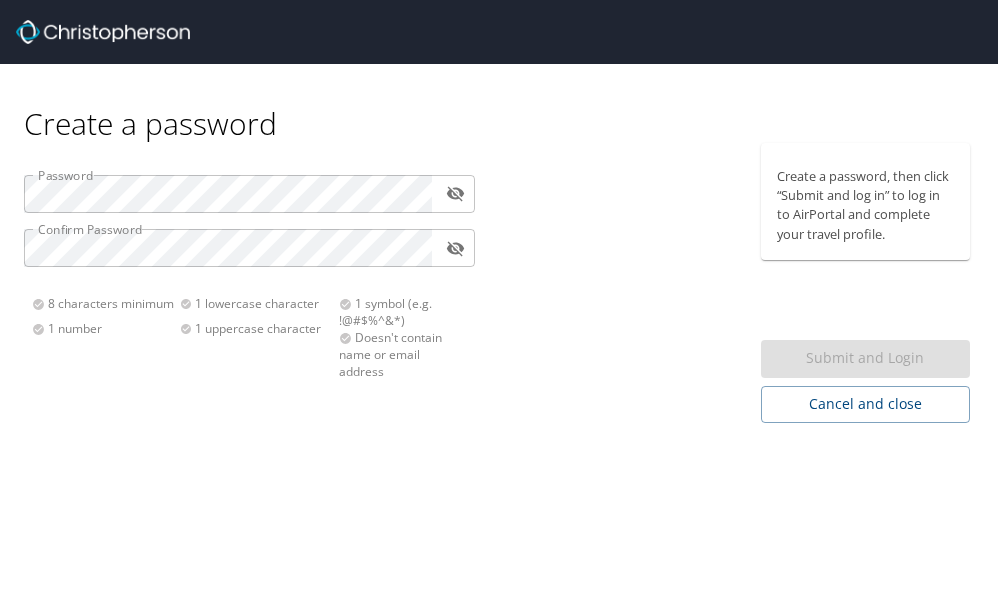 scroll, scrollTop: 0, scrollLeft: 0, axis: both 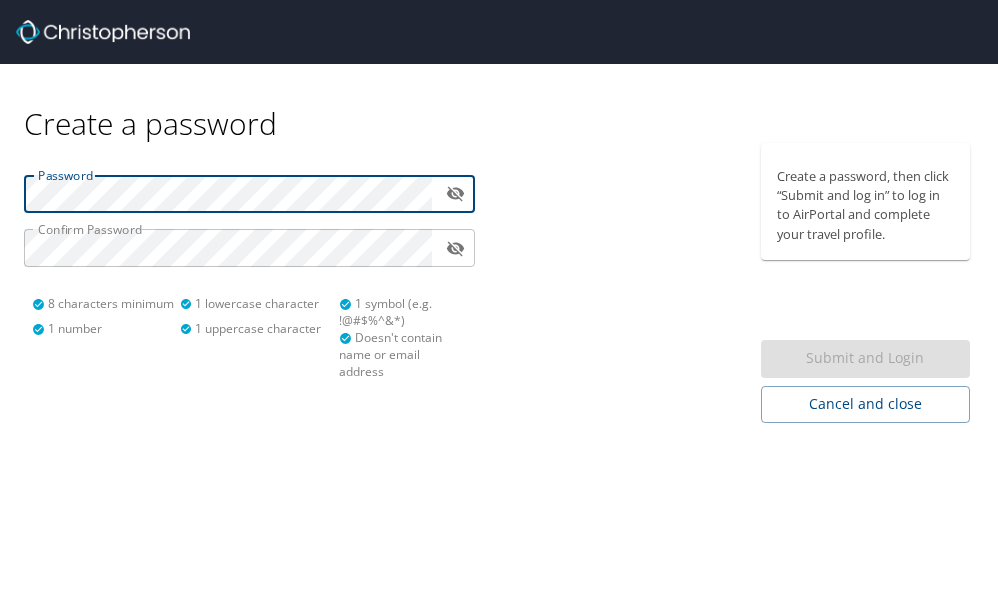 type 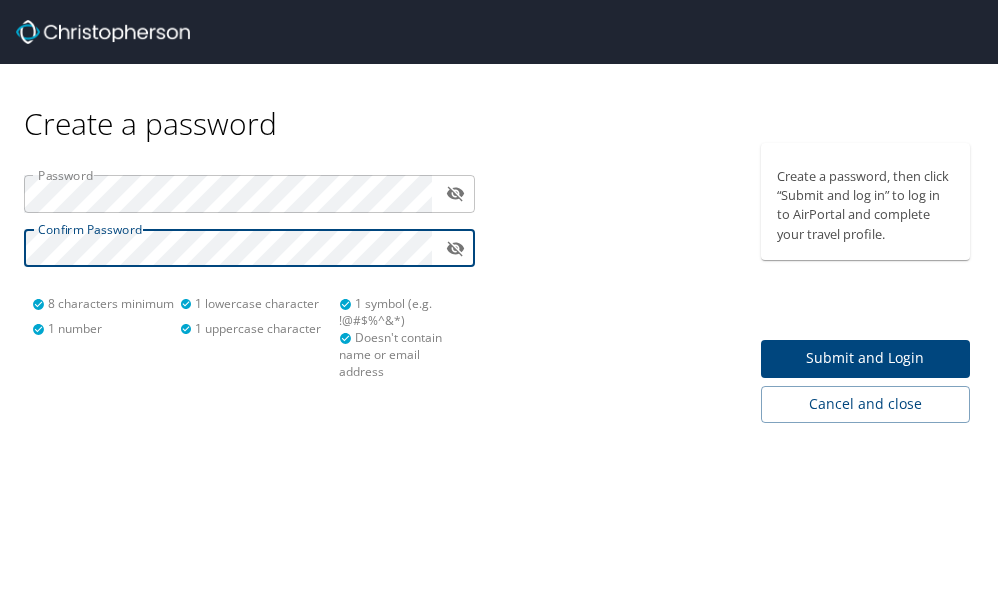 click on "Submit and Login" at bounding box center [866, 358] 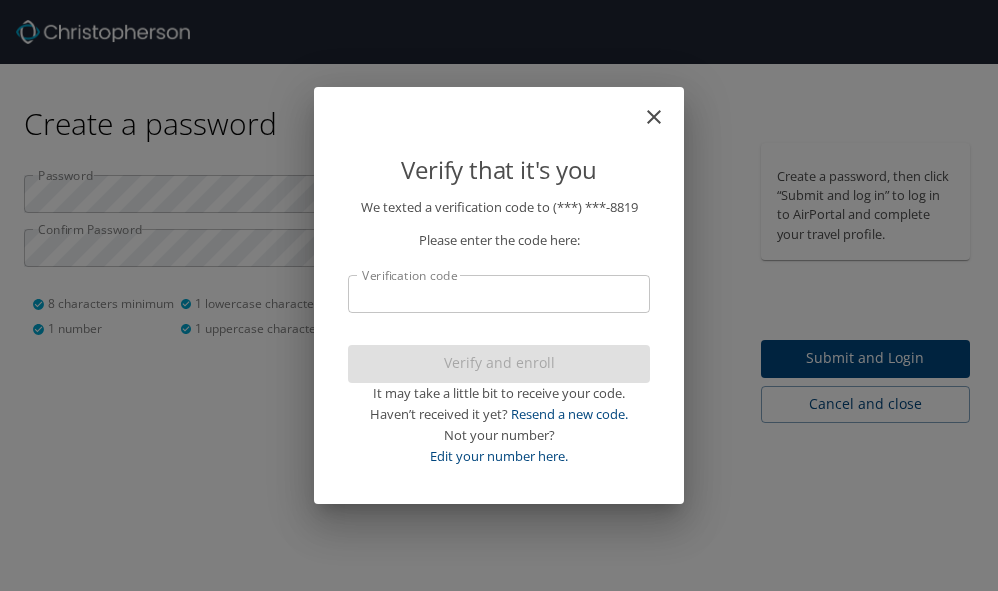 click on "Verification code" at bounding box center [499, 294] 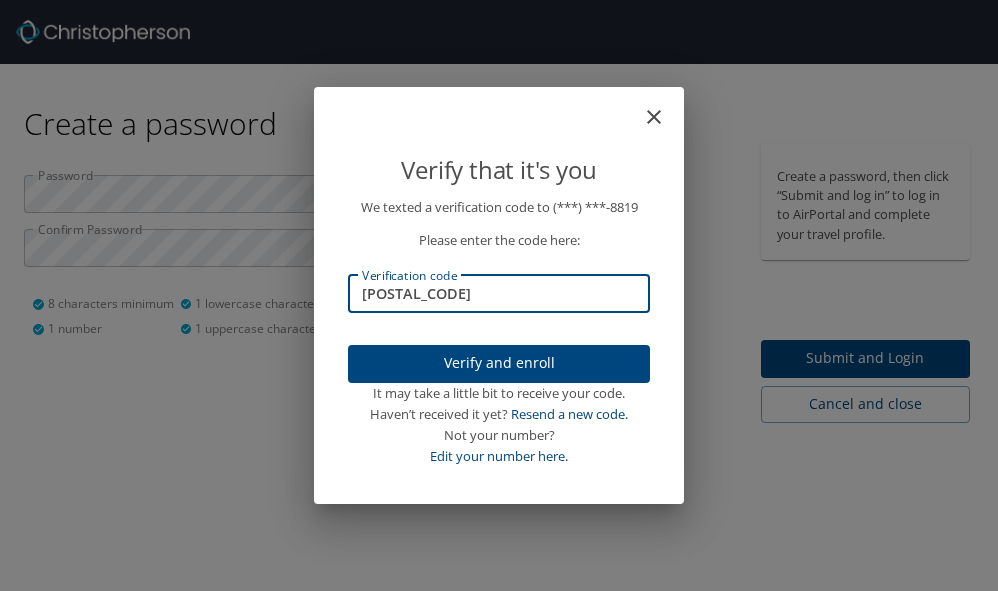 type on "050364" 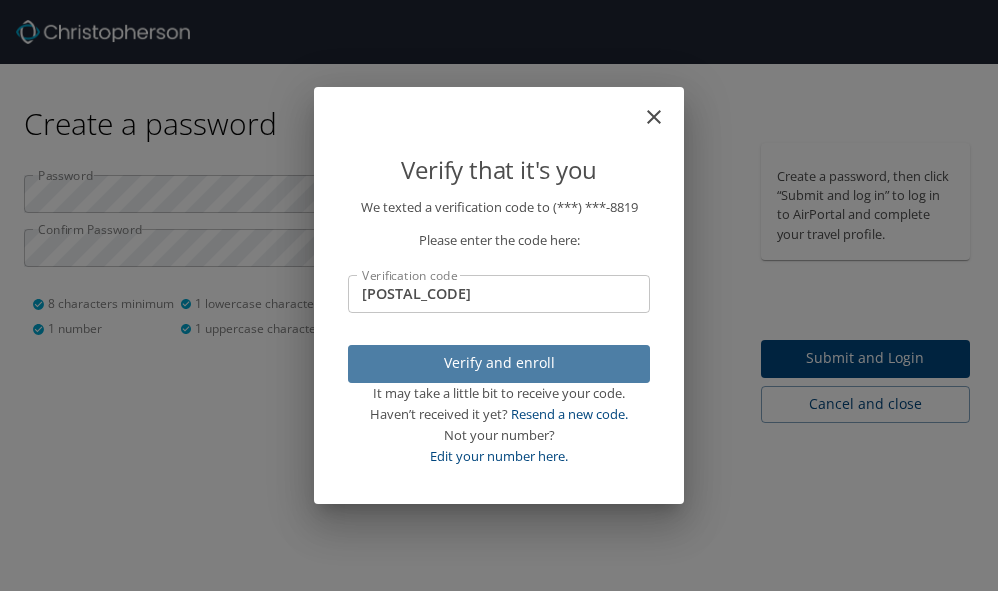 click on "Verify and enroll" at bounding box center [499, 363] 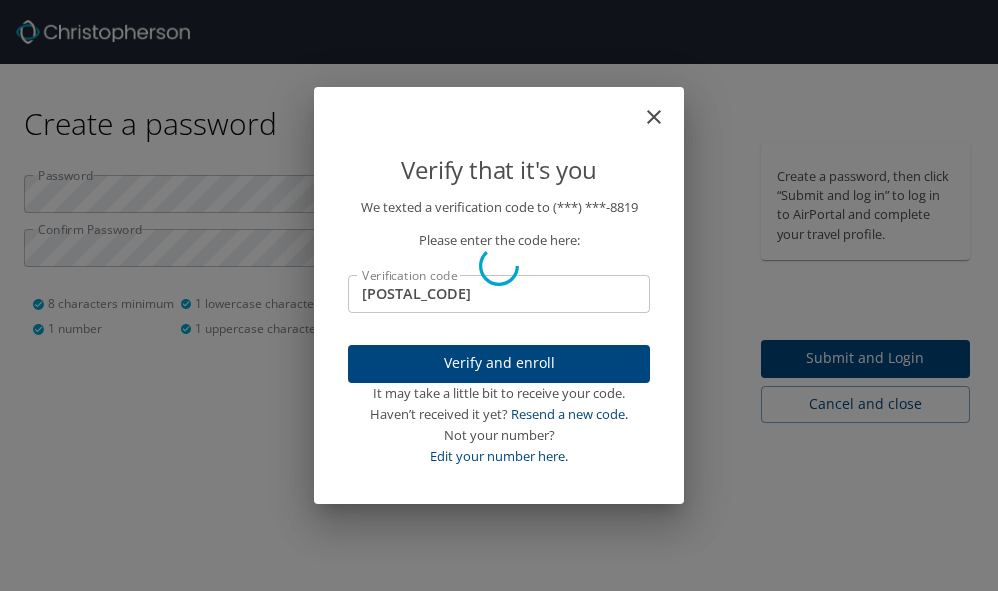 type 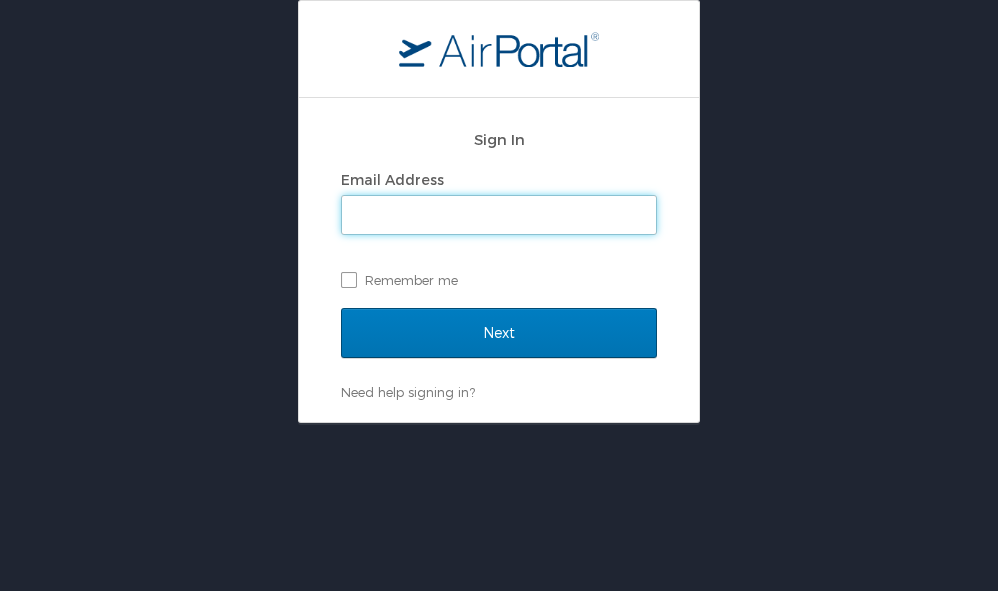 scroll, scrollTop: 0, scrollLeft: 0, axis: both 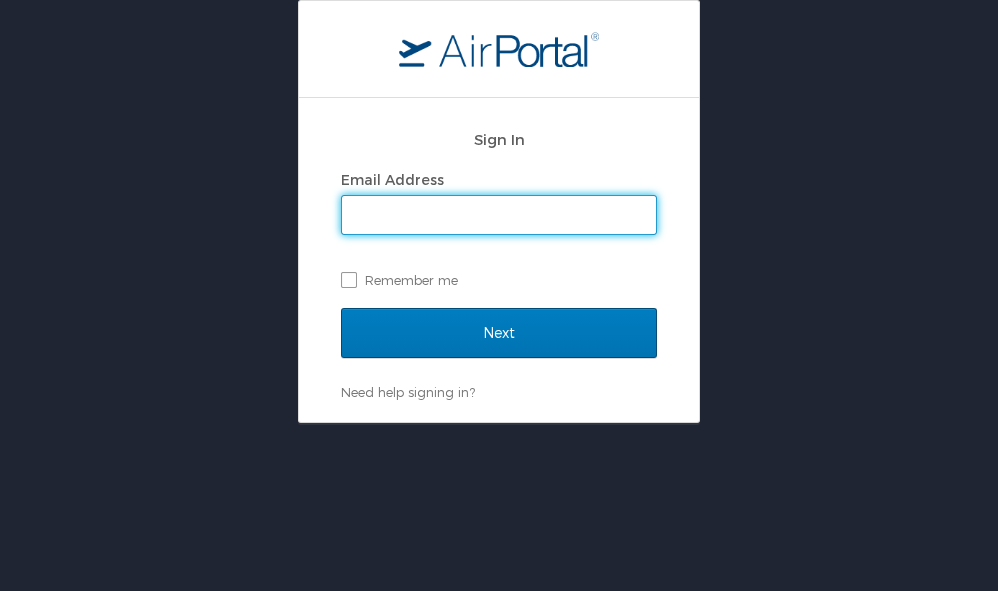 click on "Email Address" at bounding box center [499, 215] 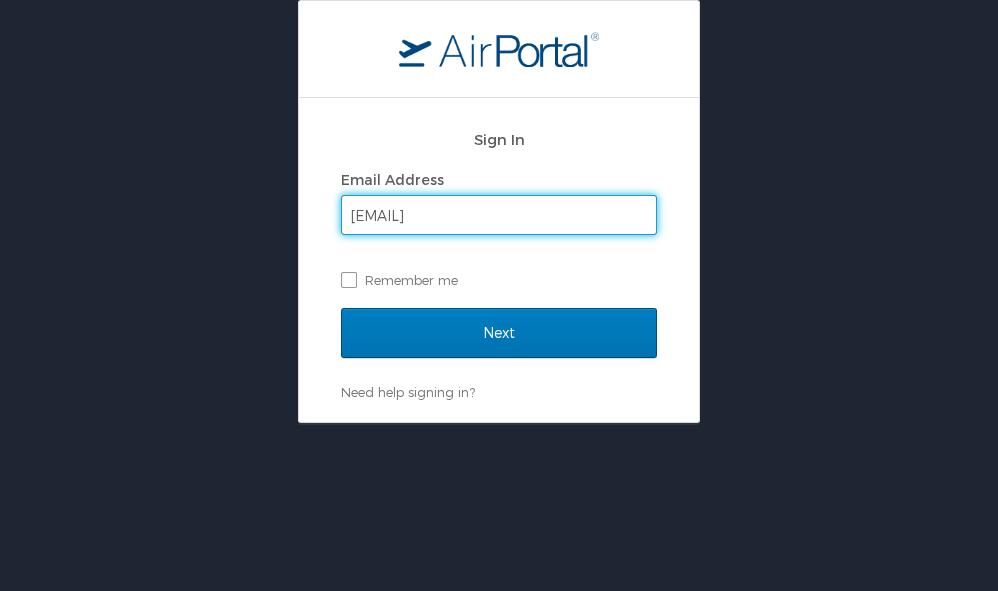 type on "jbreaux@crosscatholic.org" 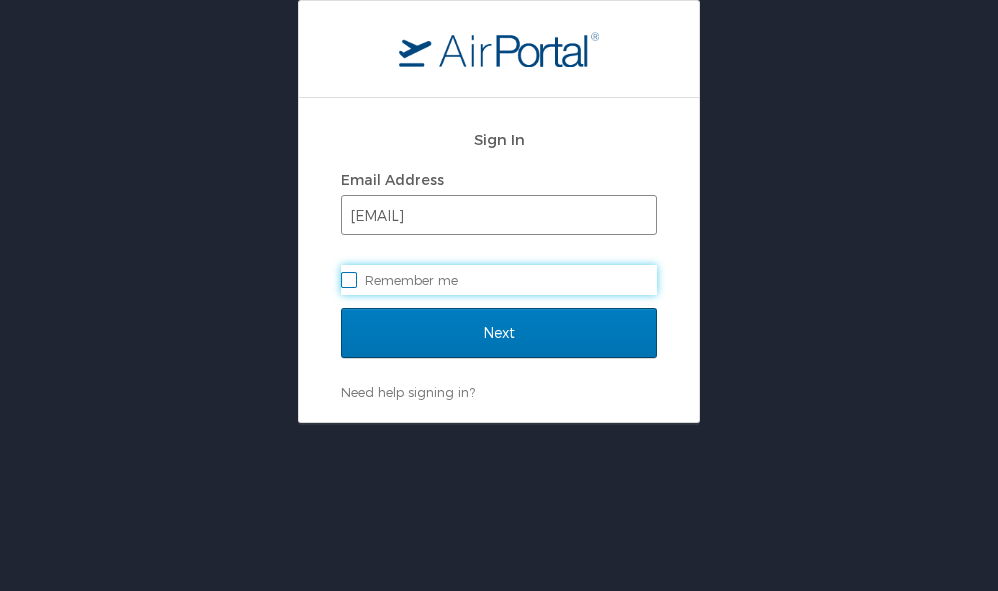 checkbox on "true" 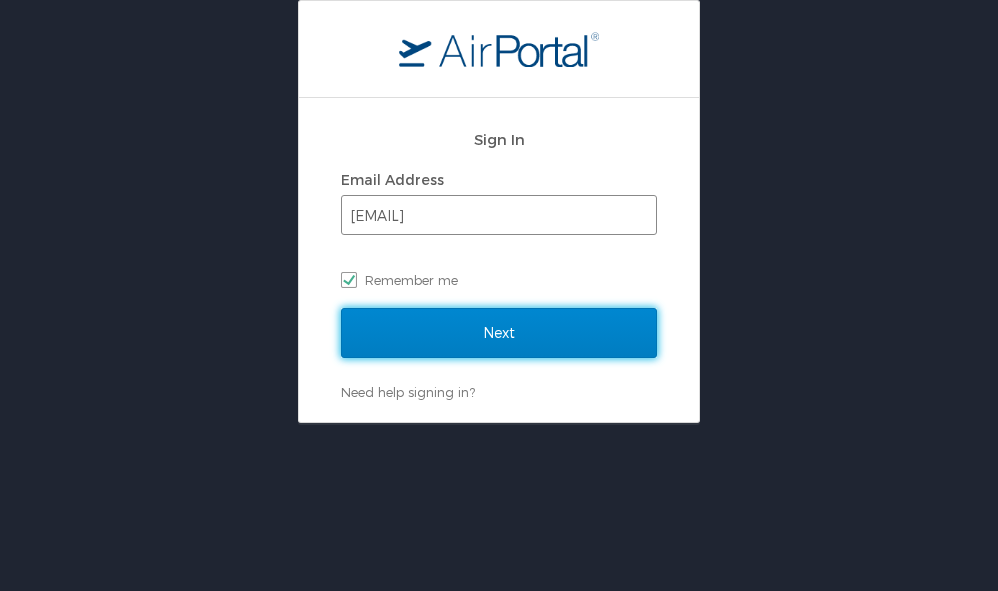 click on "Next" at bounding box center (499, 333) 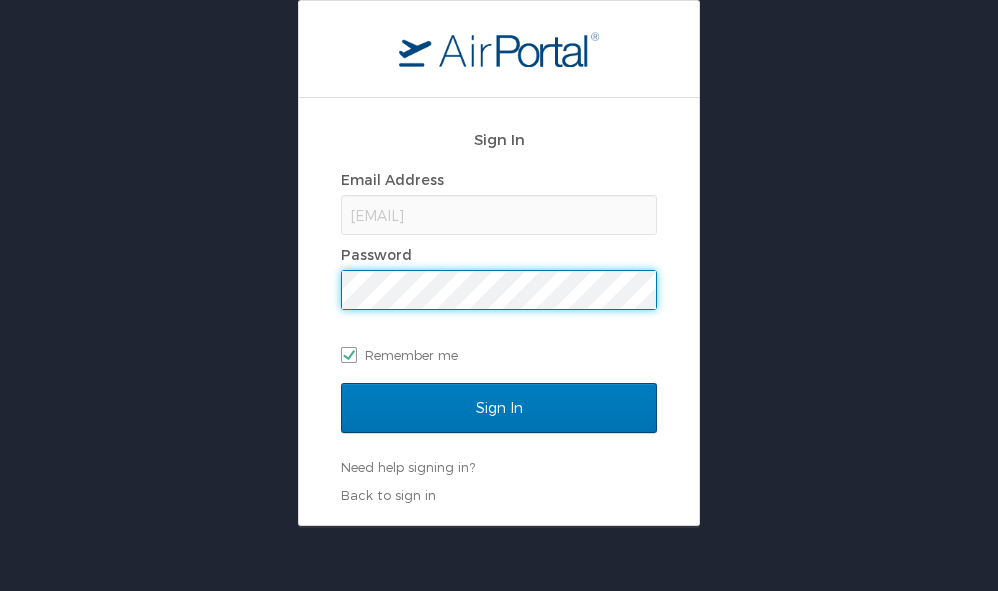 scroll, scrollTop: 0, scrollLeft: 0, axis: both 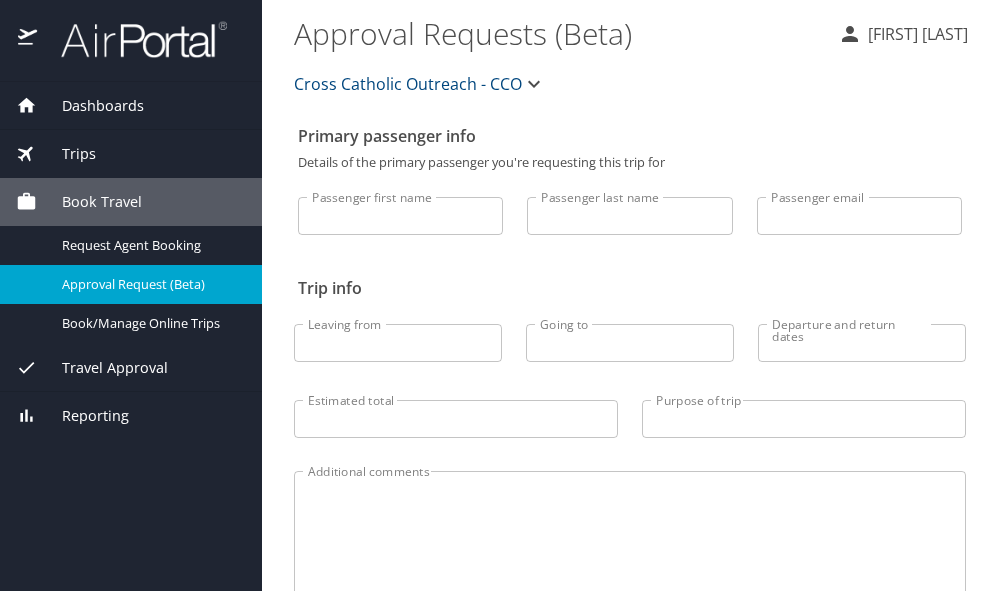 select on "US" 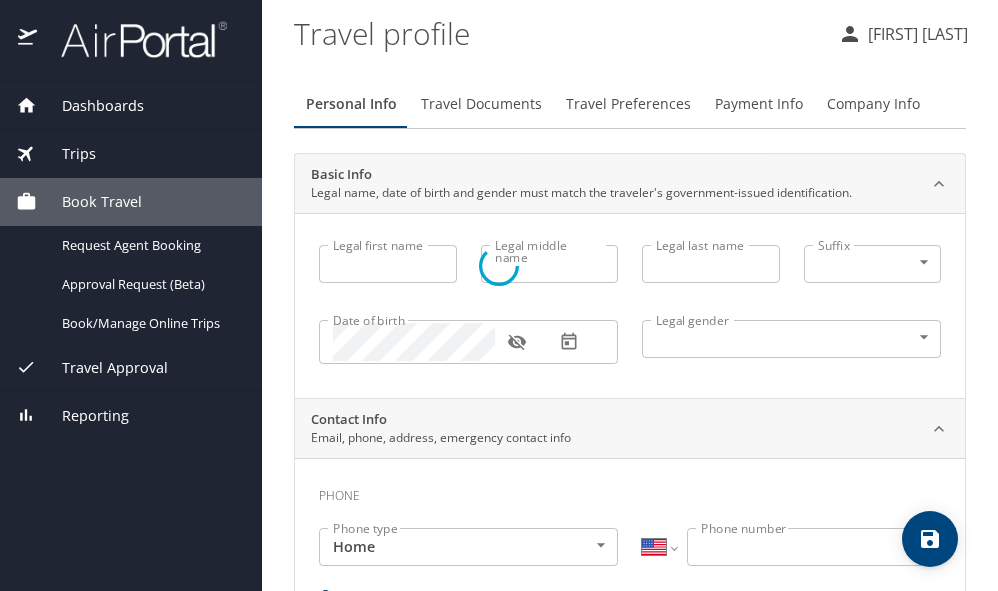 type on "JULES" 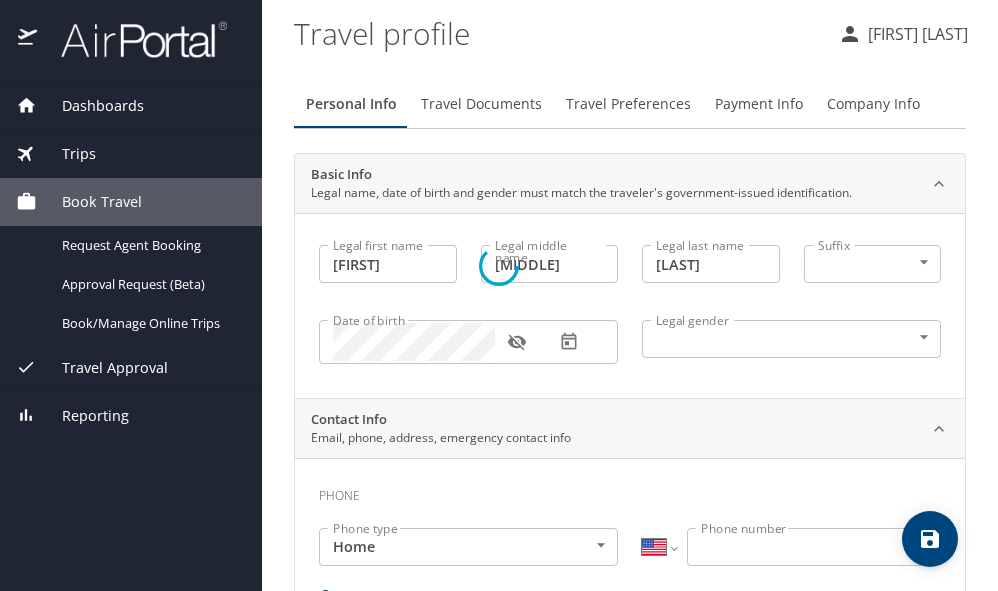 select on "US" 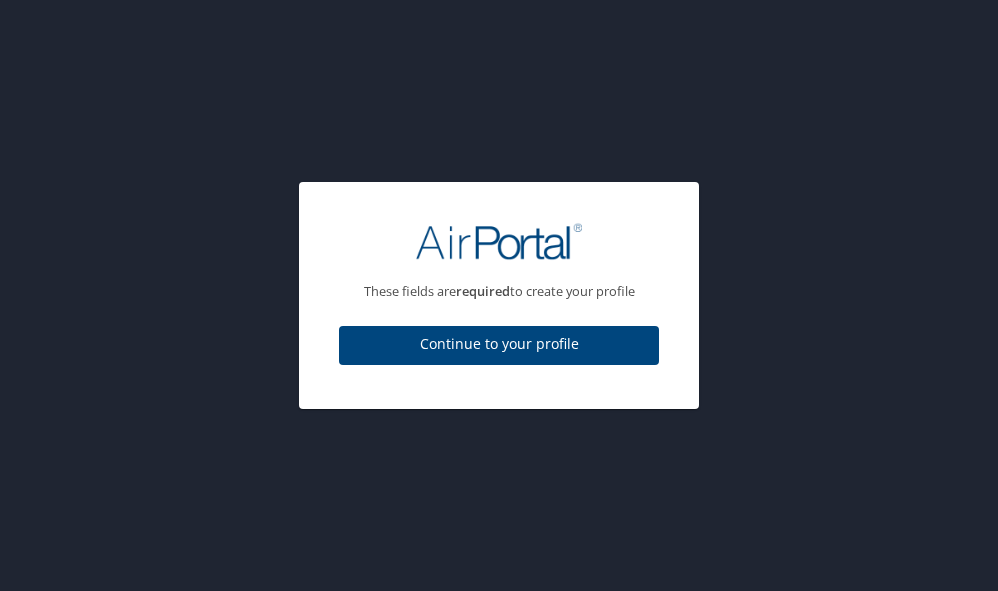 click on "Continue to your profile" at bounding box center [499, 344] 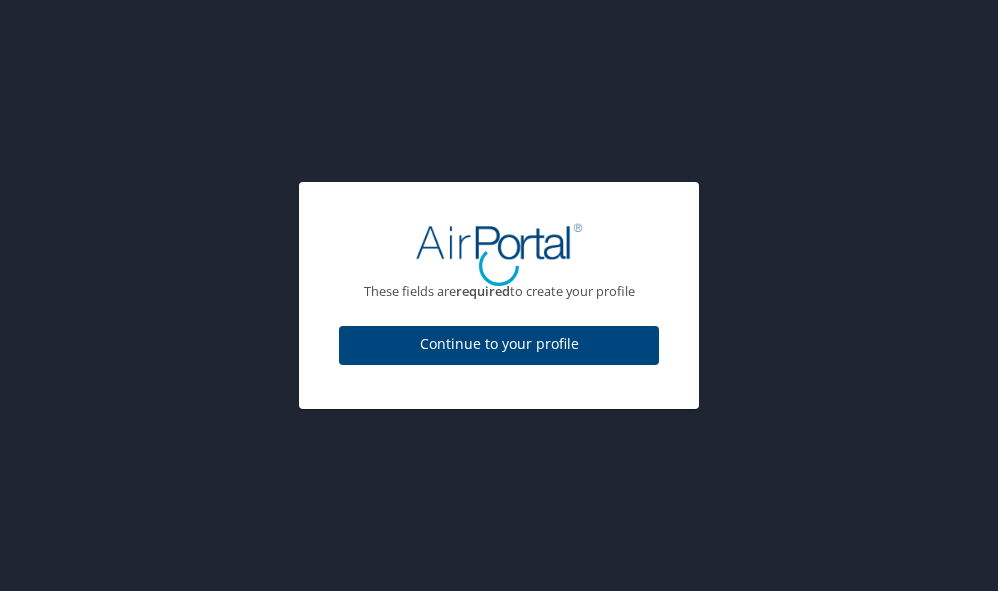 select on "US" 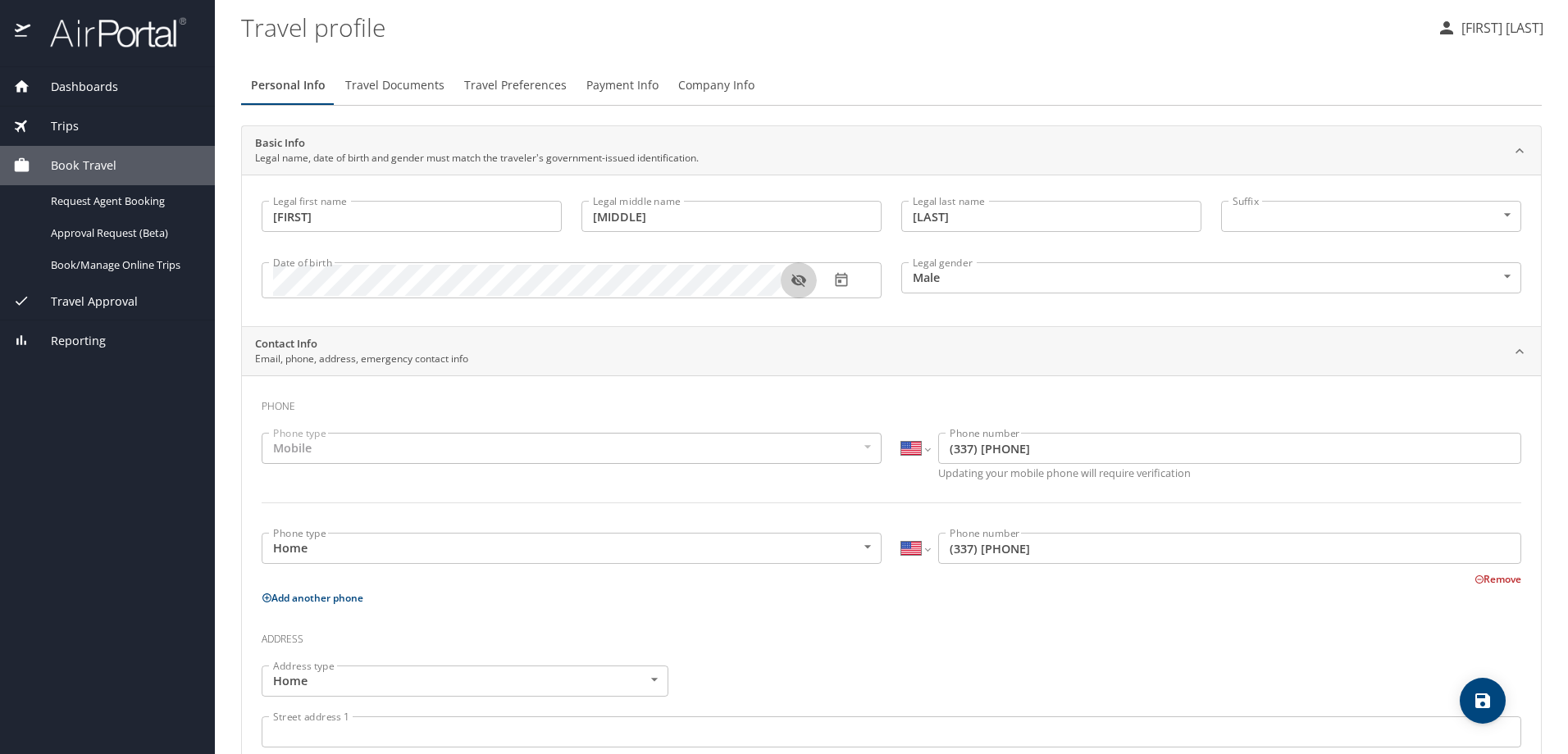 click 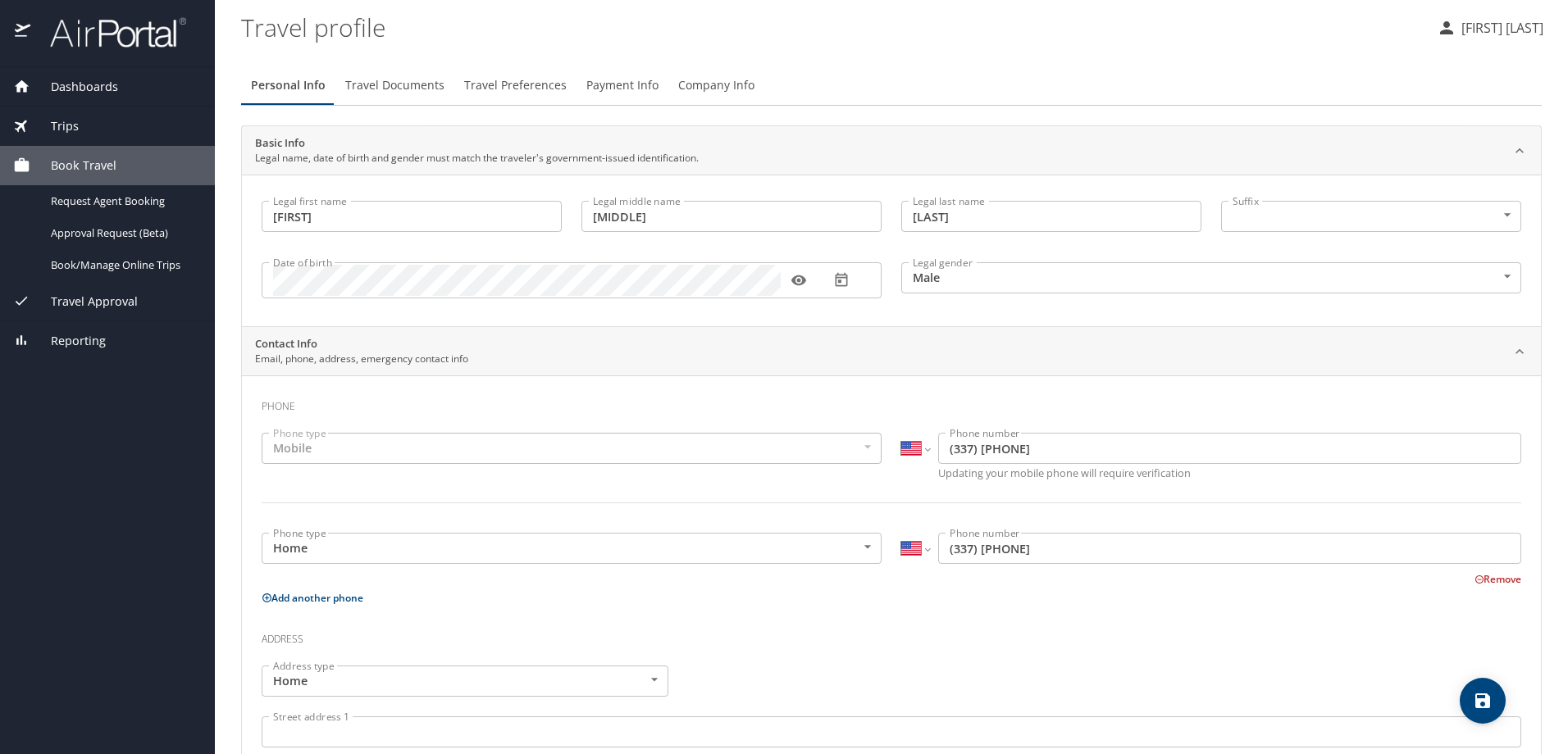 click 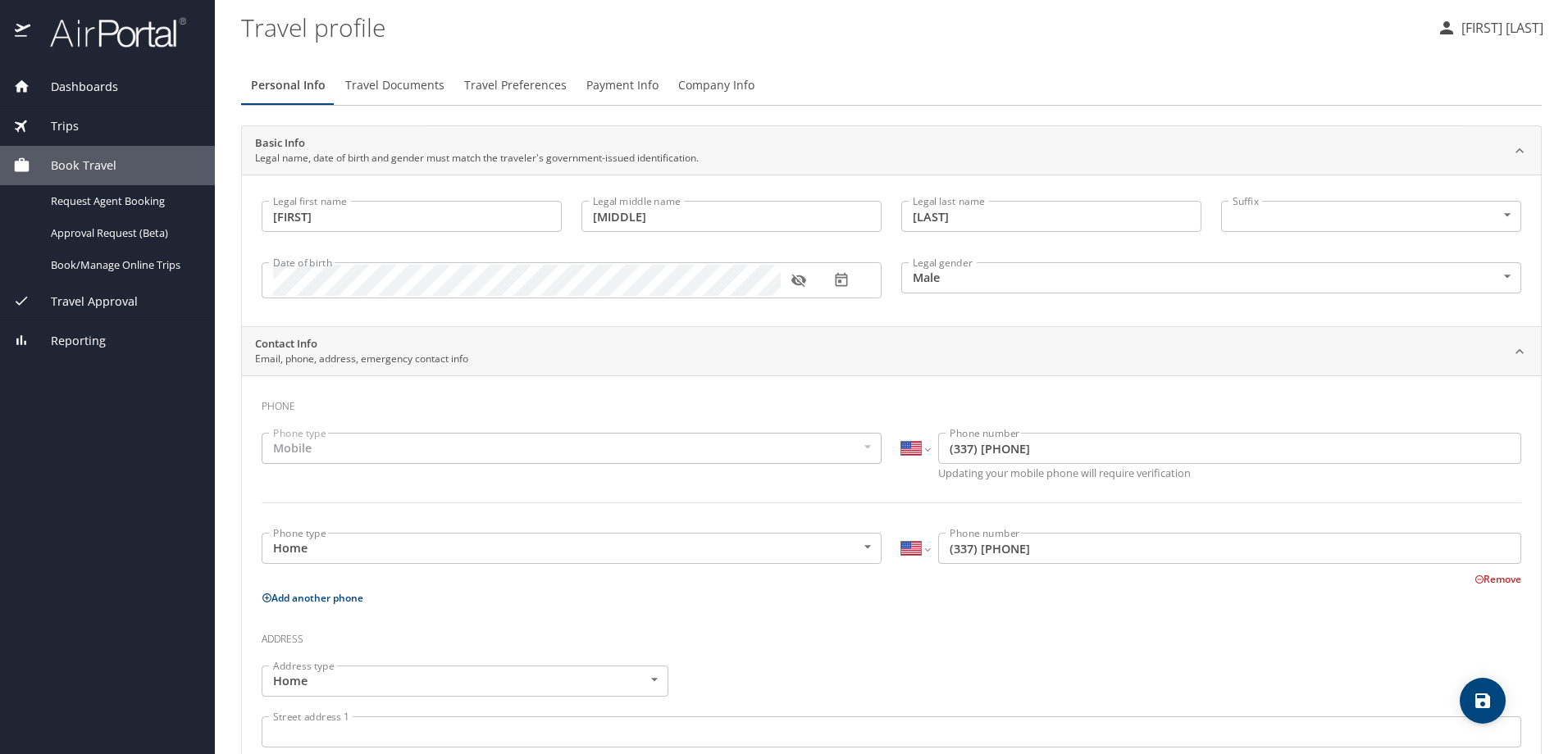 click on "Legal first name JULES Legal first name   Legal middle name STEVEN Legal middle name   Legal last name BREAUX Legal last name   Suffix ​ NotApplicable Suffix   Date of birth Date of birth   Legal gender Male Male Legal gender" at bounding box center [891, 250] 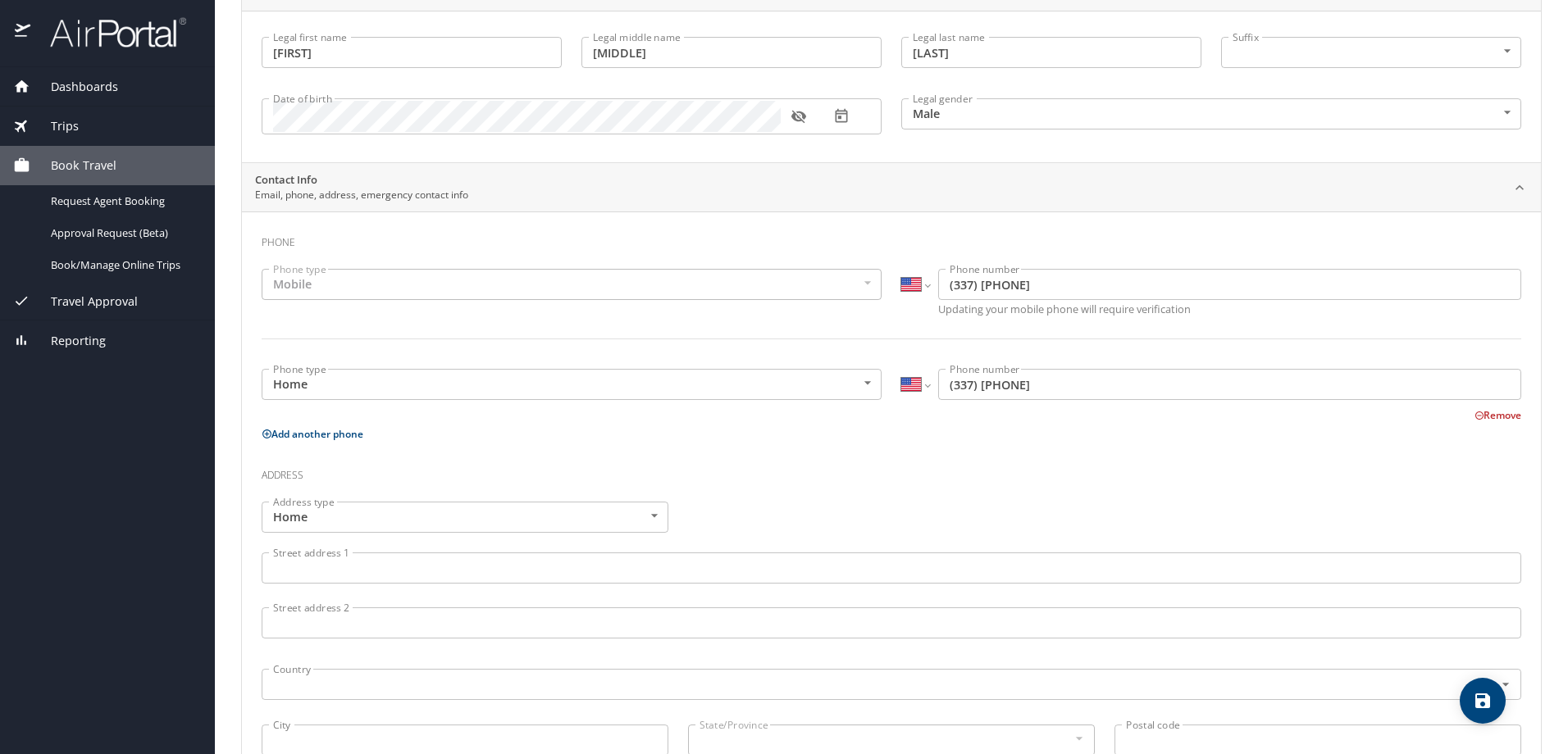 click on "Mobile" at bounding box center [572, 284] 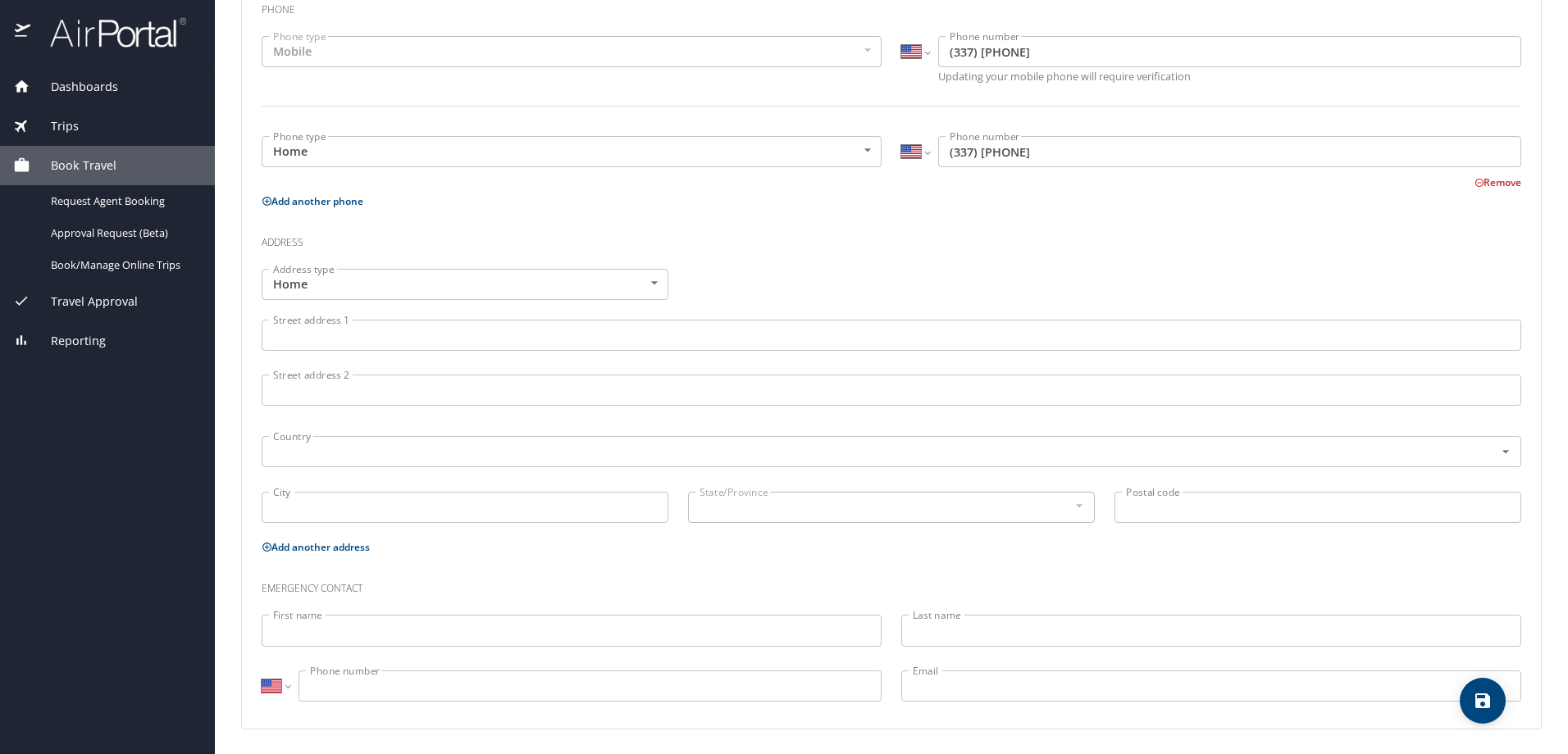 scroll, scrollTop: 398, scrollLeft: 0, axis: vertical 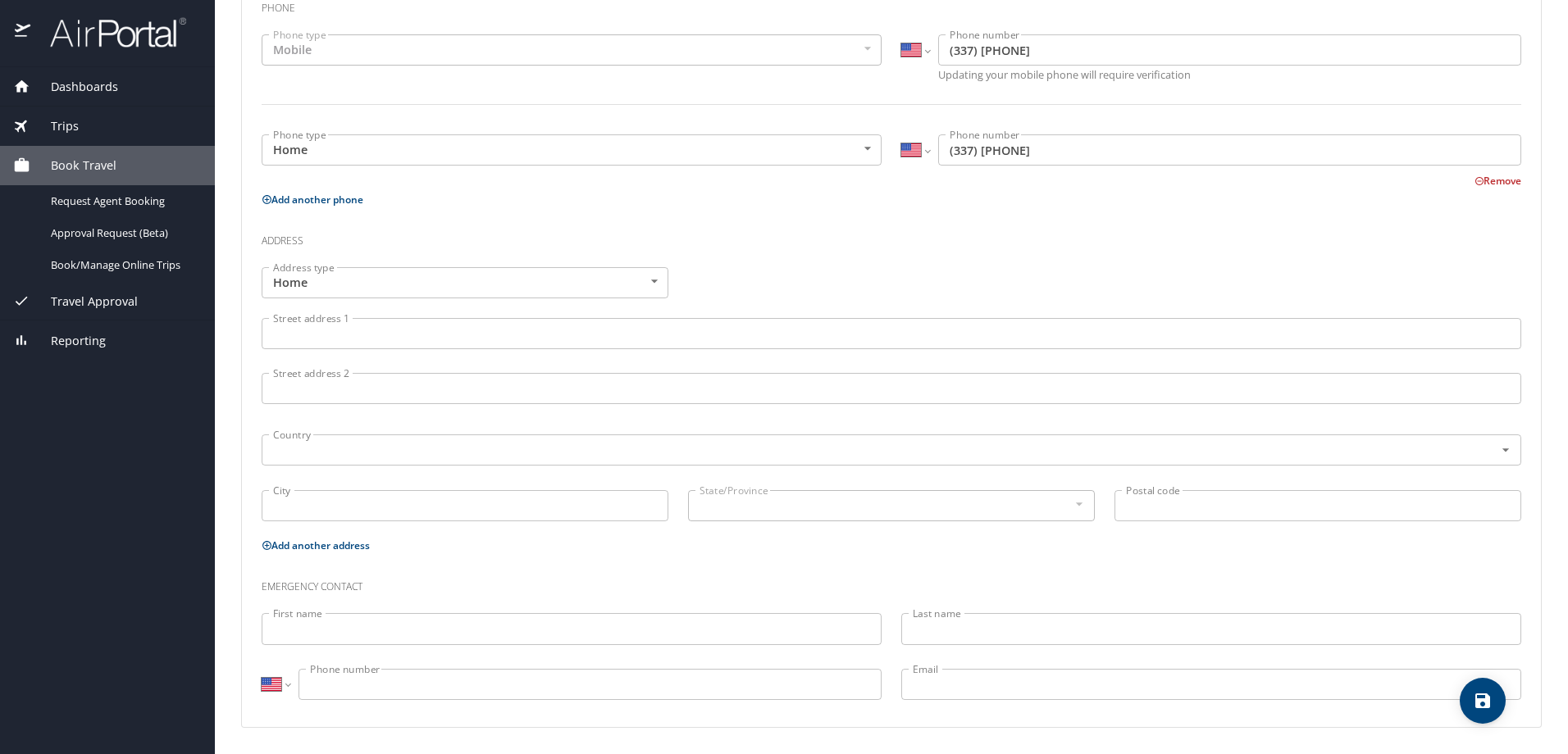 click on "Street address 1" at bounding box center [891, 334] 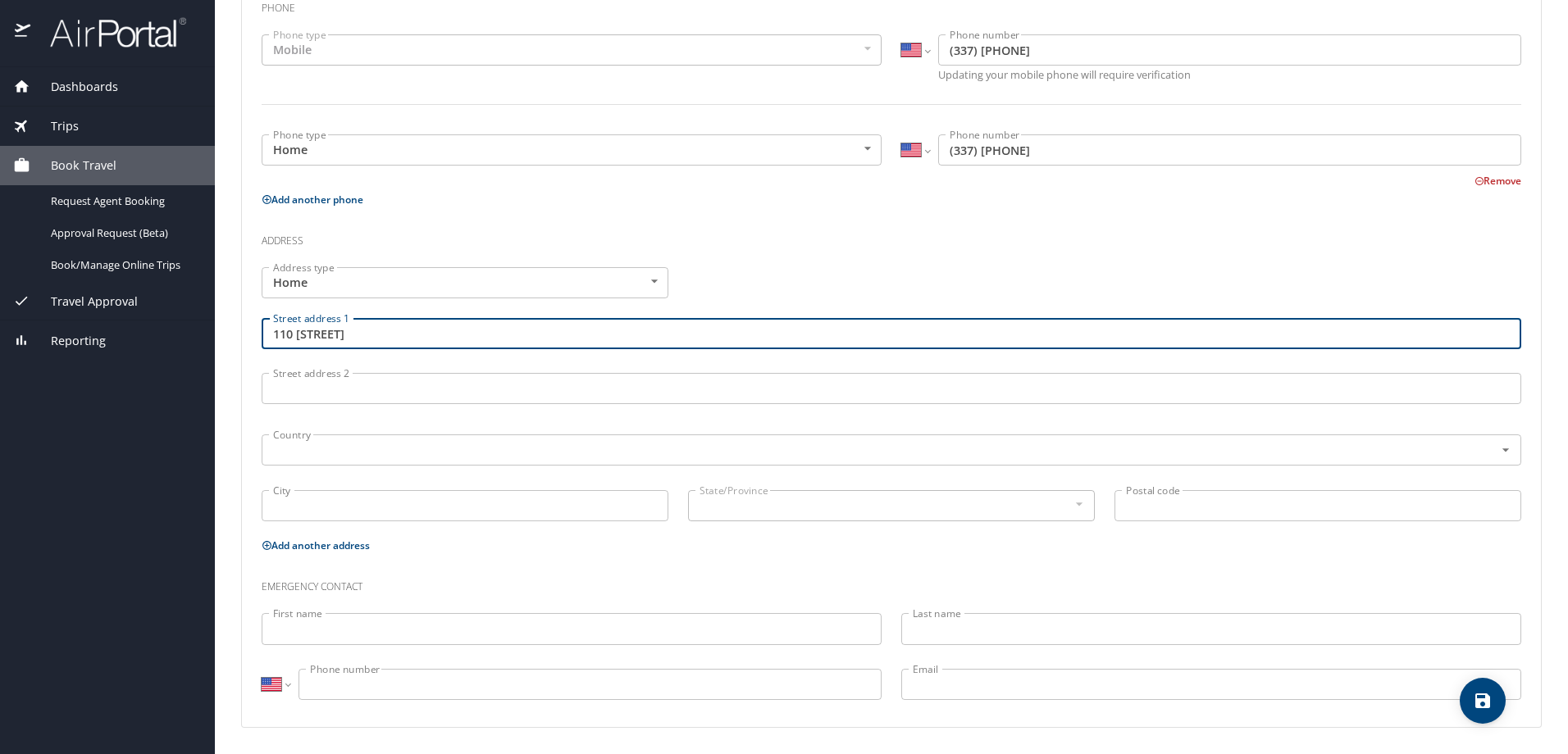 type on "110 Croydon Ave" 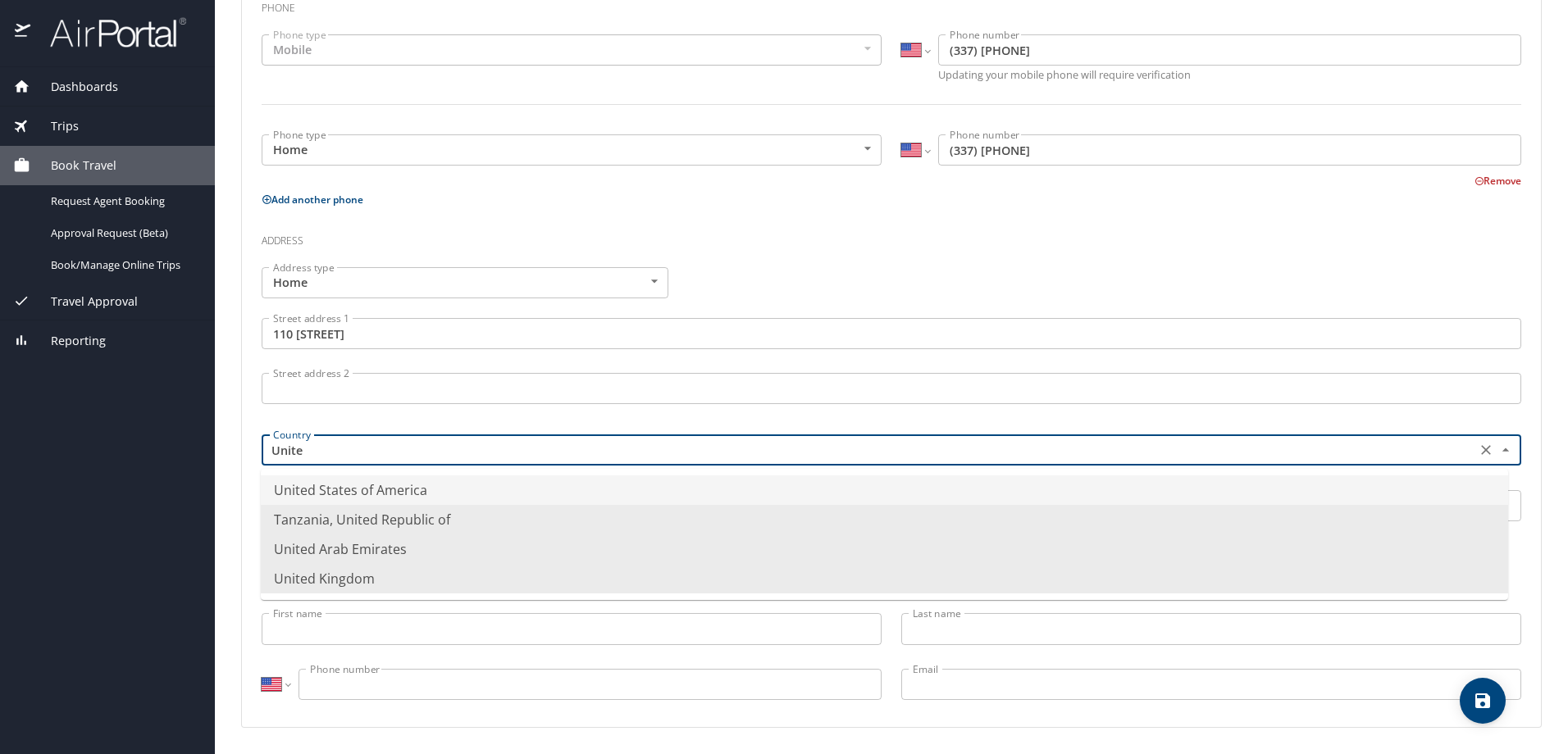 click on "United States of America" at bounding box center [884, 490] 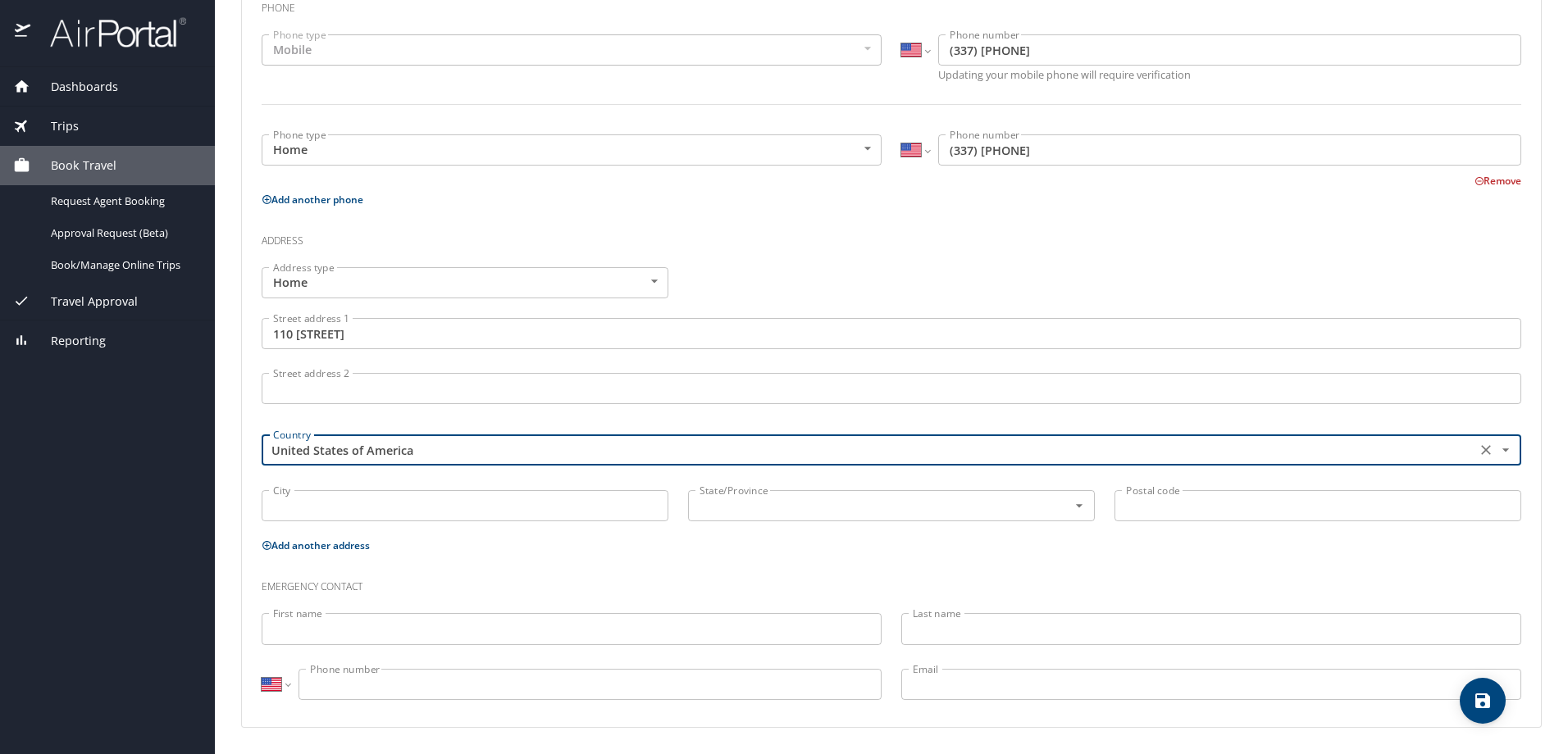 type on "United States of America" 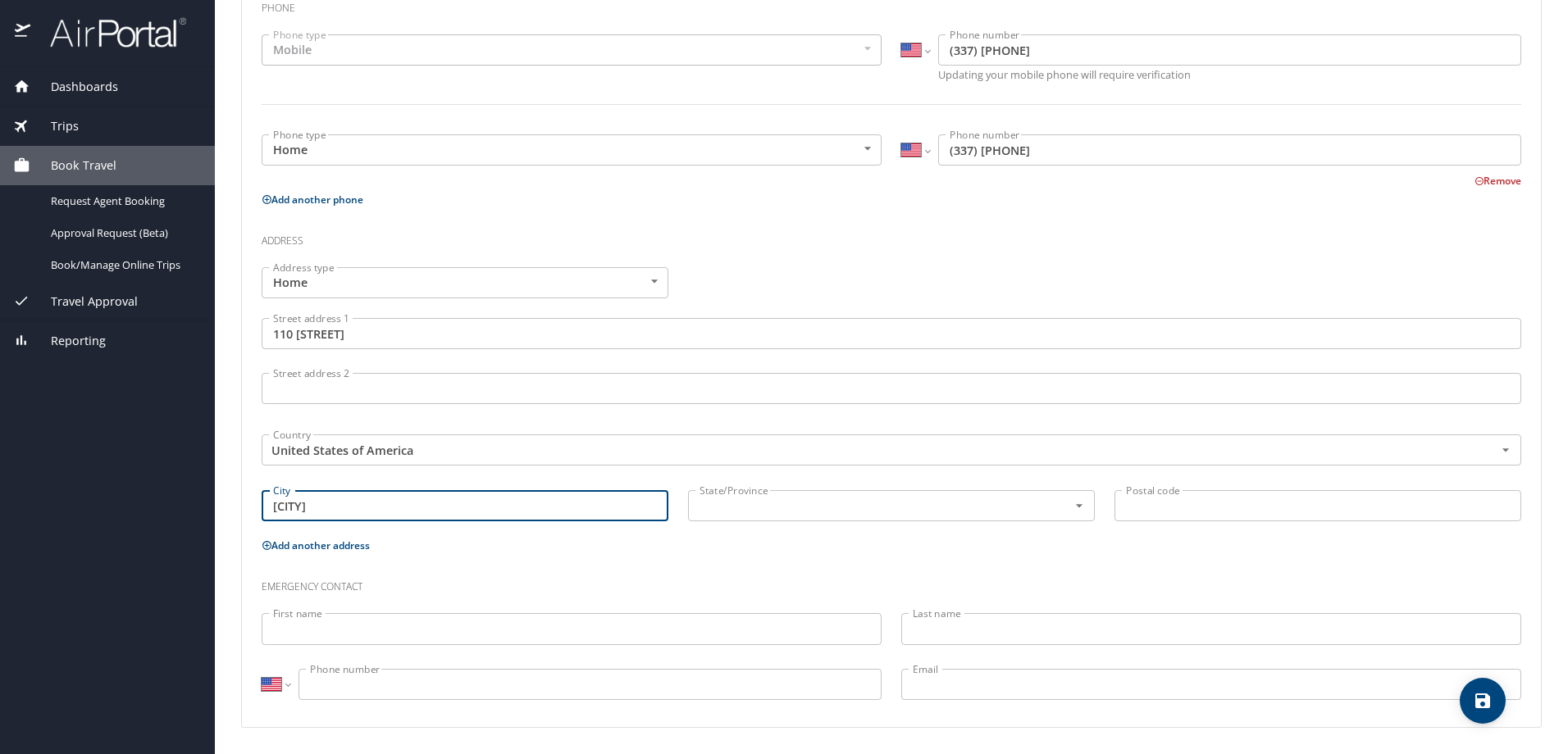 type on "Youngsville" 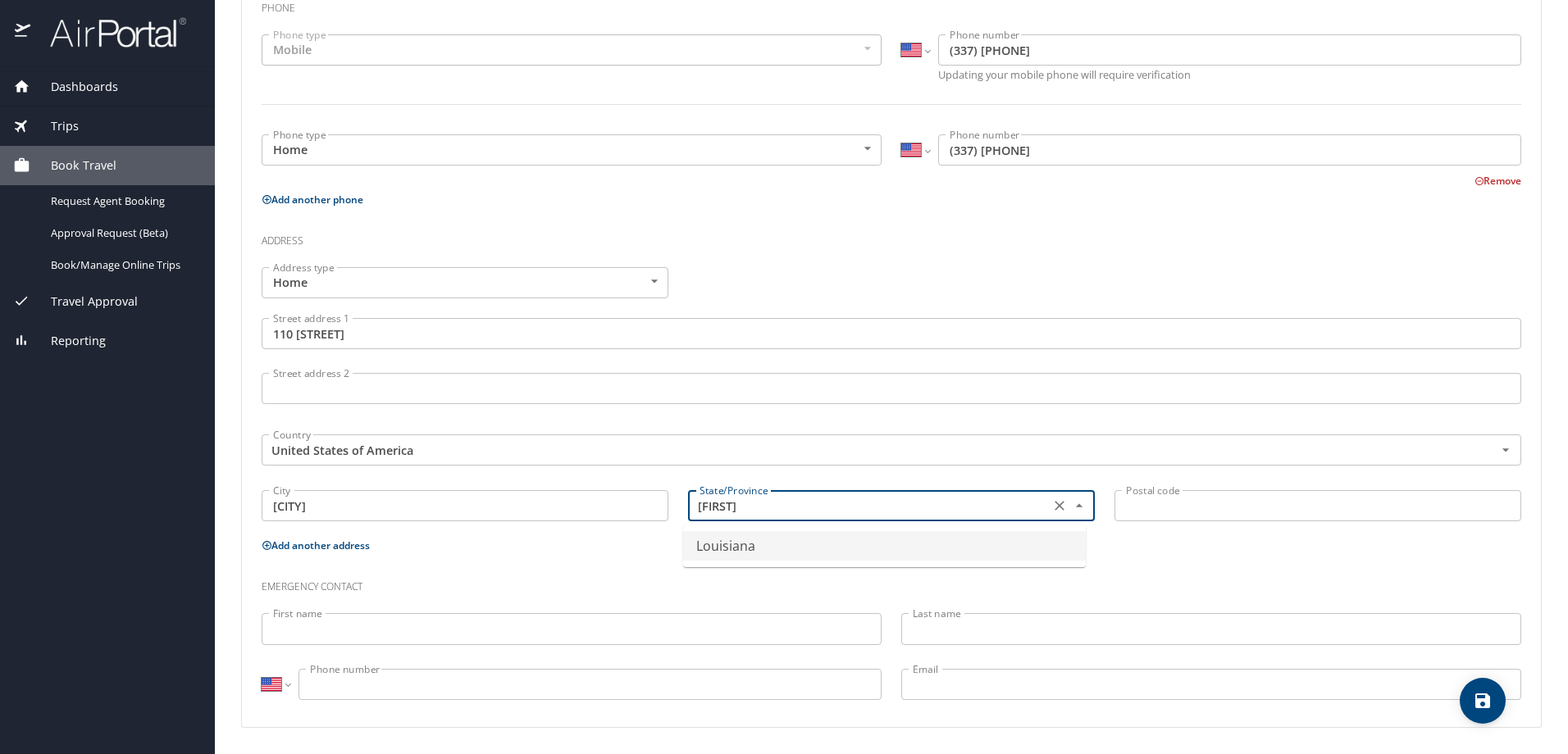 type on "Louisiana" 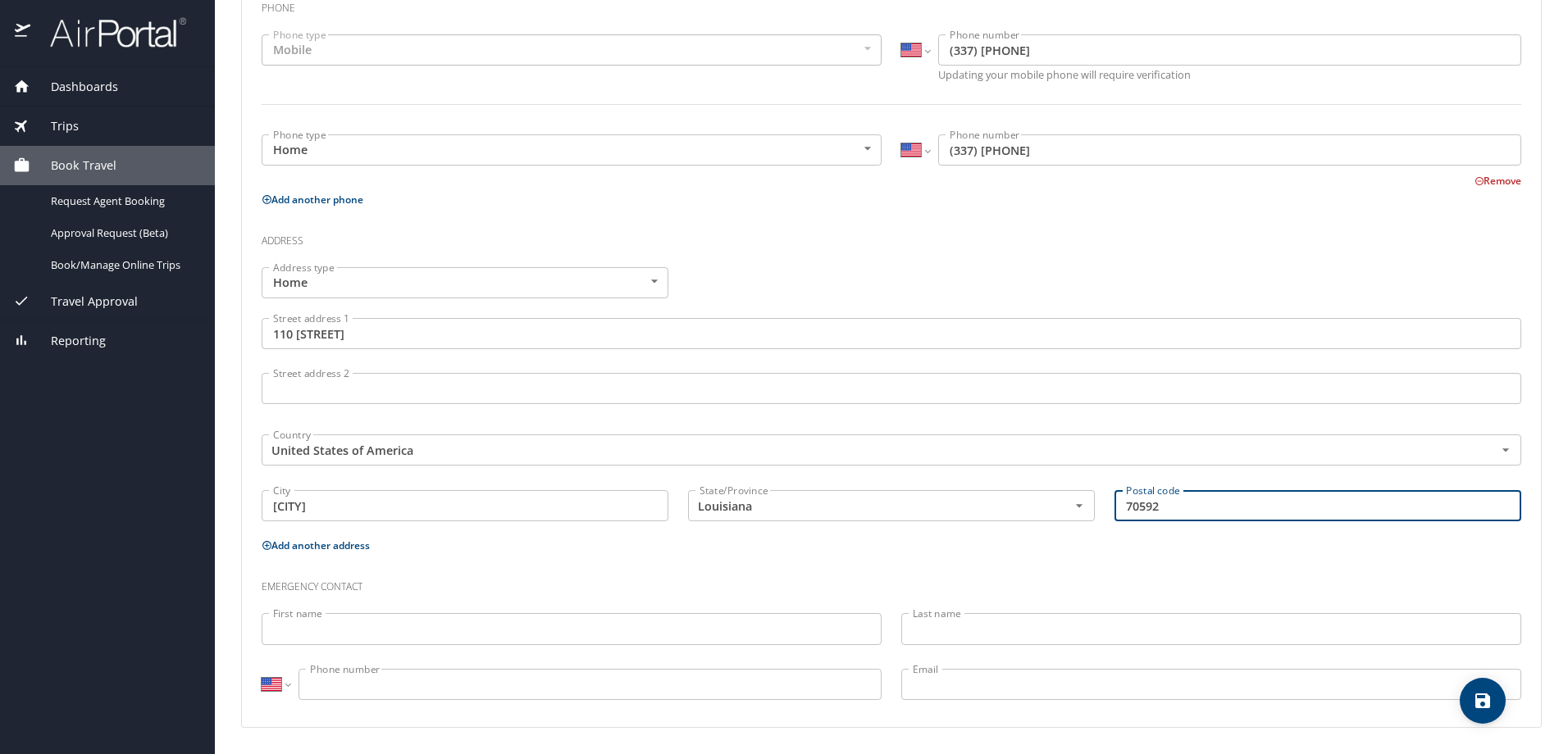 type on "70592" 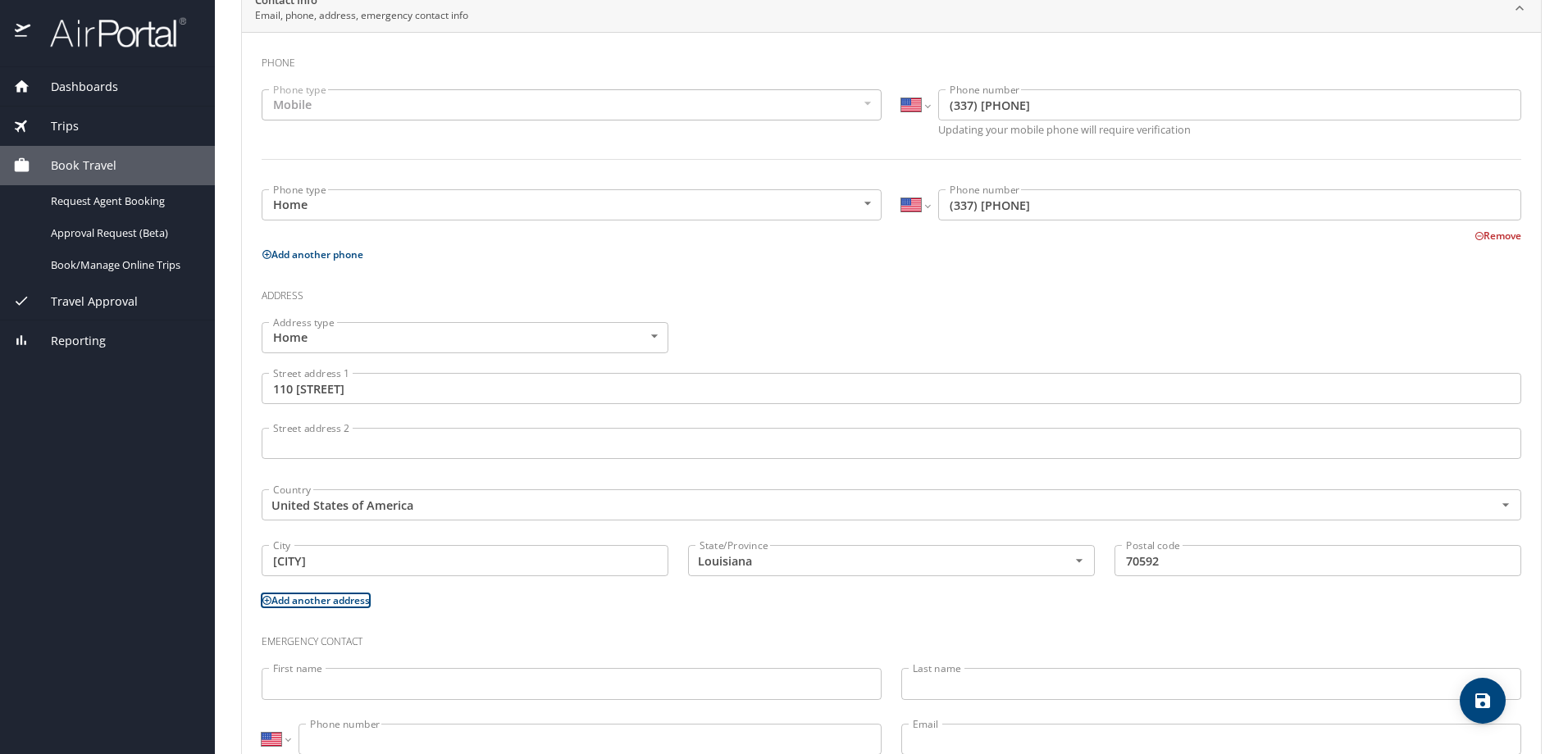 scroll, scrollTop: 398, scrollLeft: 0, axis: vertical 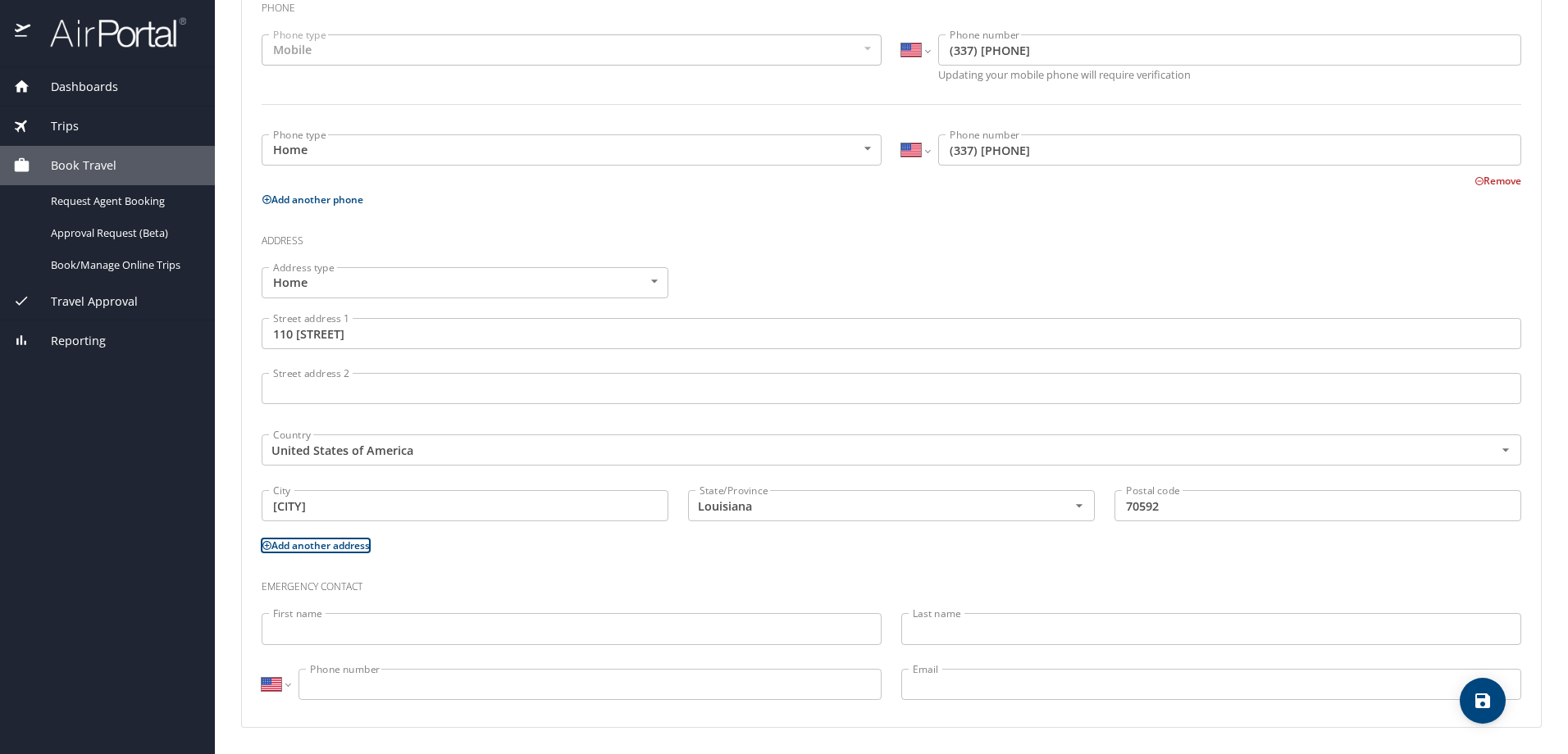 click on "First name" at bounding box center (572, 629) 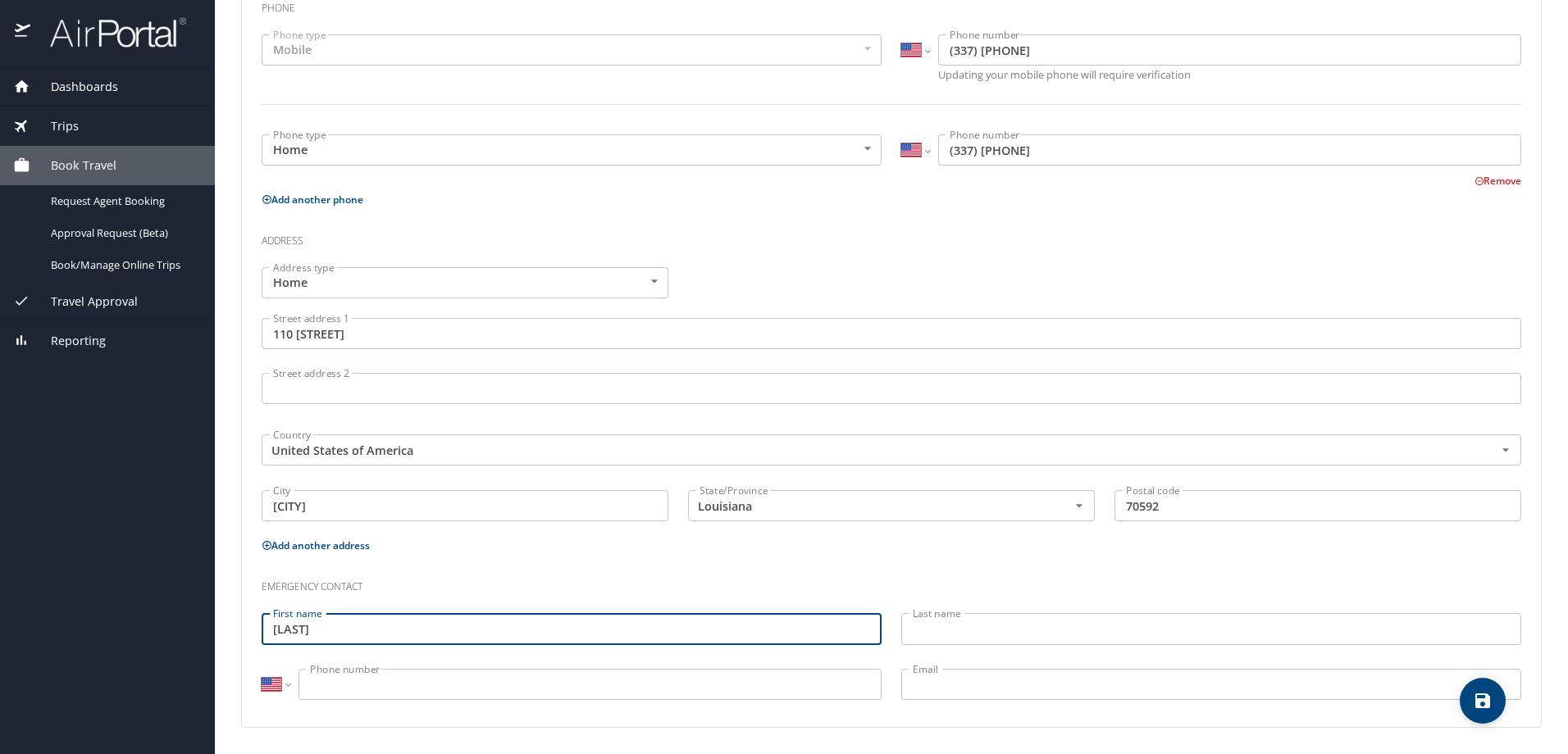 type on "Sabrina" 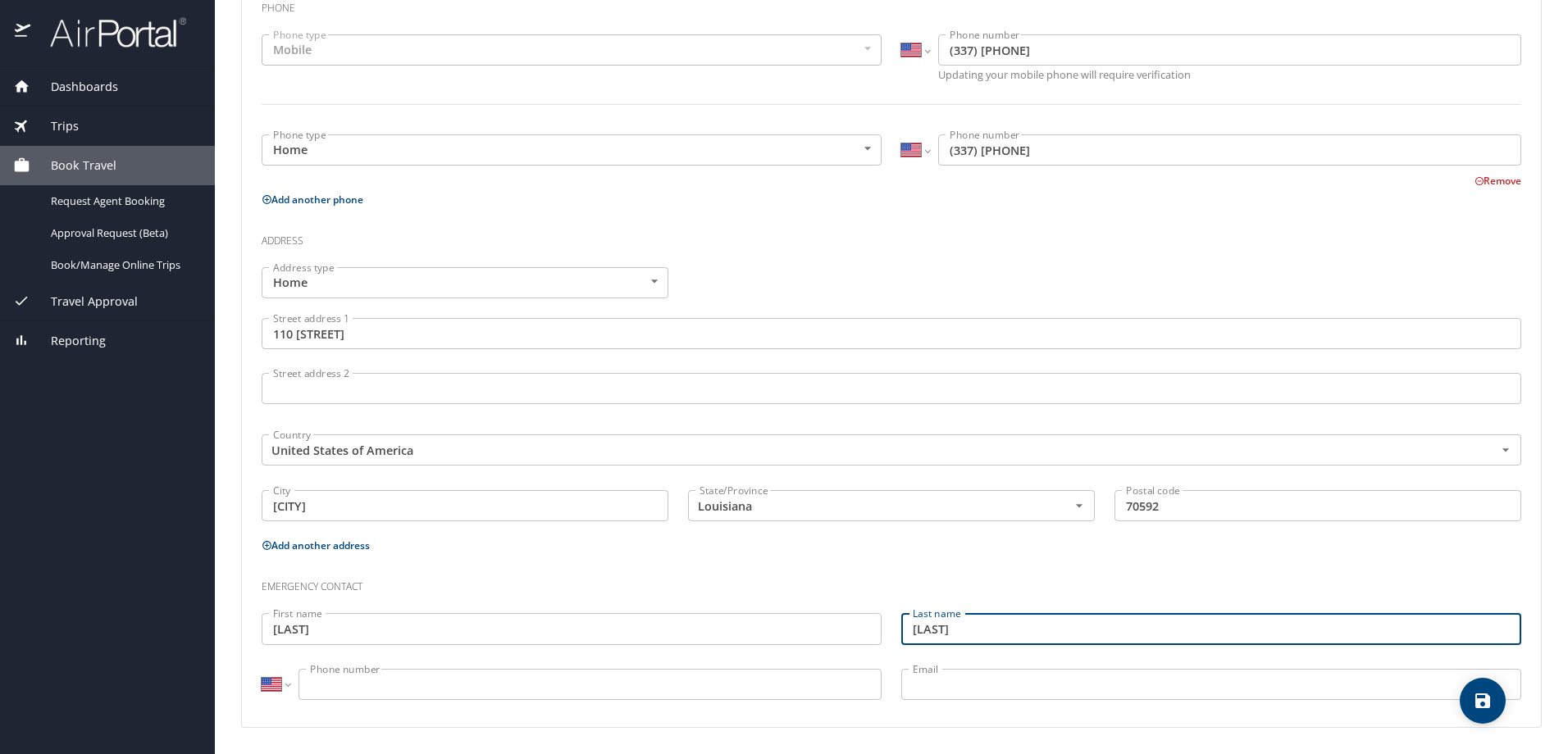 type on "Breaux" 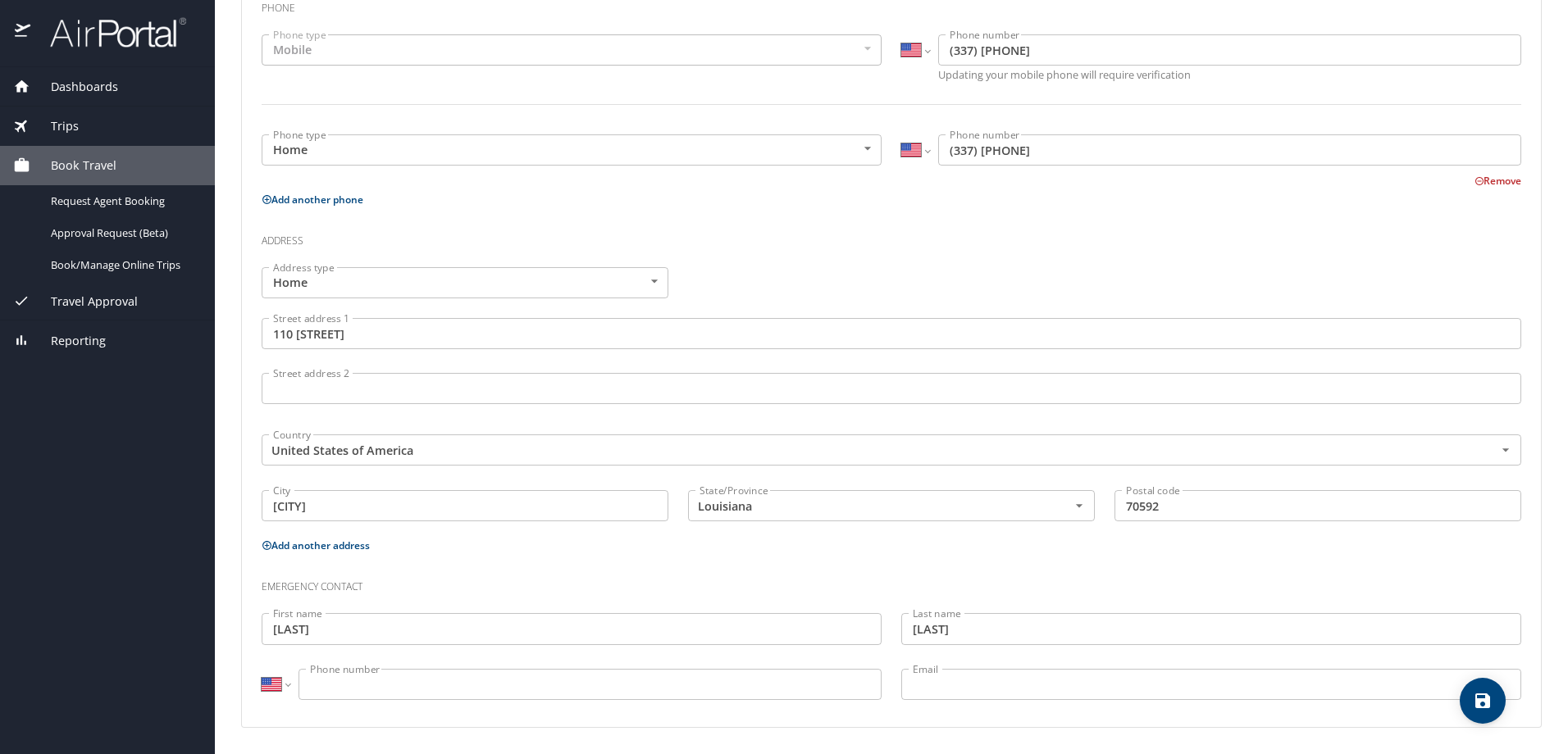 click on "Address" at bounding box center (891, 237) 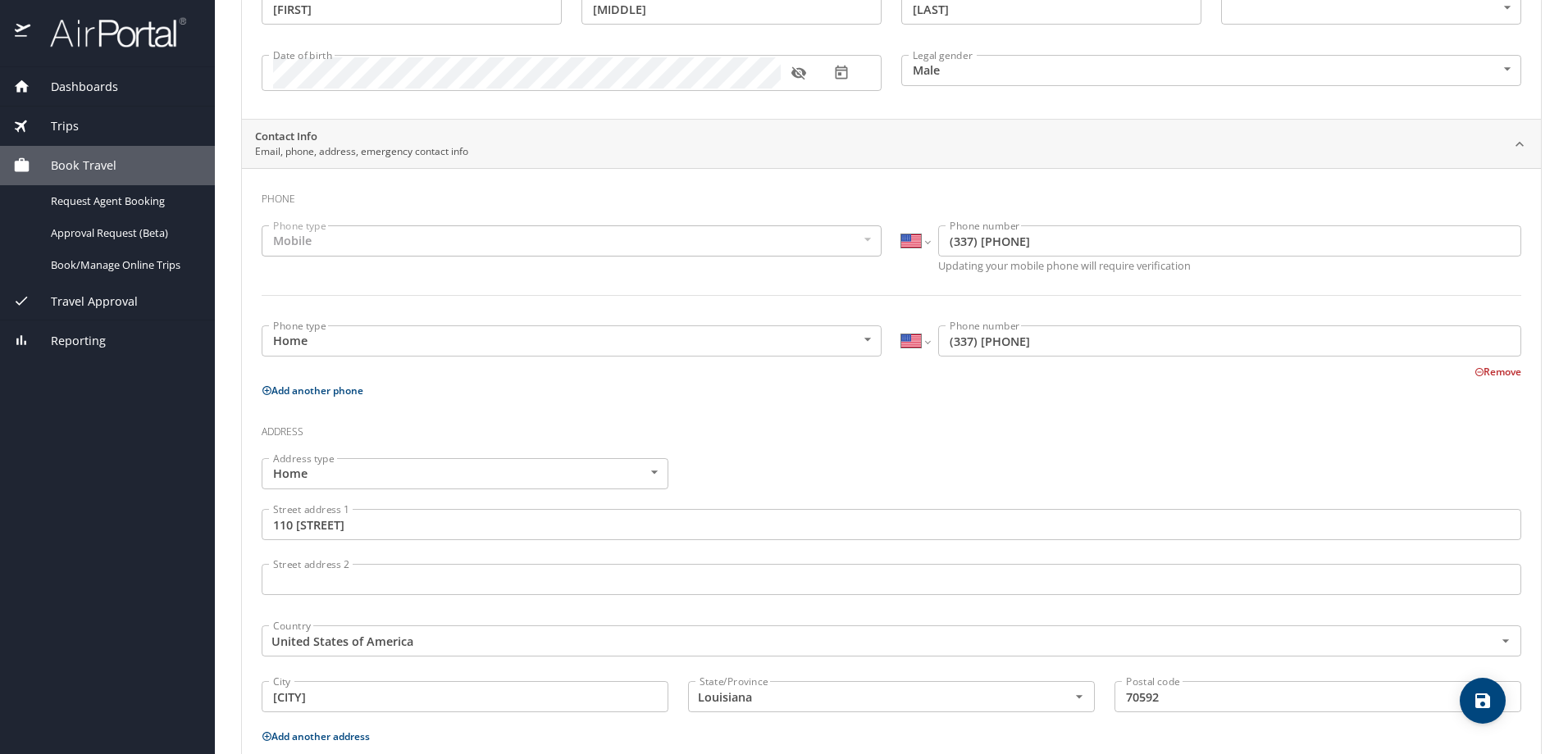 scroll, scrollTop: 398, scrollLeft: 0, axis: vertical 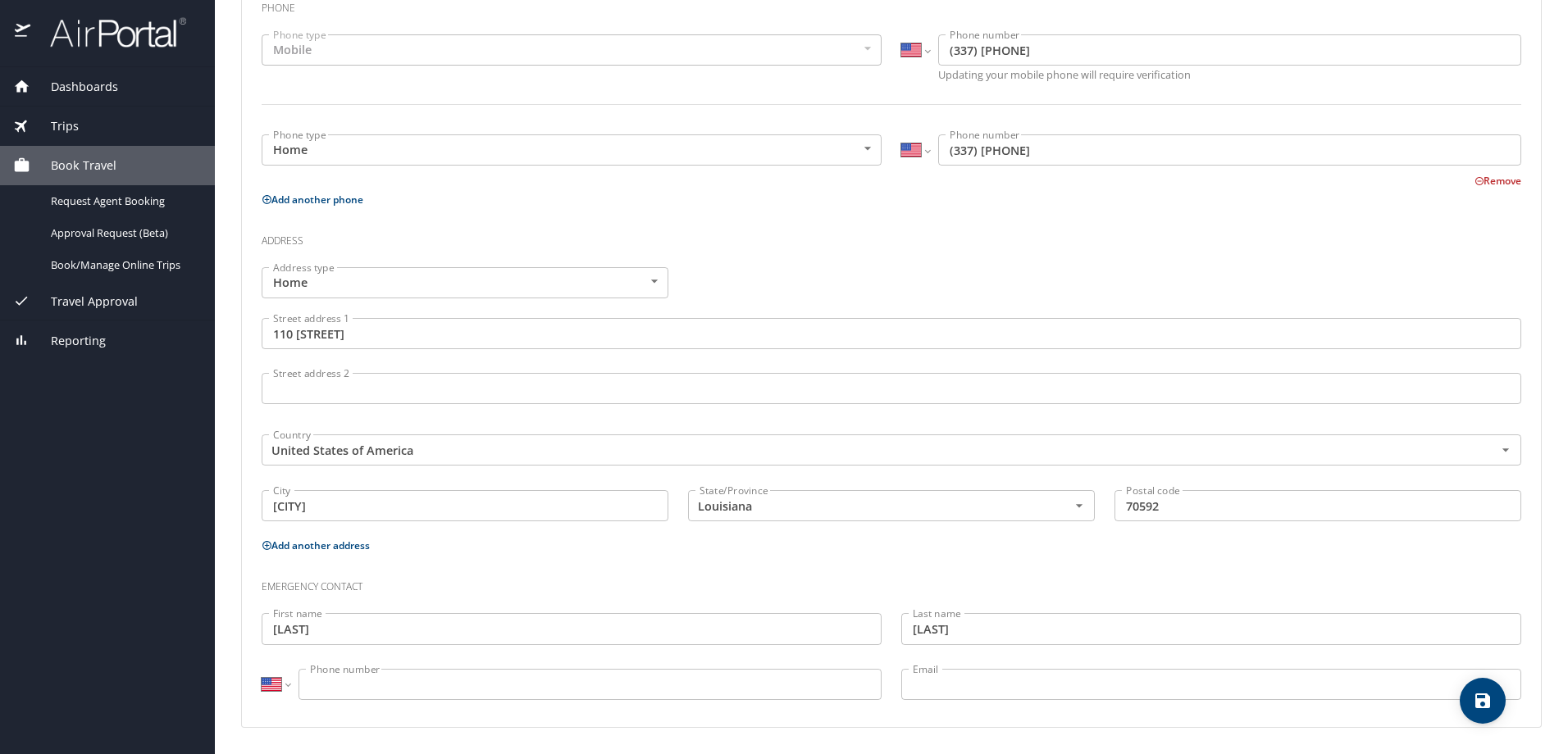 click on "Phone   Phone type Mobile Mobile Phone type   International Afghanistan Åland Islands Albania Algeria American Samoa Andorra Angola Anguilla Antigua and Barbuda Argentina Armenia Aruba Ascension Island Australia Austria Azerbaijan Bahamas Bahrain Bangladesh Barbados Belarus Belgium Belize Benin Bermuda Bhutan Bolivia Bonaire, Sint Eustatius and Saba Bosnia and Herzegovina Botswana Brazil British Indian Ocean Territory Brunei Darussalam Bulgaria Burkina Faso Burma Burundi Cambodia Cameroon Canada Cape Verde Cayman Islands Central African Republic Chad Chile China Christmas Island Cocos (Keeling) Islands Colombia Comoros Congo Congo, Democratic Republic of the Cook Islands Costa Rica Cote d'Ivoire Croatia Cuba Curaçao Cyprus Czech Republic Denmark Djibouti Dominica Dominican Republic Ecuador Egypt El Salvador Equatorial Guinea Eritrea Estonia Ethiopia Falkland Islands Faroe Islands Federated States of Micronesia Fiji Finland France French Guiana French Polynesia Gabon Gambia Georgia Germany Ghana Gibraltar" at bounding box center [891, 352] 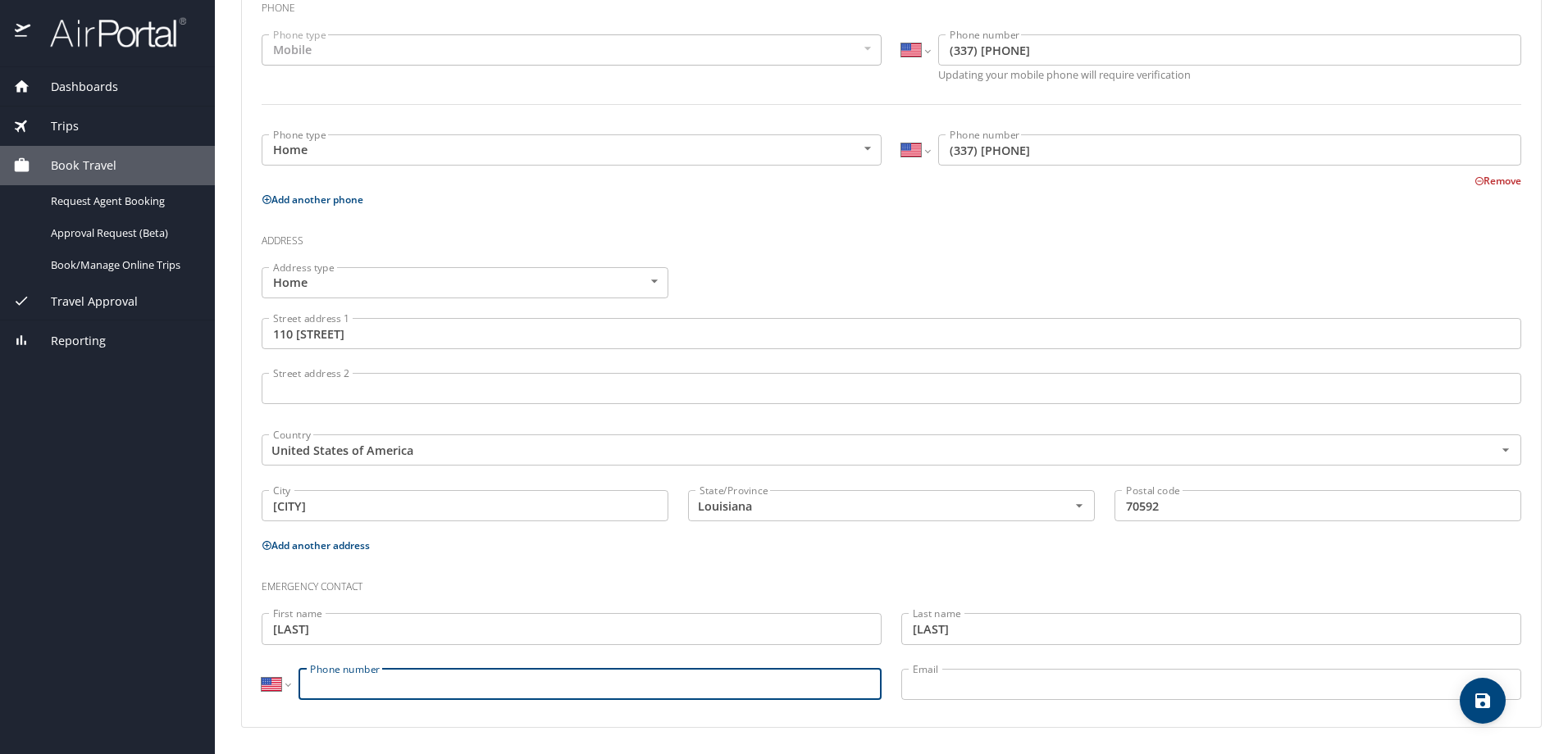 click on "Phone number" at bounding box center [590, 684] 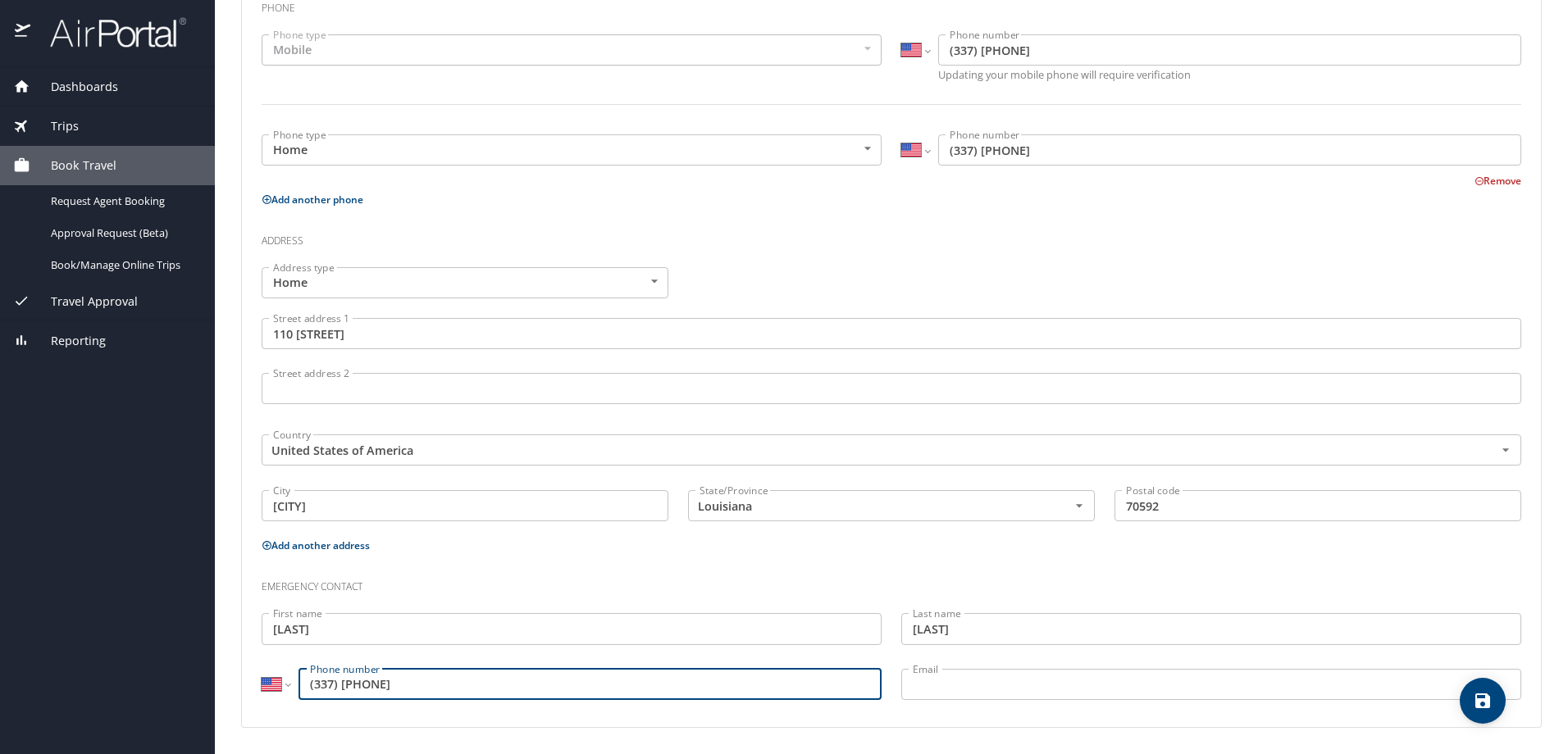 type on "(337) 412-0058" 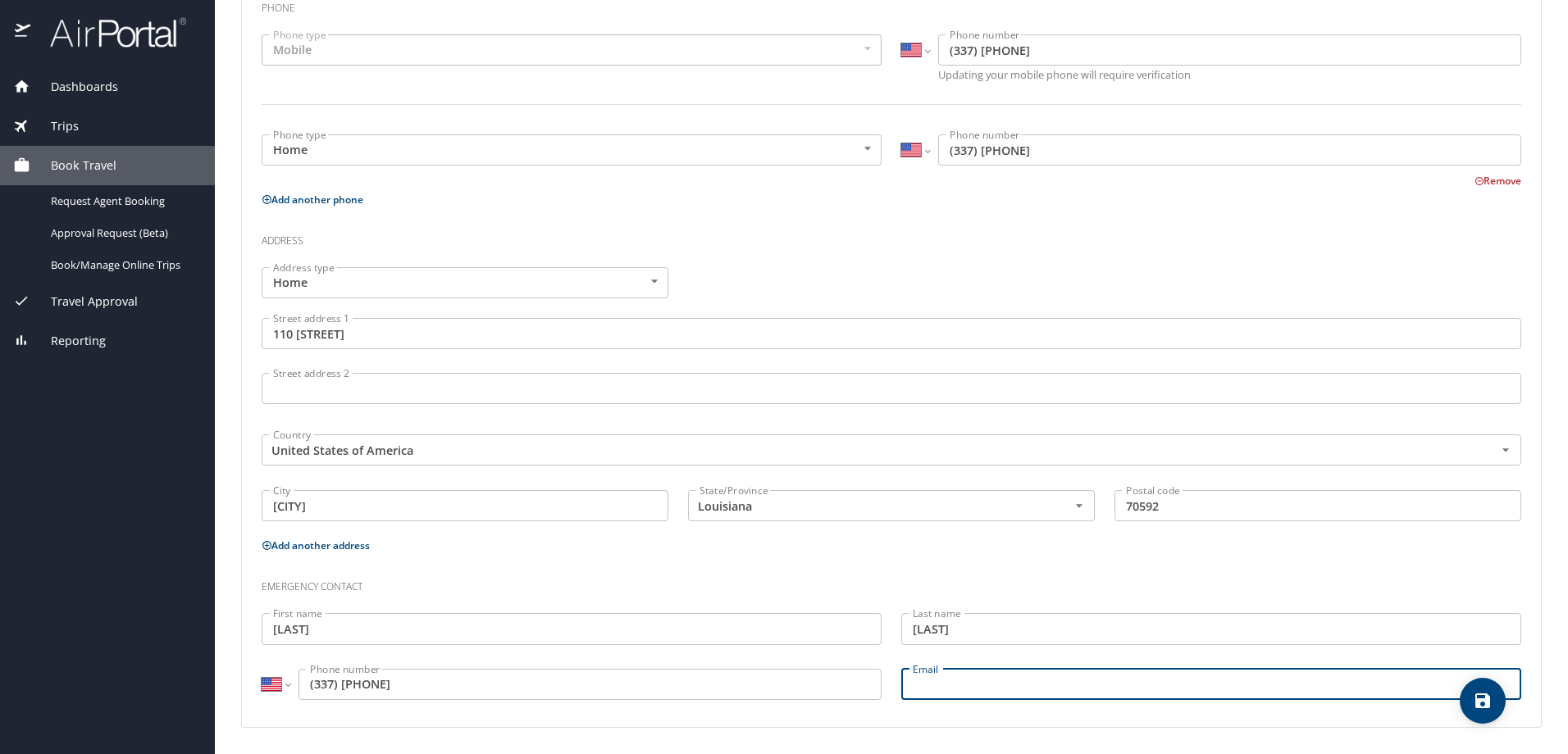 click on "Email" at bounding box center (1211, 684) 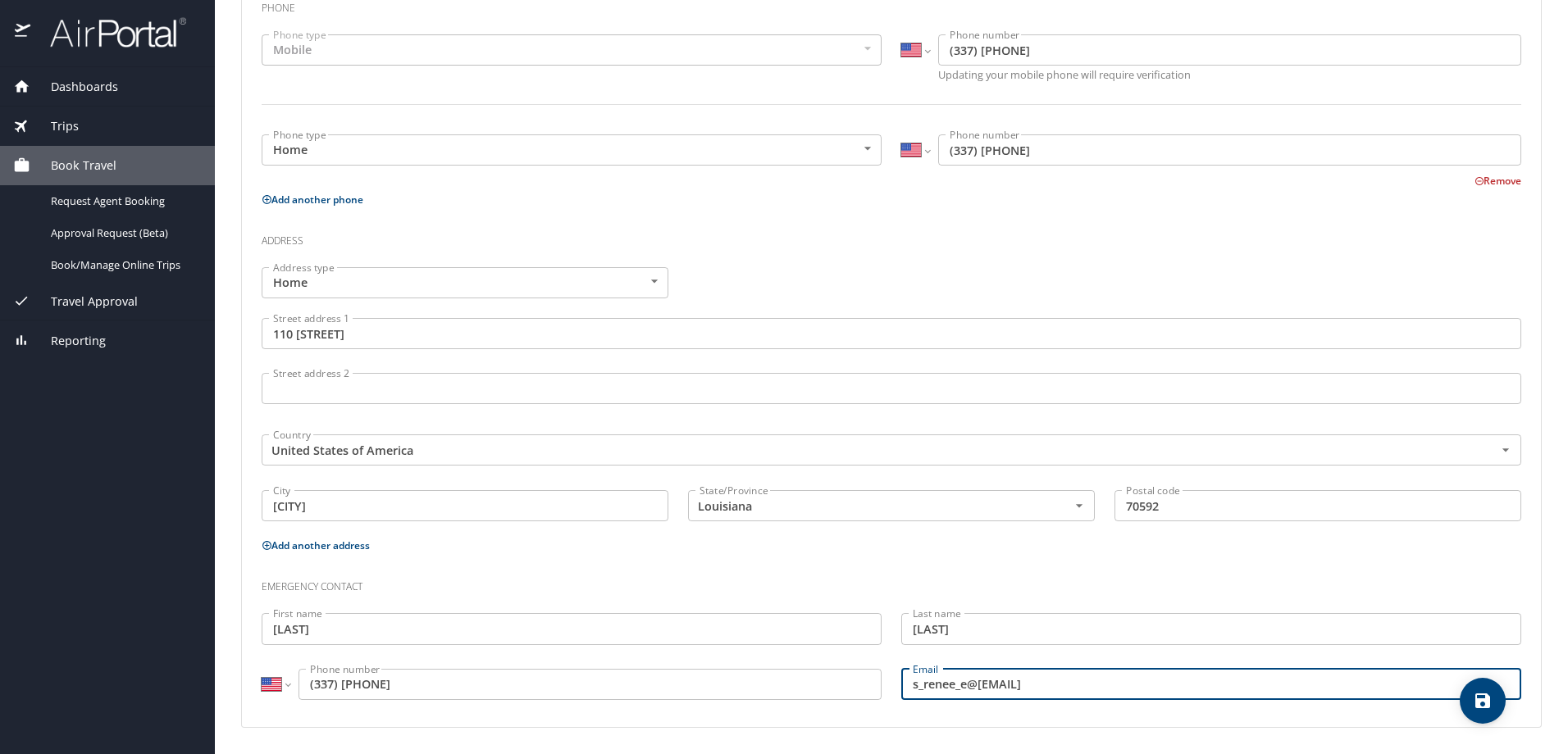 type on "s_renee_e@yahoo.com" 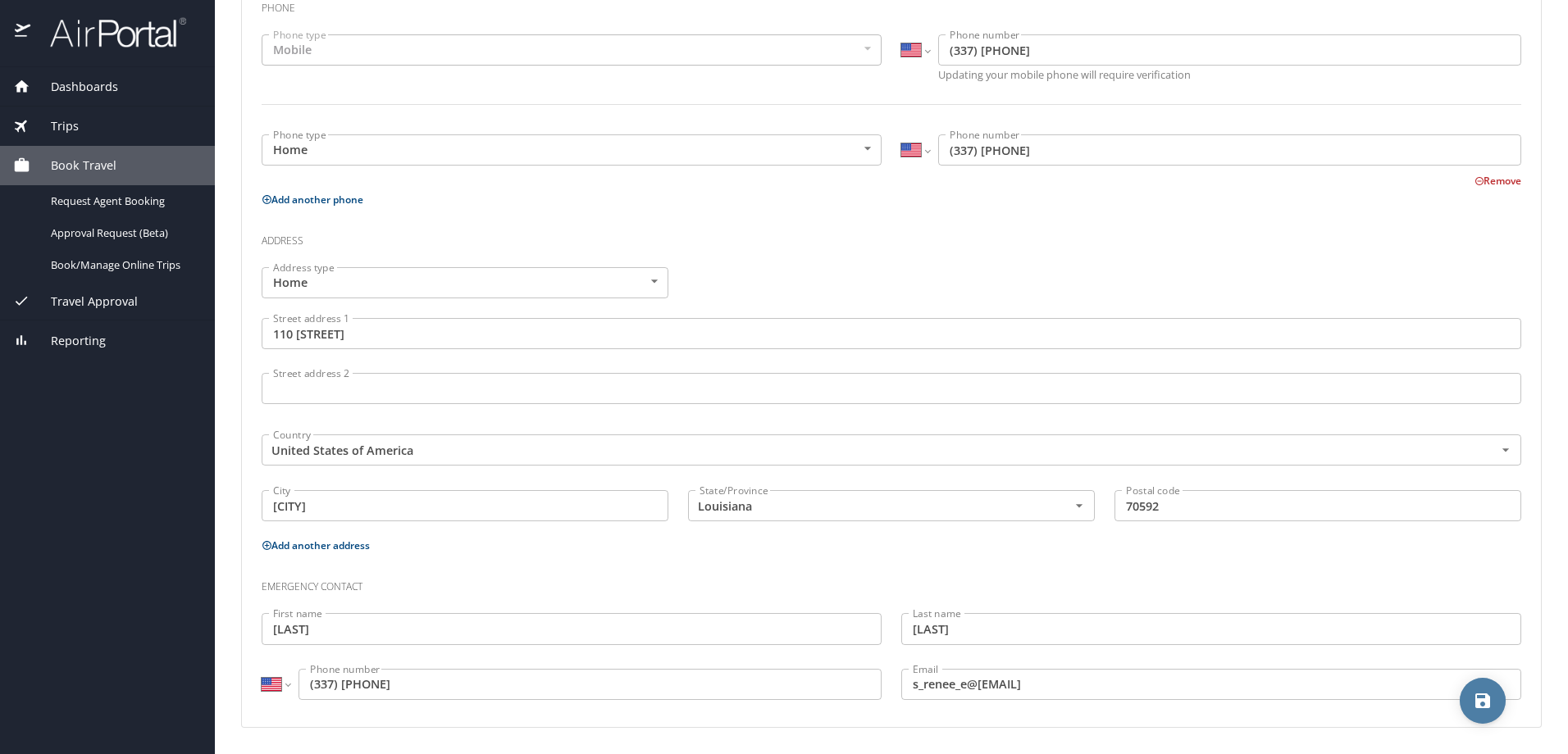 click at bounding box center [1483, 701] 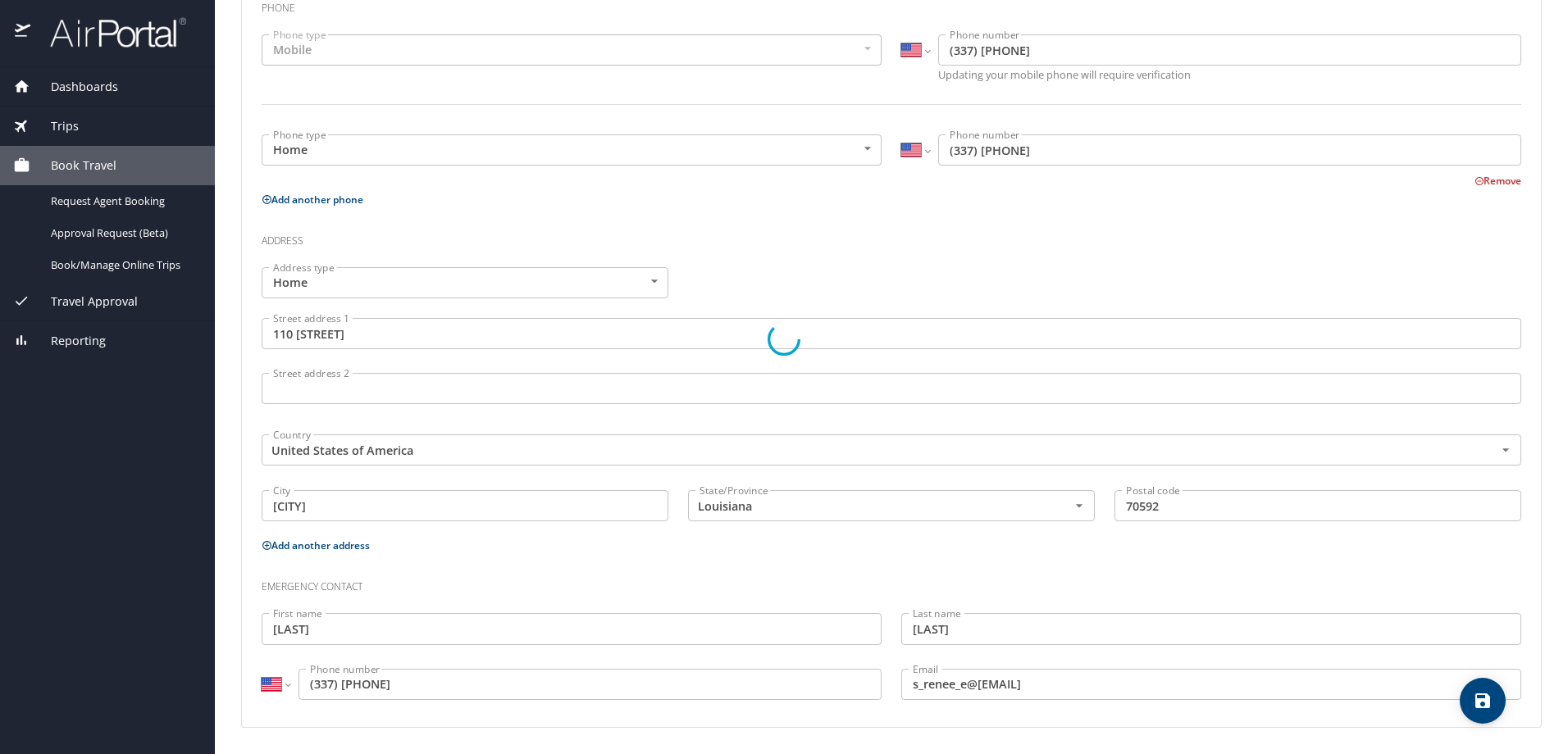 select on "US" 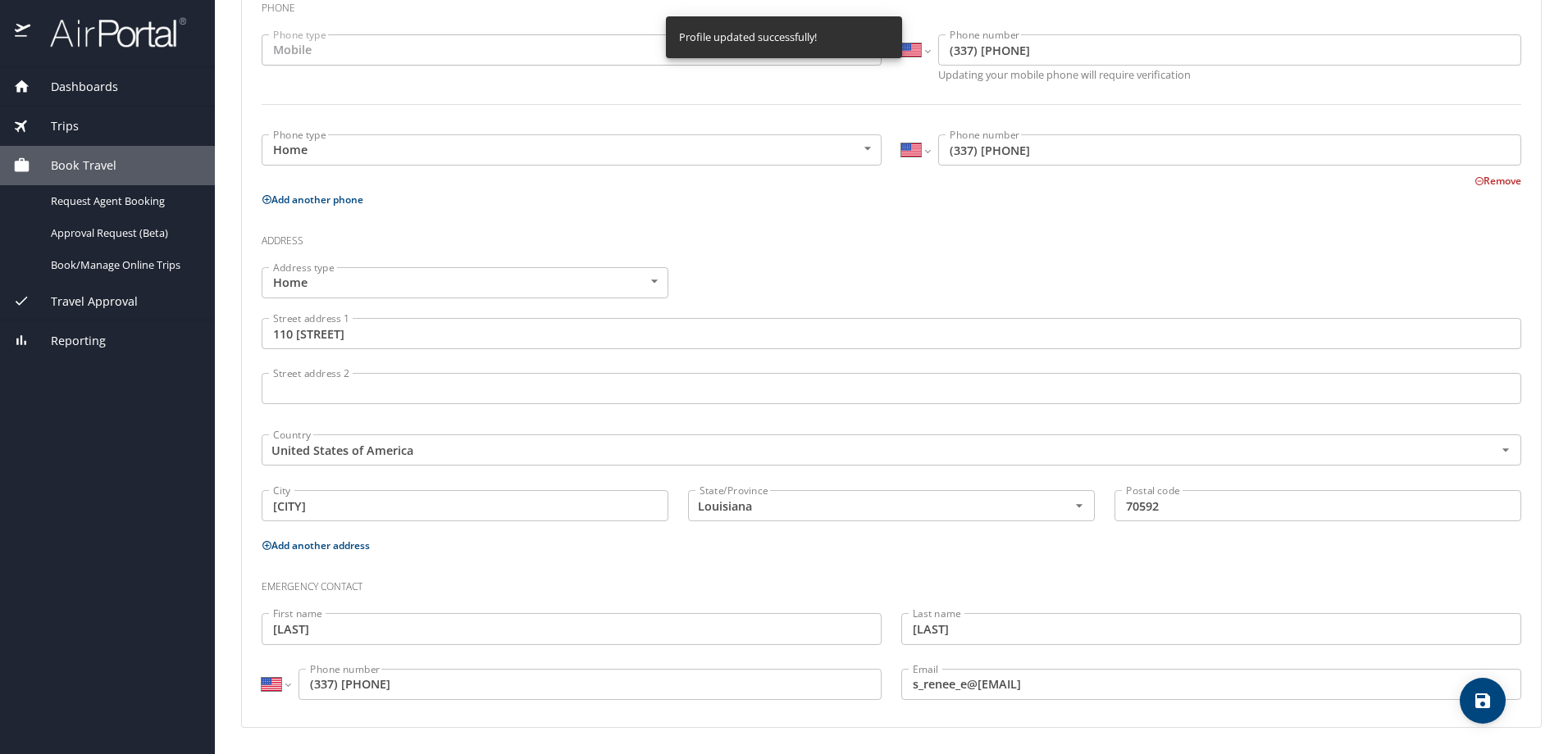 select on "US" 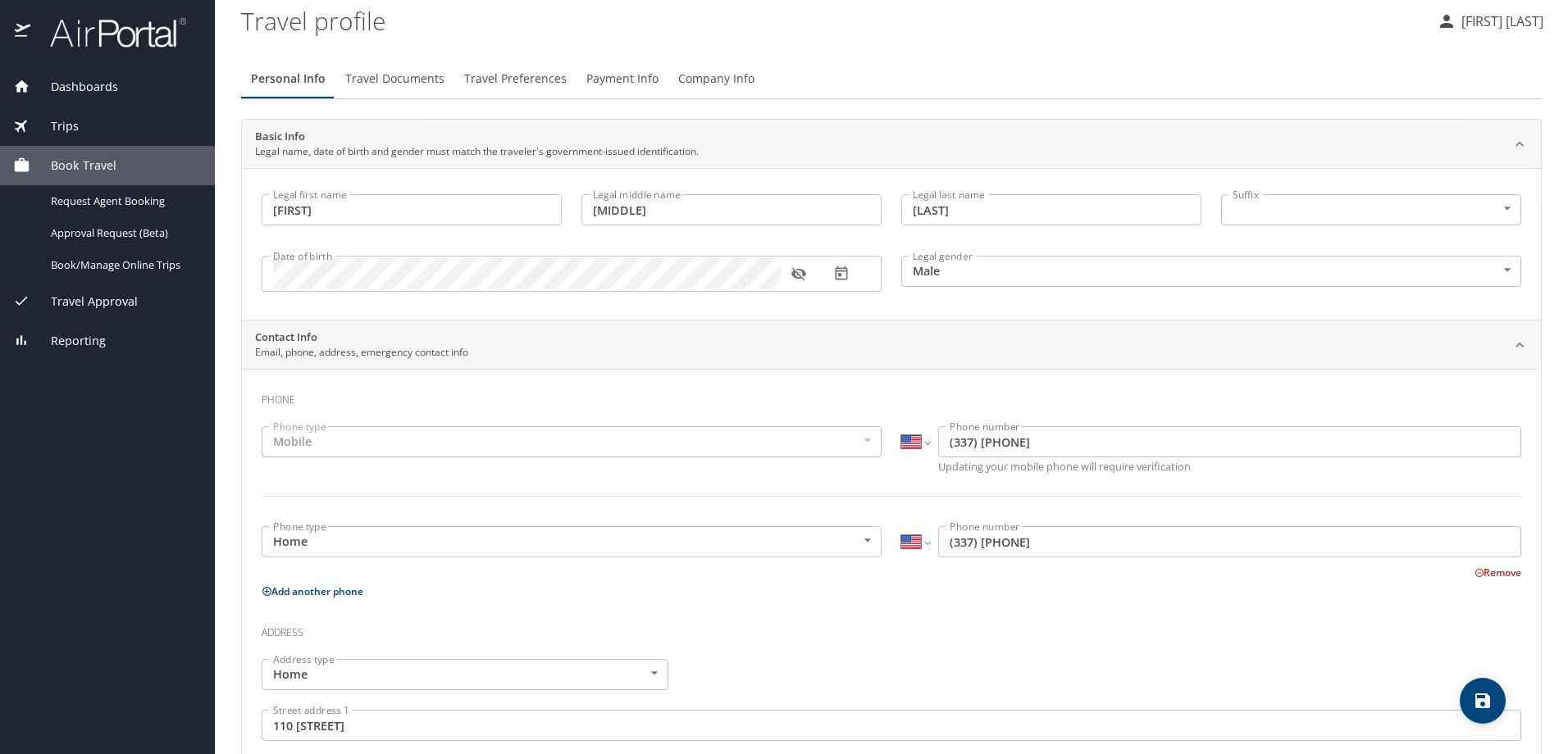 scroll, scrollTop: 0, scrollLeft: 0, axis: both 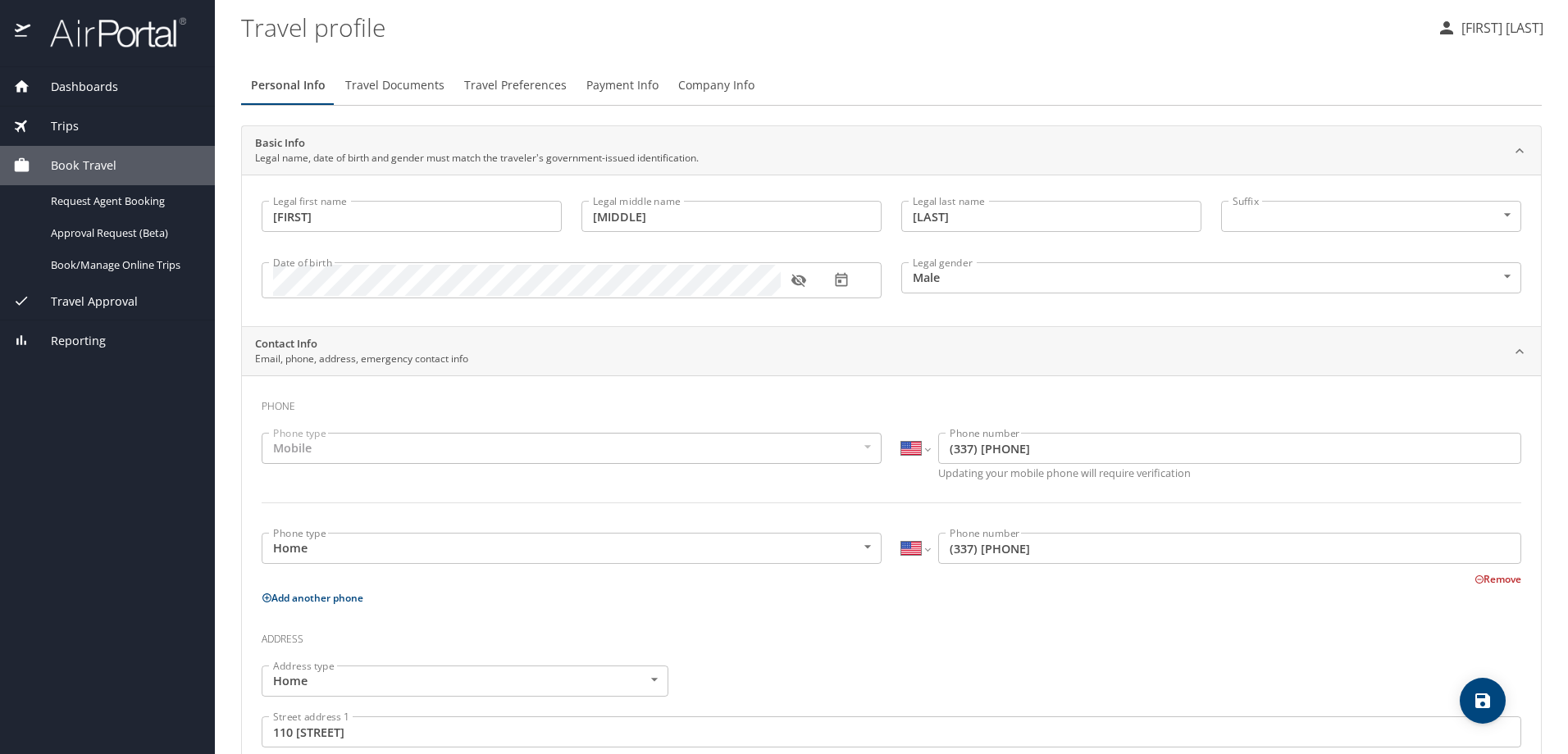 click on "Travel Documents" at bounding box center (394, 85) 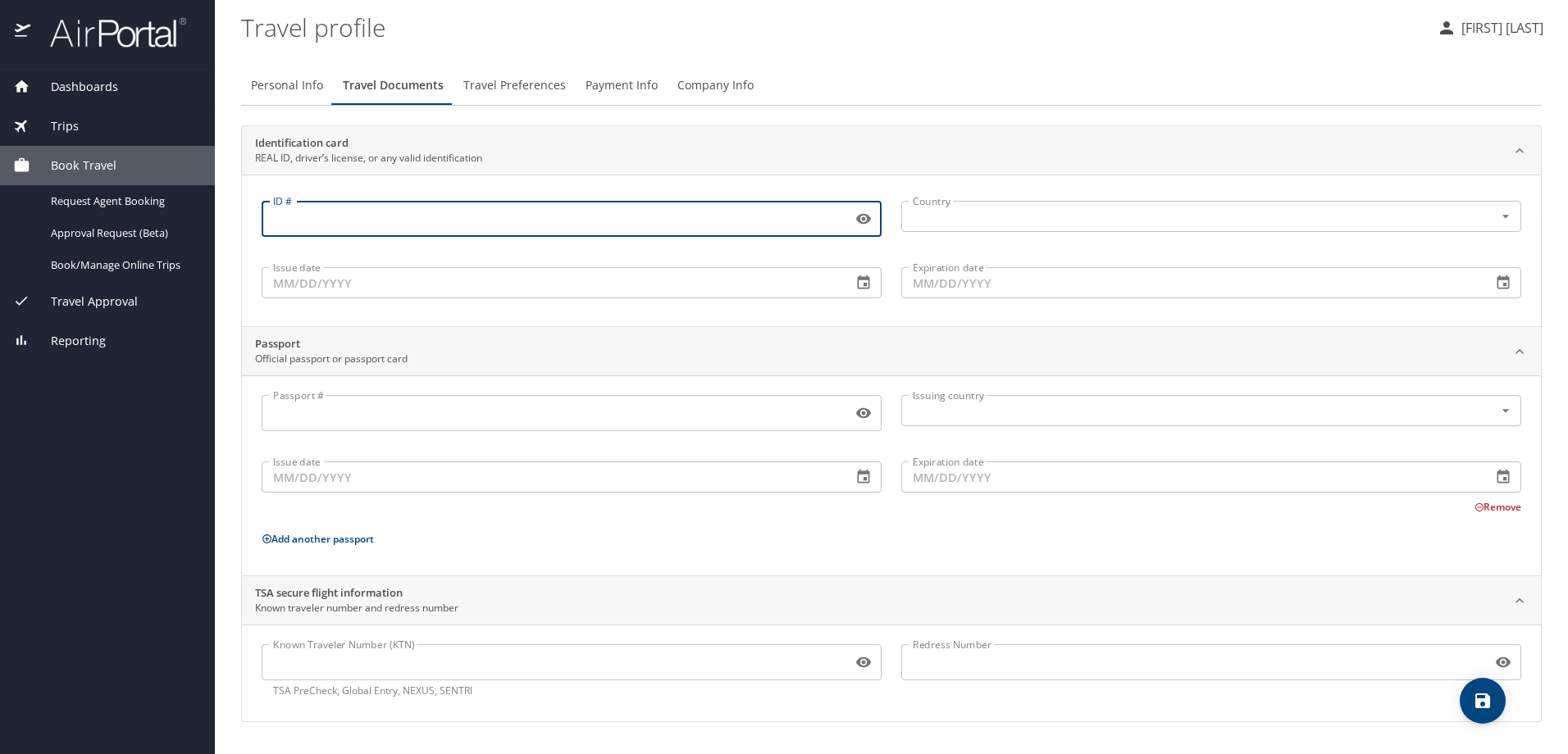 click on "ID #" at bounding box center (554, 219) 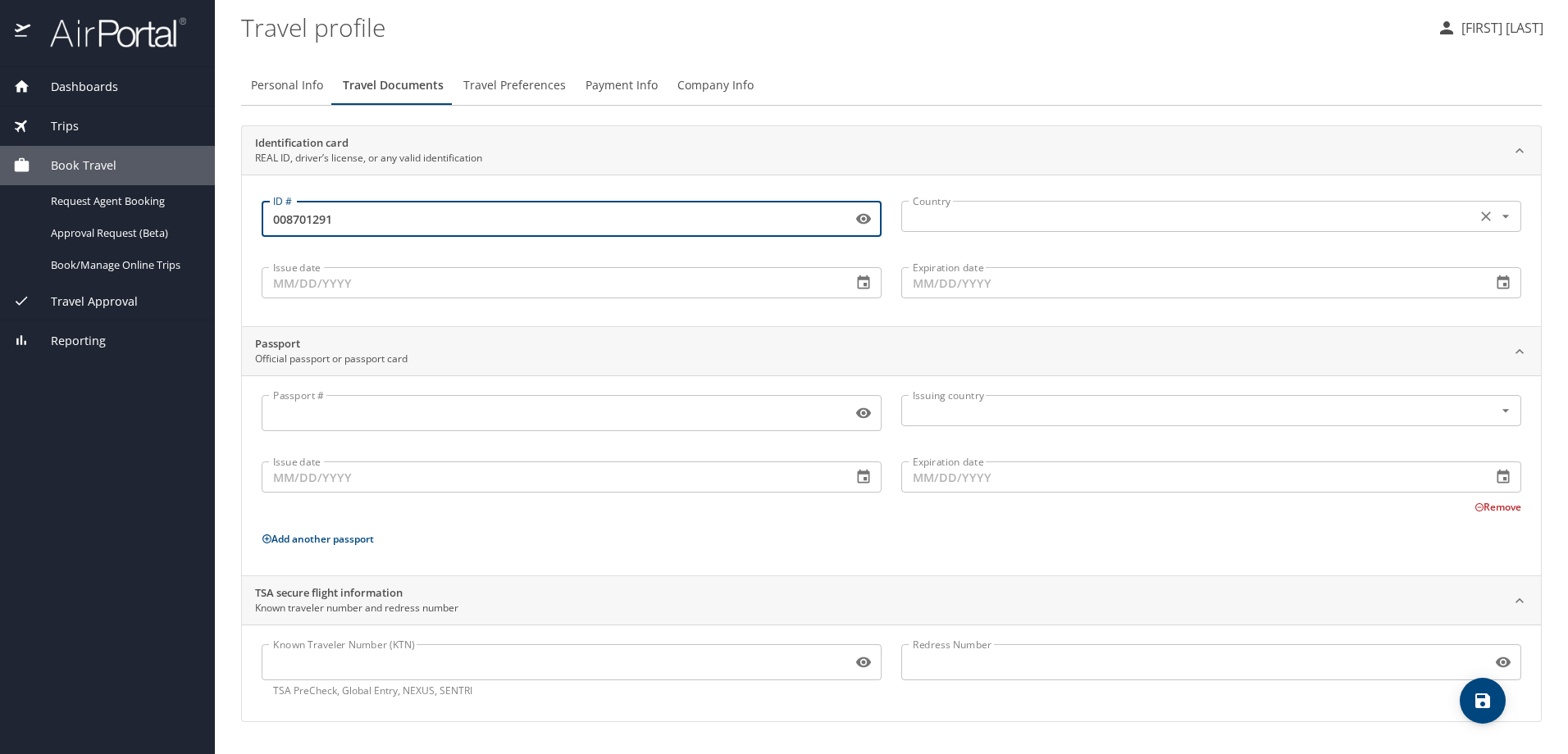 type on "008701291" 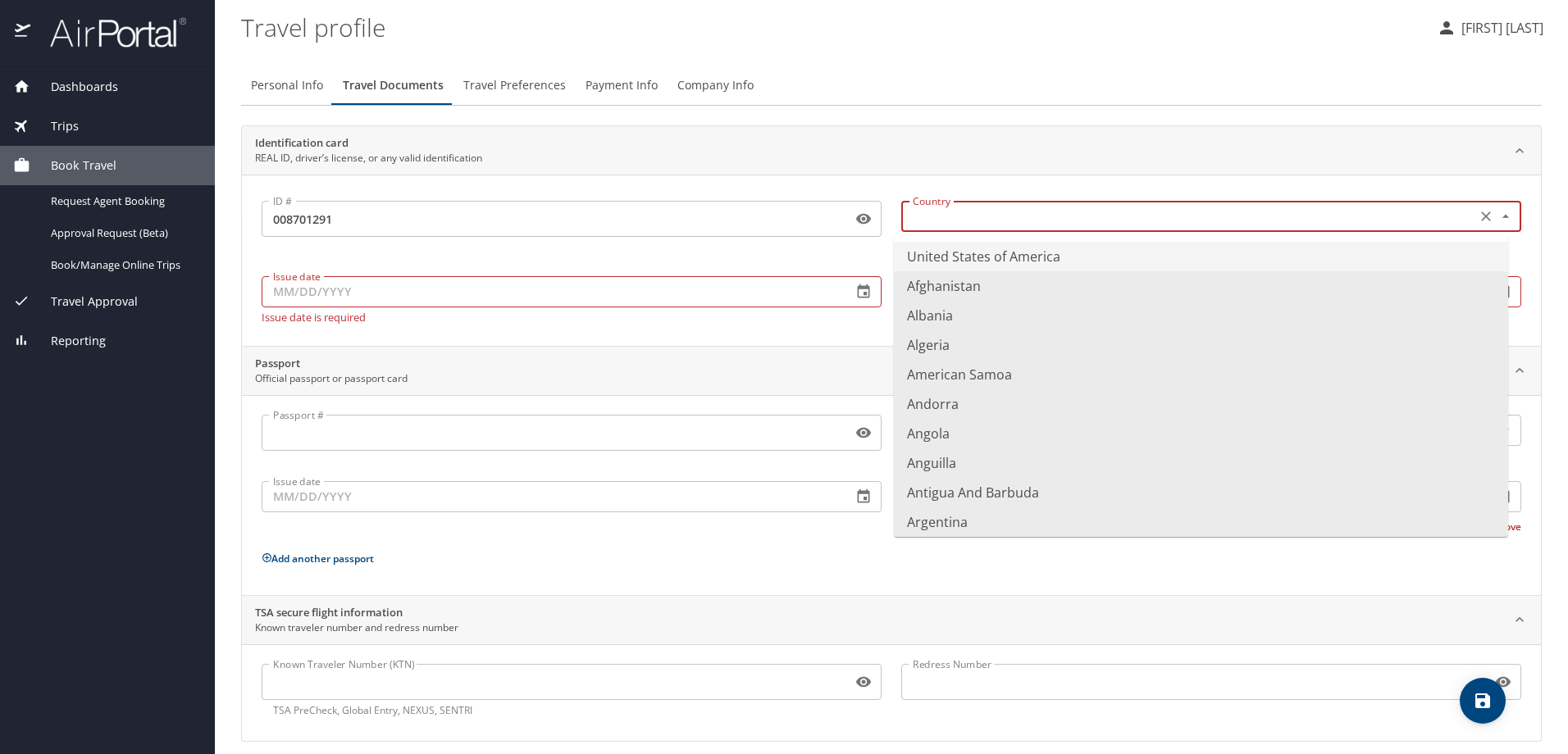 click on "United States of America" at bounding box center (1201, 257) 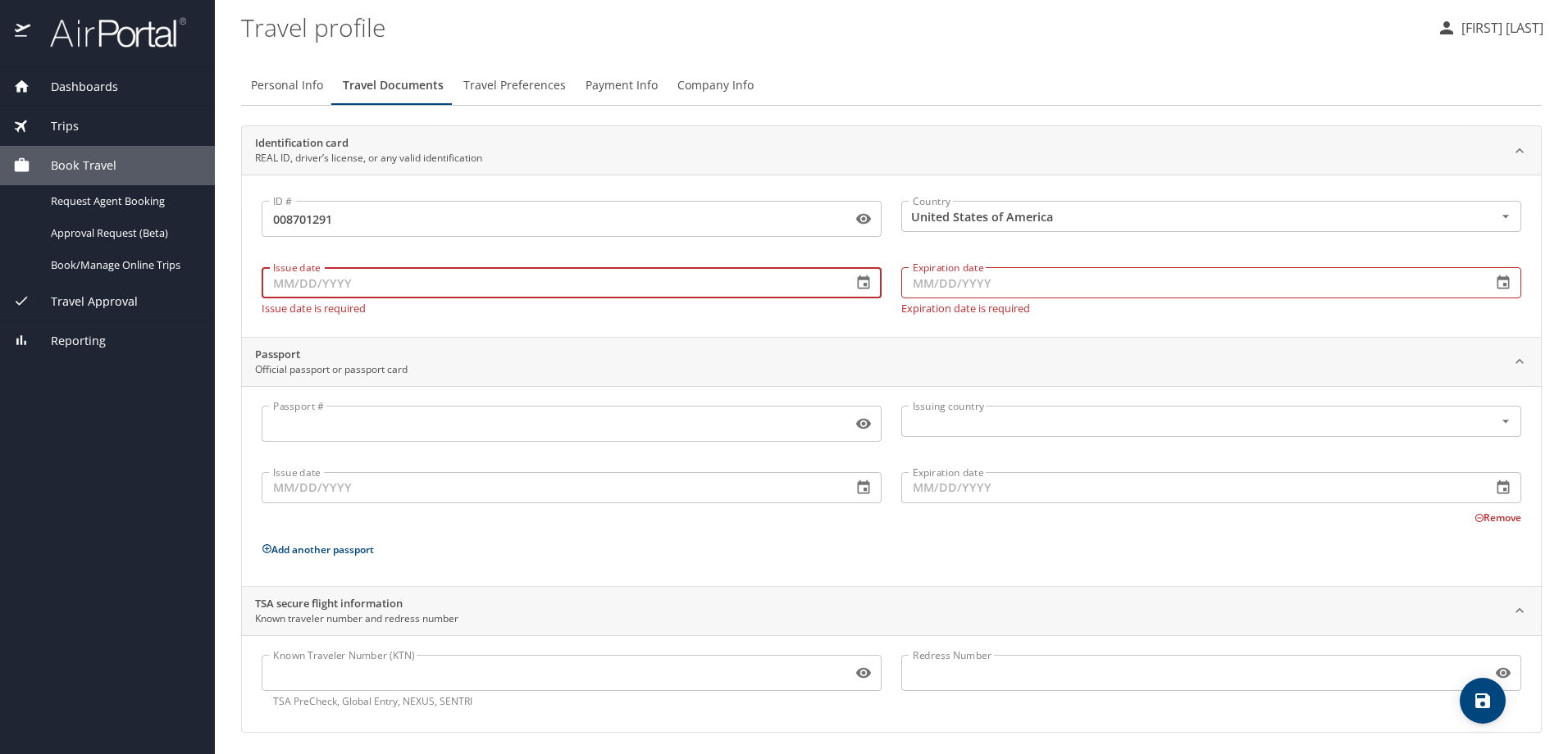 click on "Issue date" at bounding box center (550, 283) 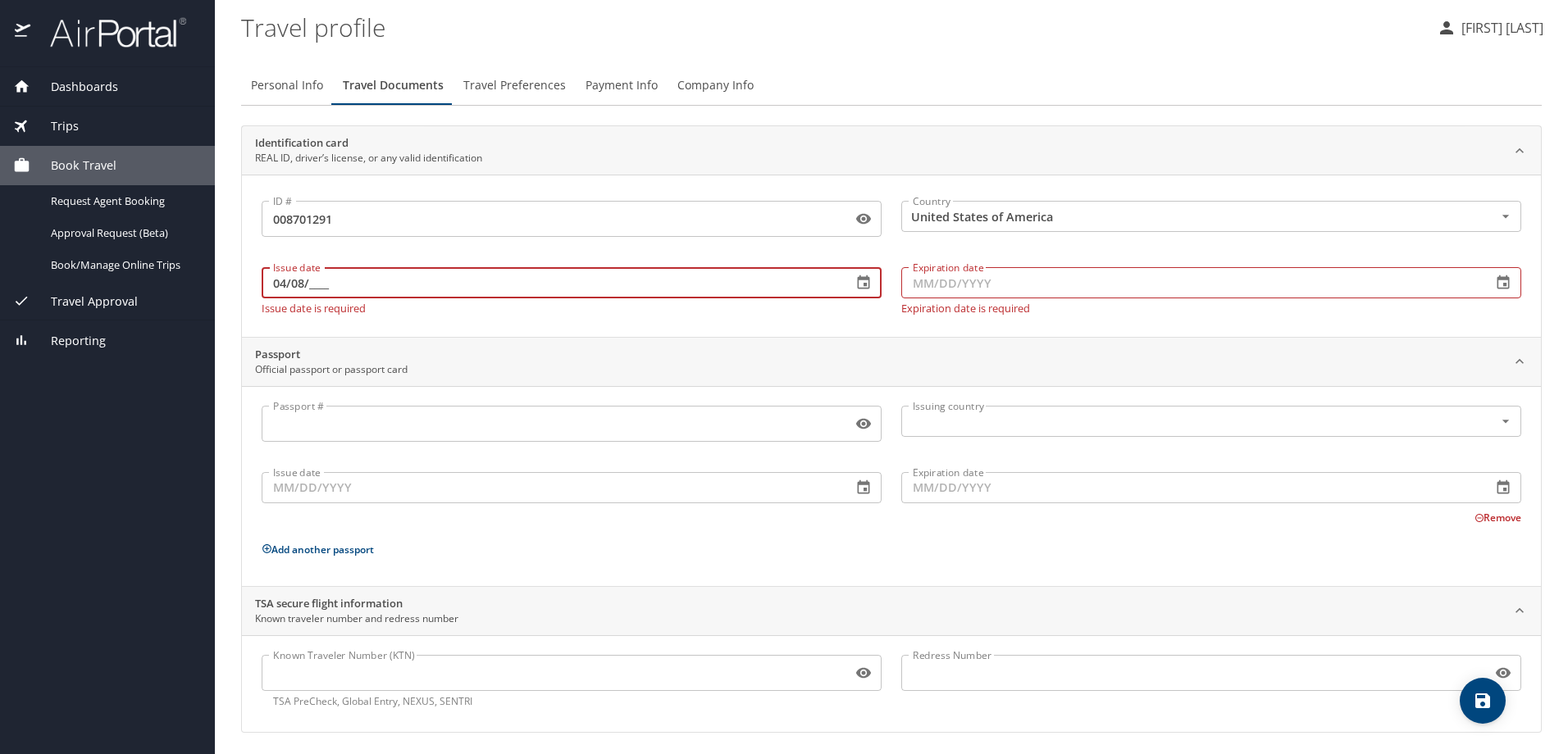 type on "04/08/2024" 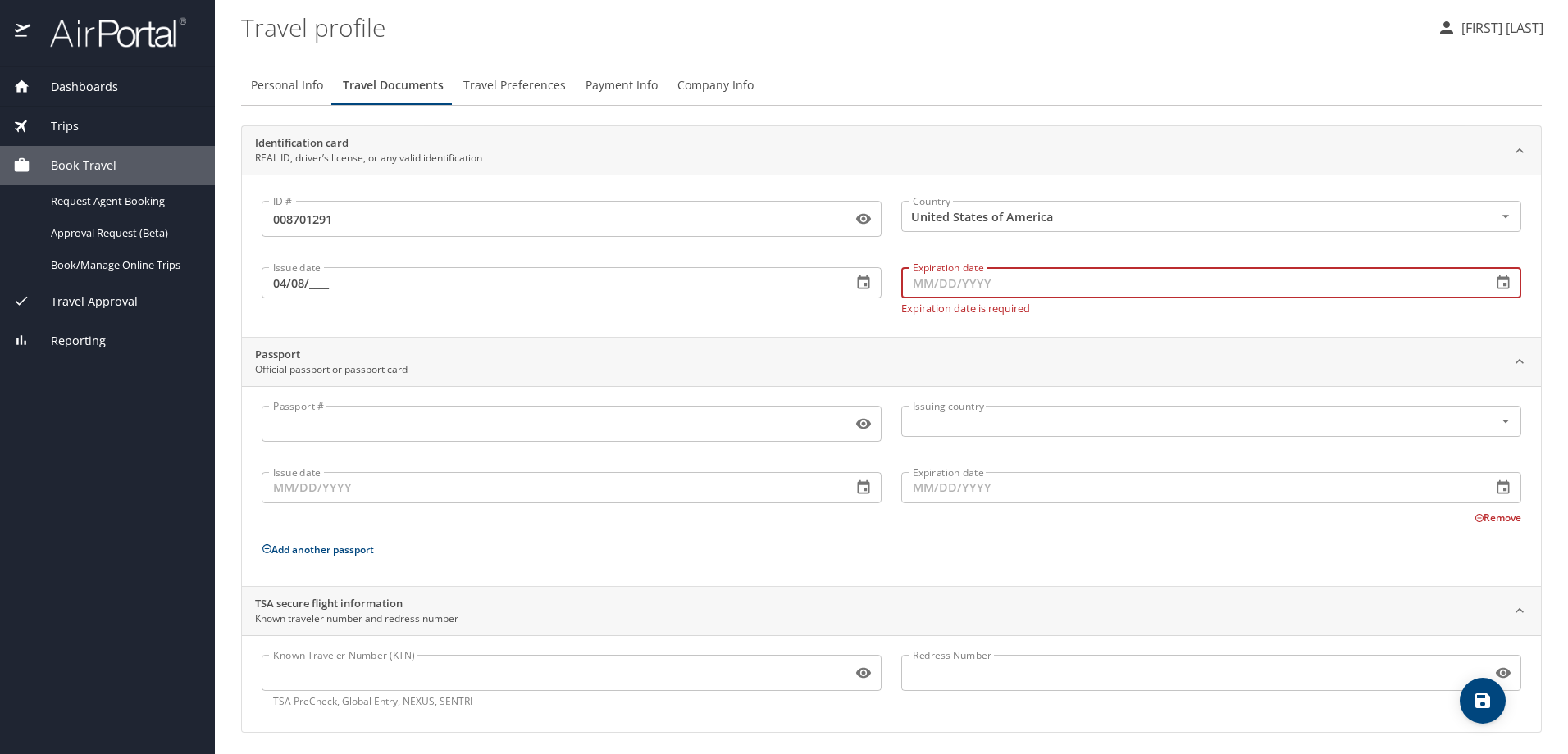 click on "Expiration date" at bounding box center [1190, 283] 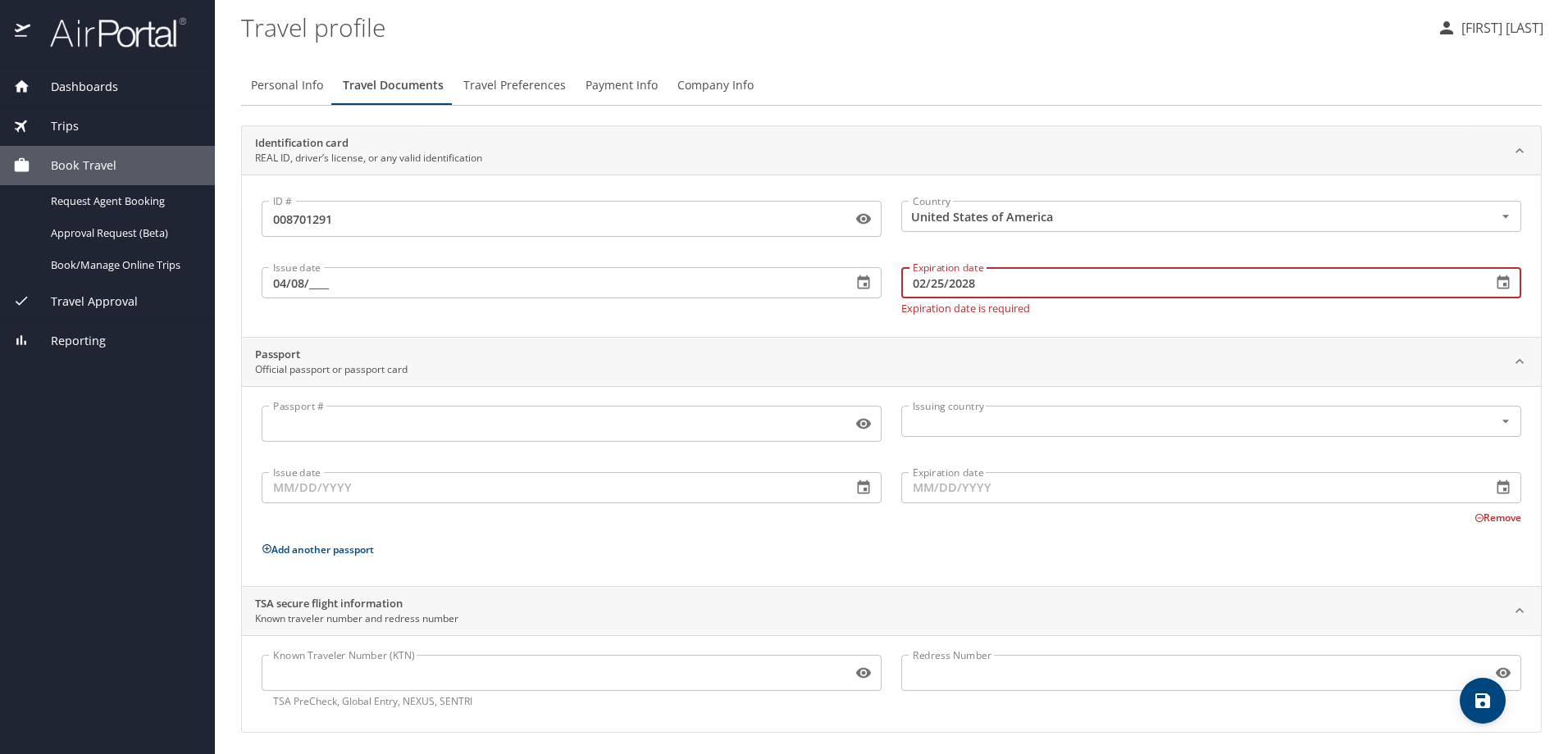 type on "02/25/2028" 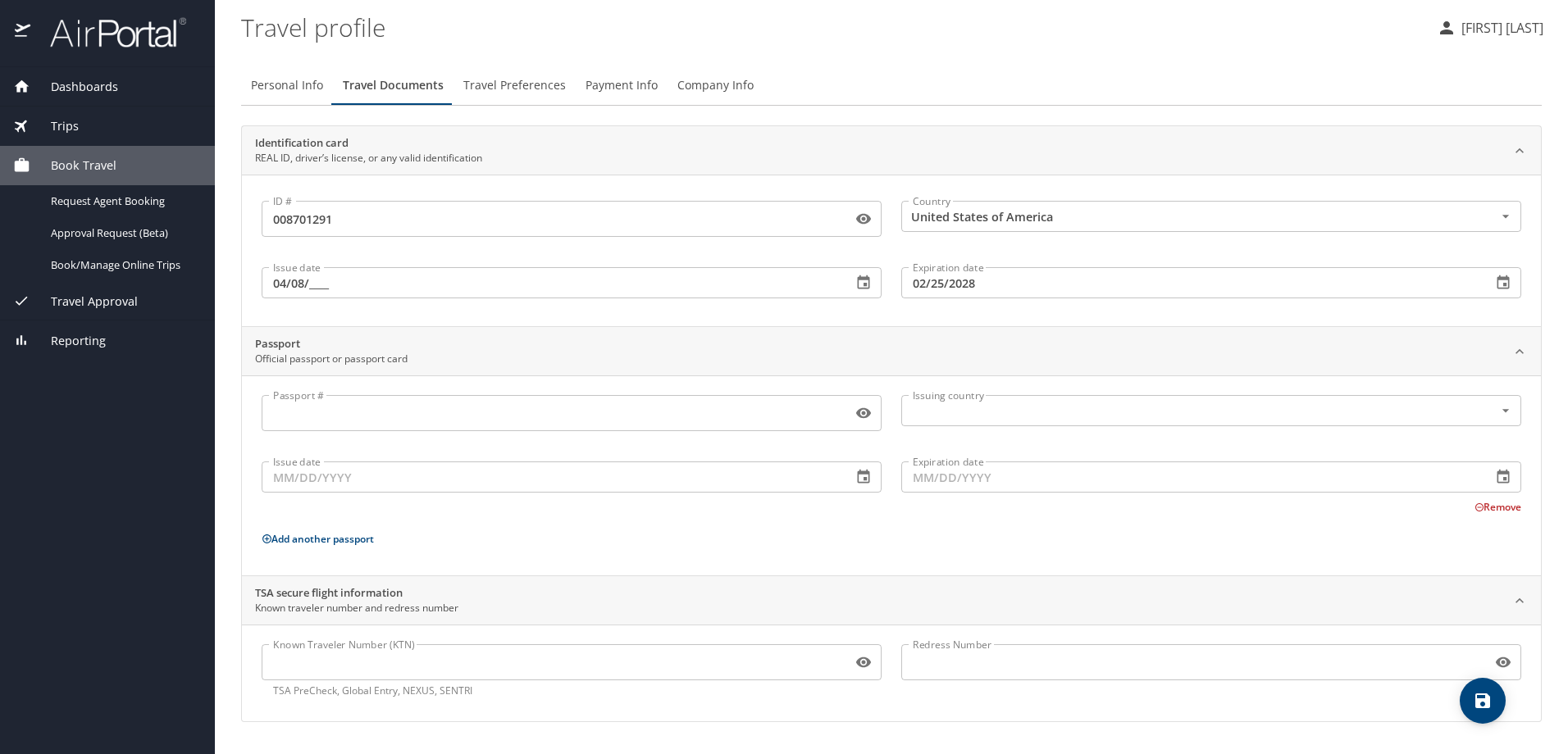 click on "Passport Official passport or passport card" at bounding box center (891, 352) 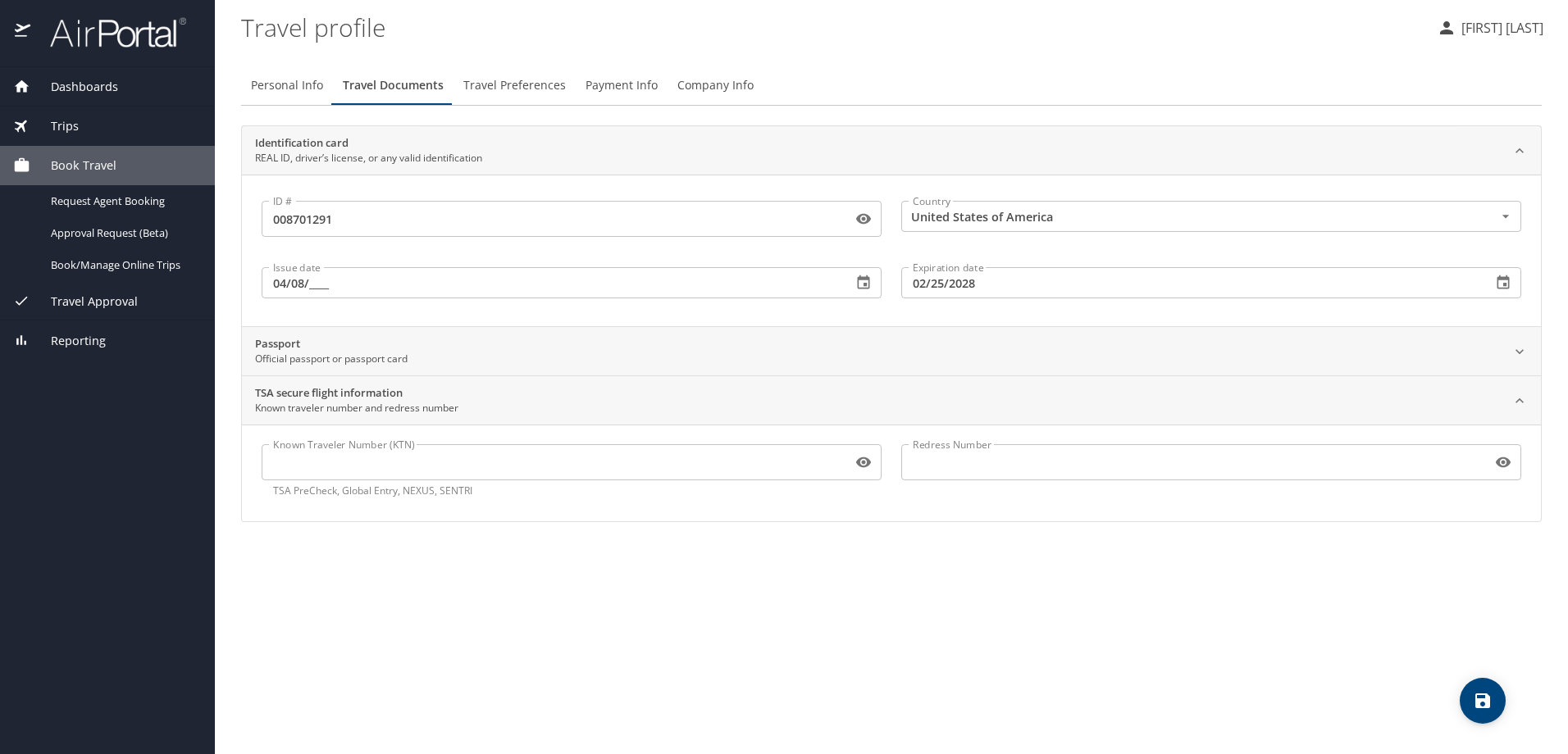 click on "Passport Official passport or passport card" at bounding box center (878, 352) 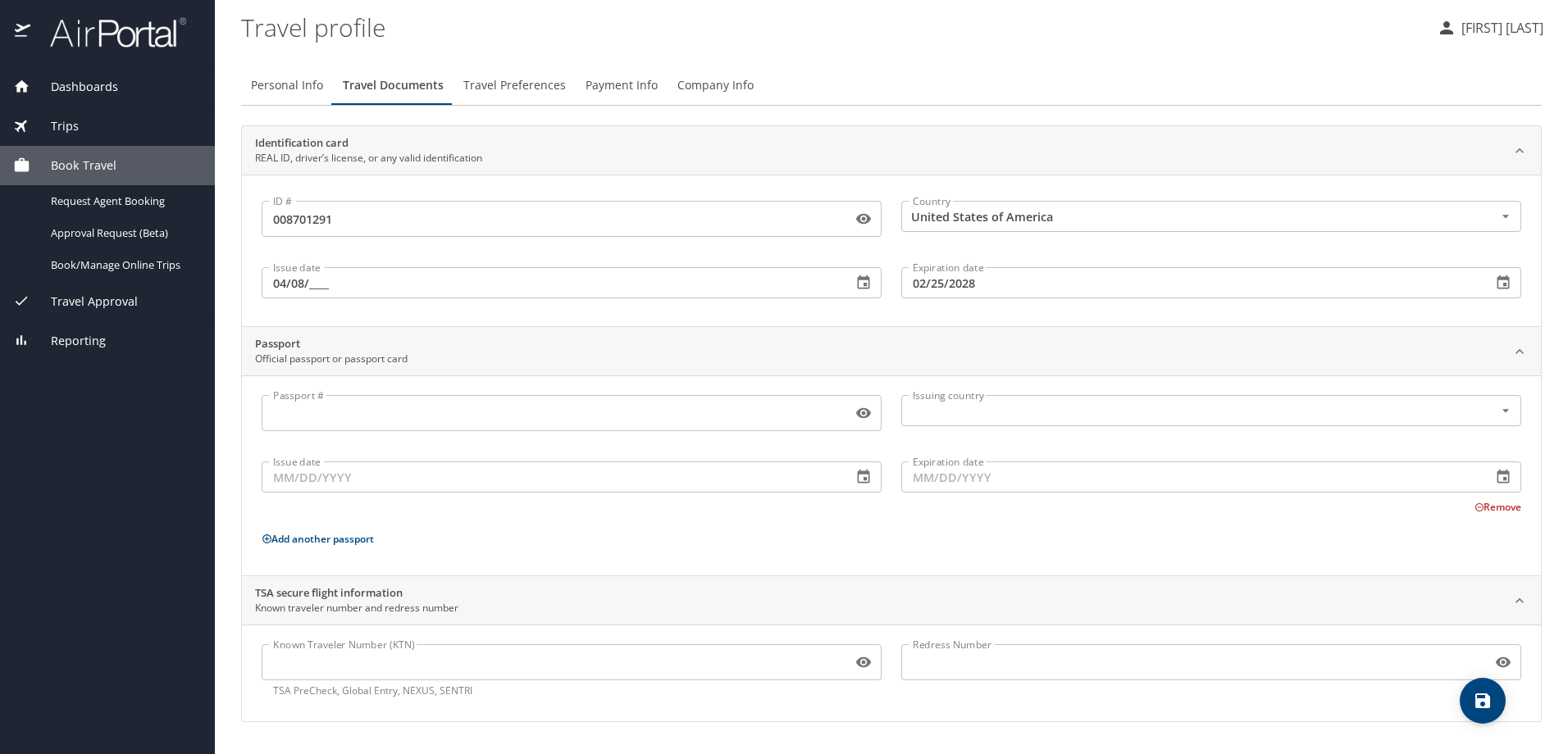click on "Add another passport" at bounding box center (891, 538) 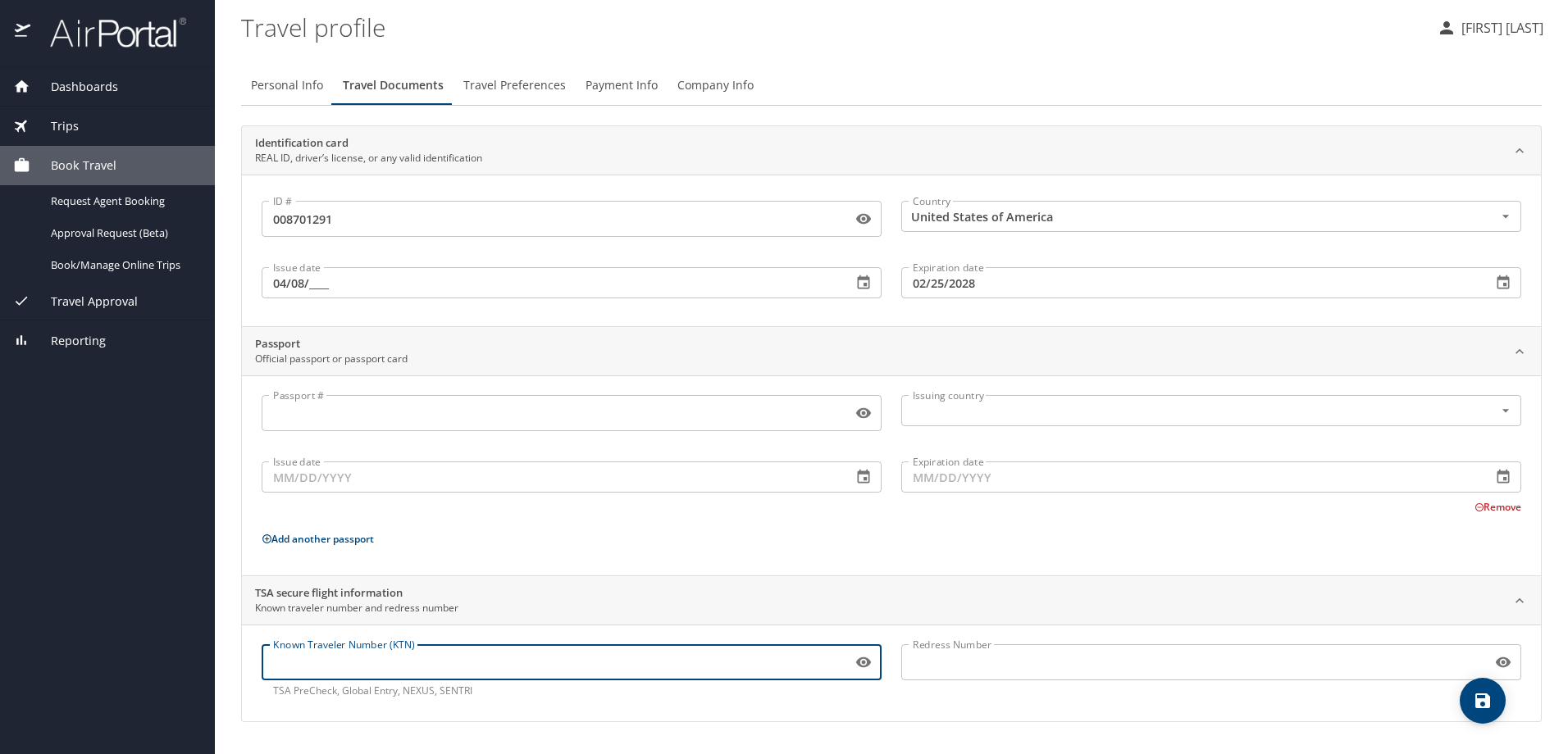 click on "Known Traveler Number (KTN)" at bounding box center [554, 662] 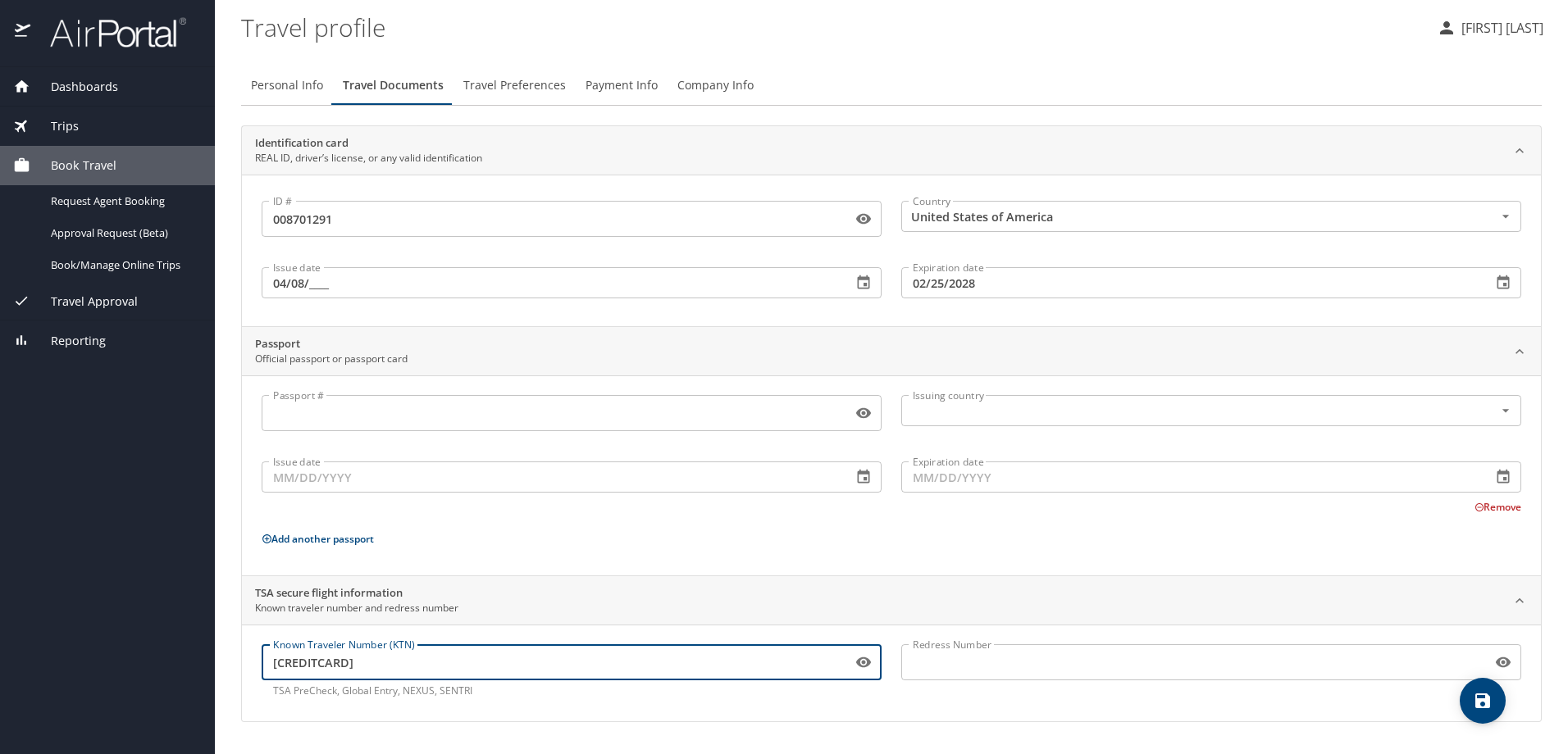 type on "TT124Z83K" 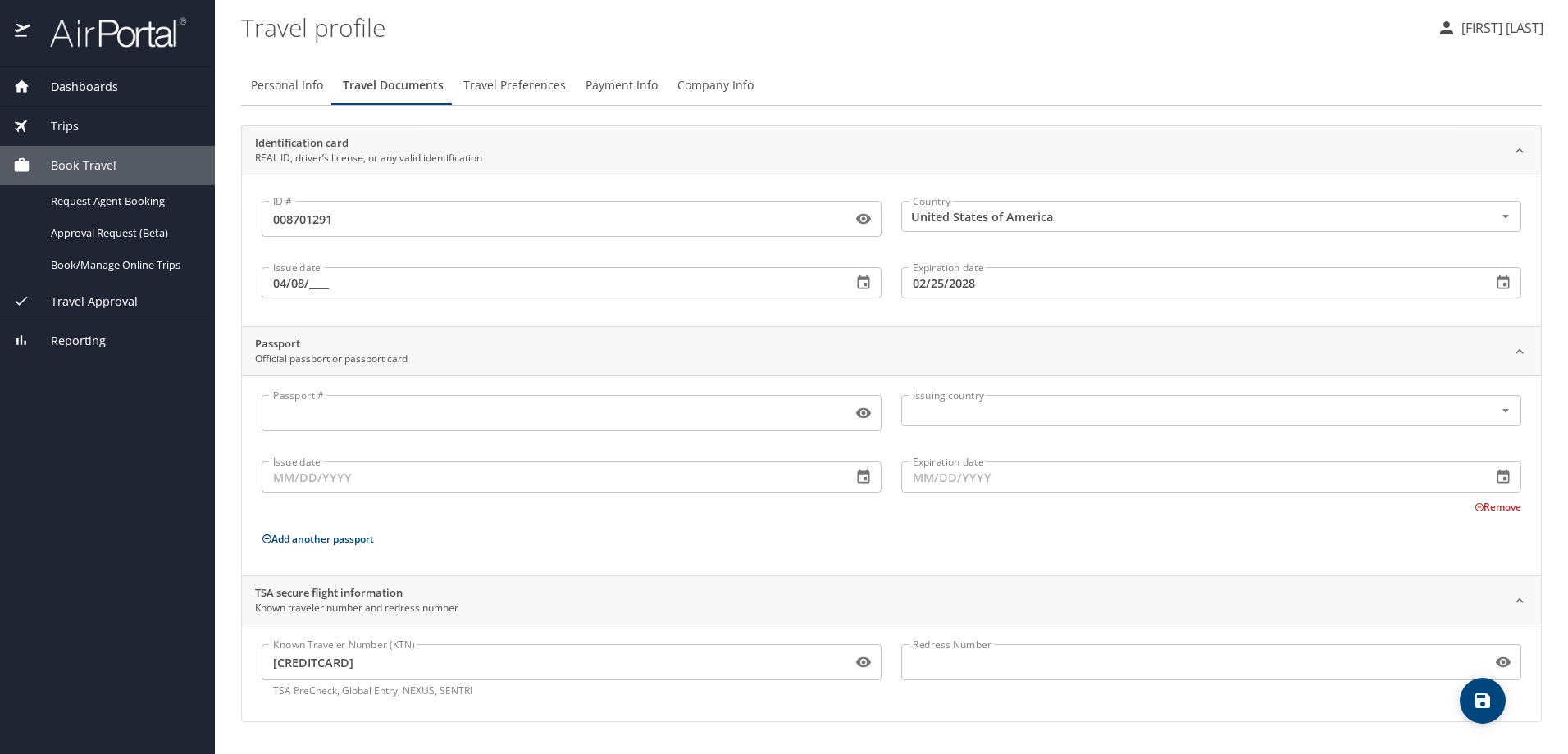 click on "Redress Number Redress Number" at bounding box center [1211, 671] 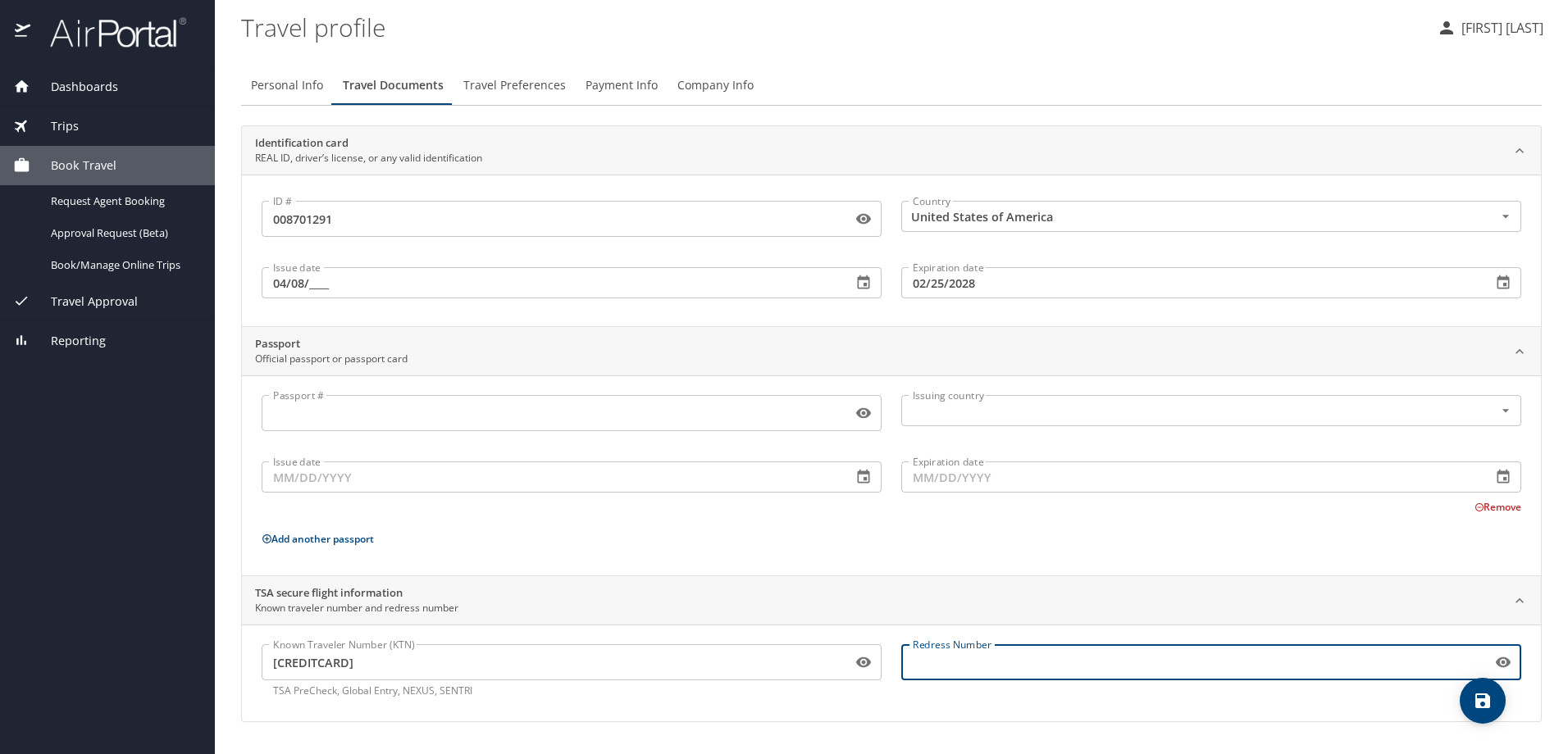 click on "Redress Number" at bounding box center [1193, 662] 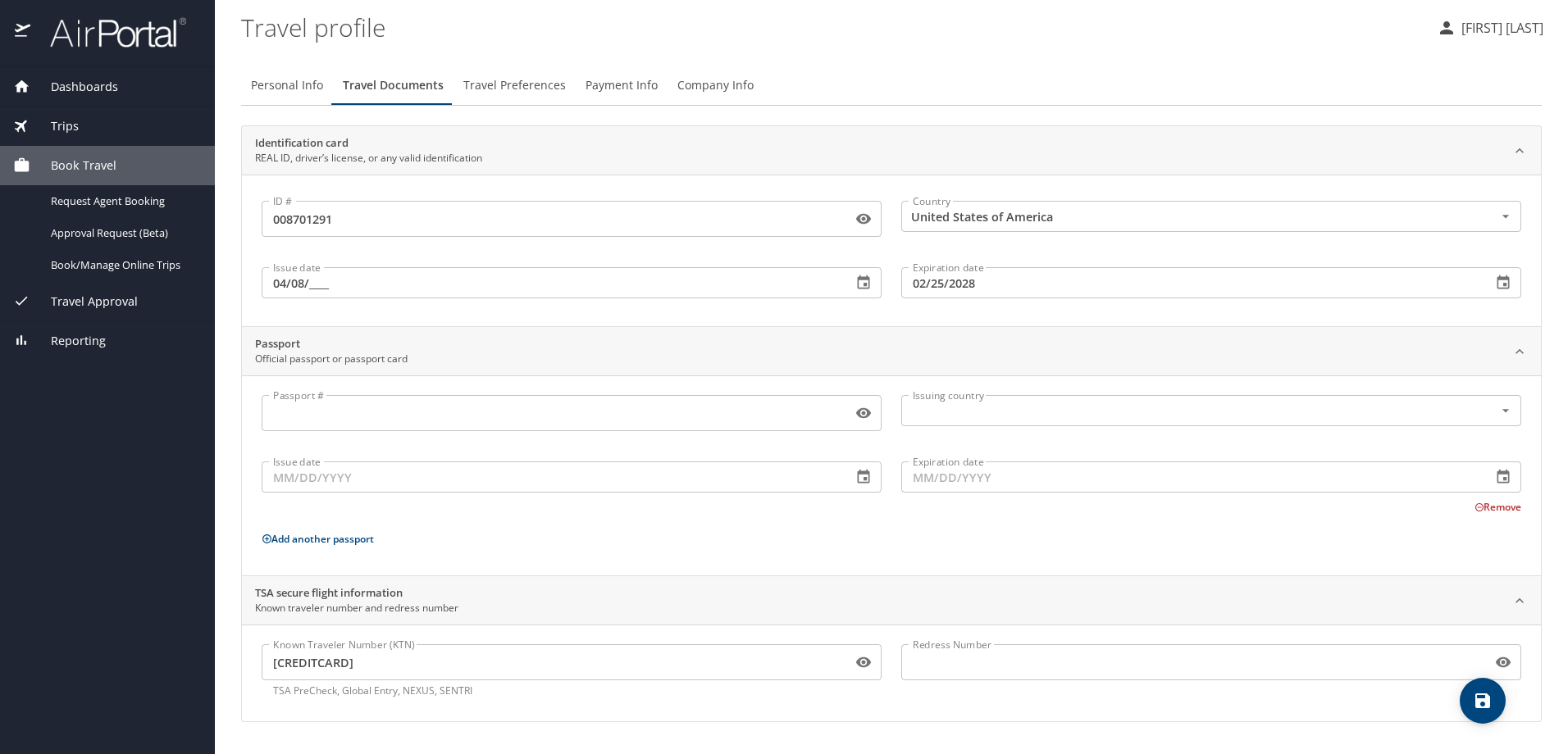 click 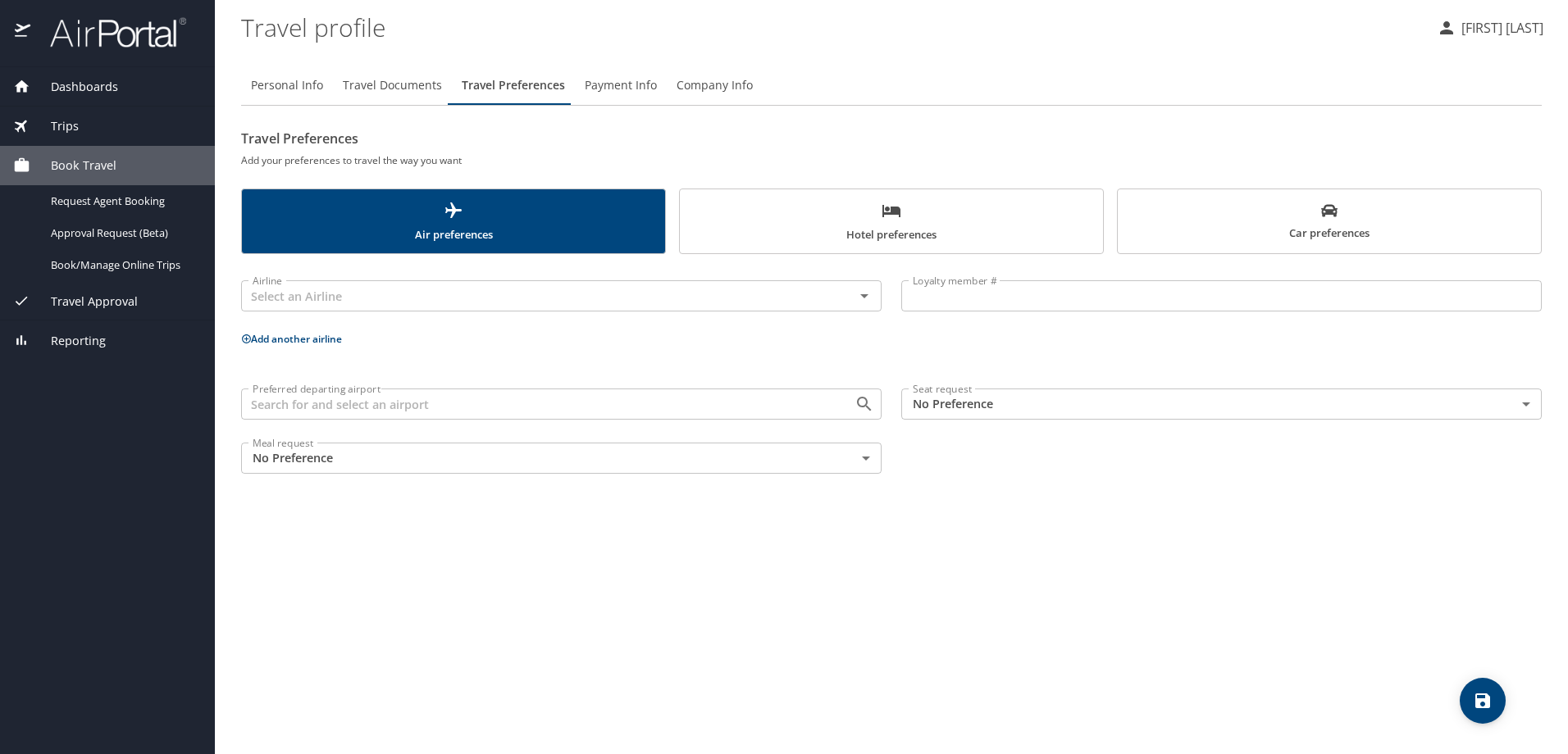 click on "Airline Airline   Loyalty member # Loyalty member #  Add another airline Preferred departing airport Preferred departing airport   Seat request No Preference NotApplicable Seat request   Meal request No Preference NotApplicable Meal request" at bounding box center [891, 374] 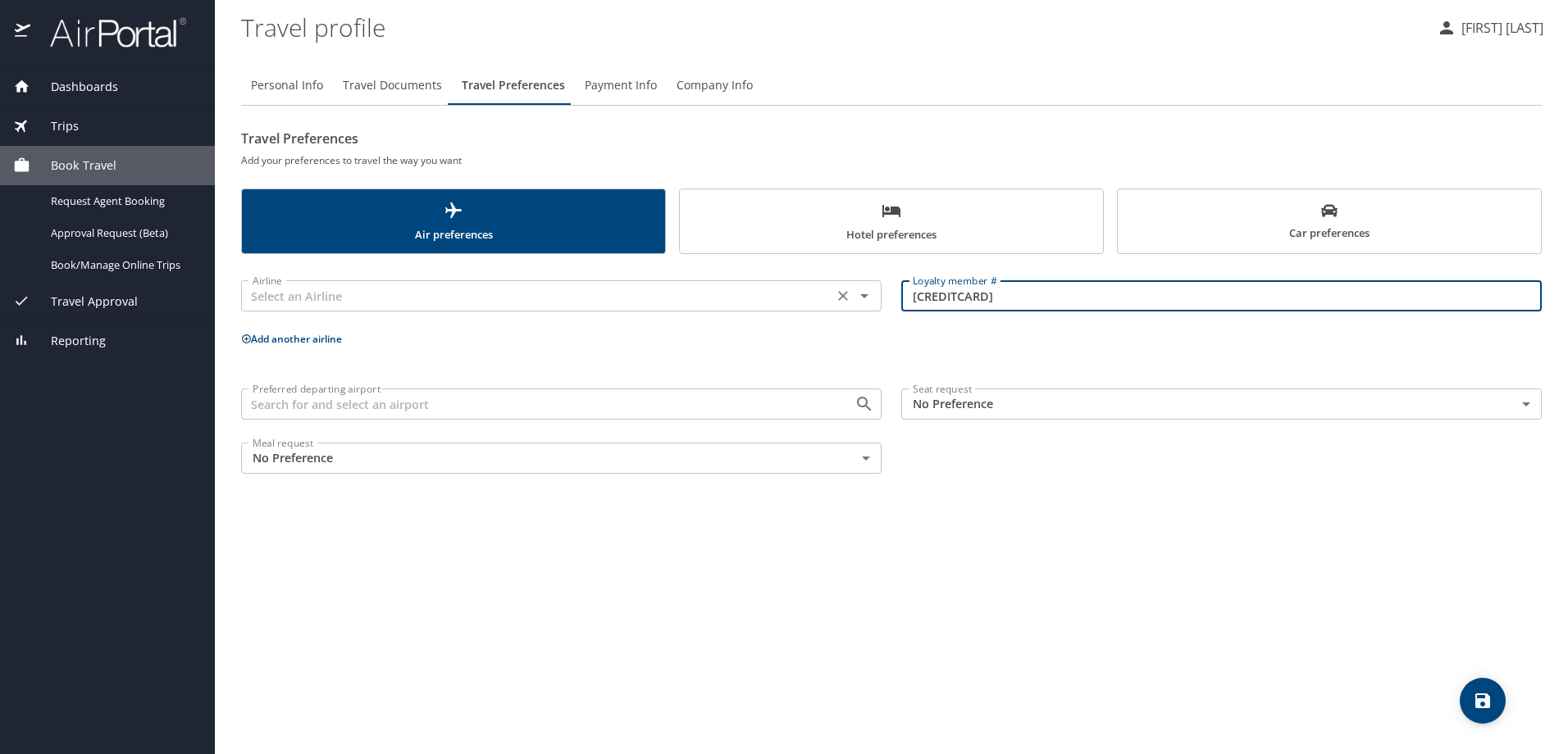type on "63MV2B0" 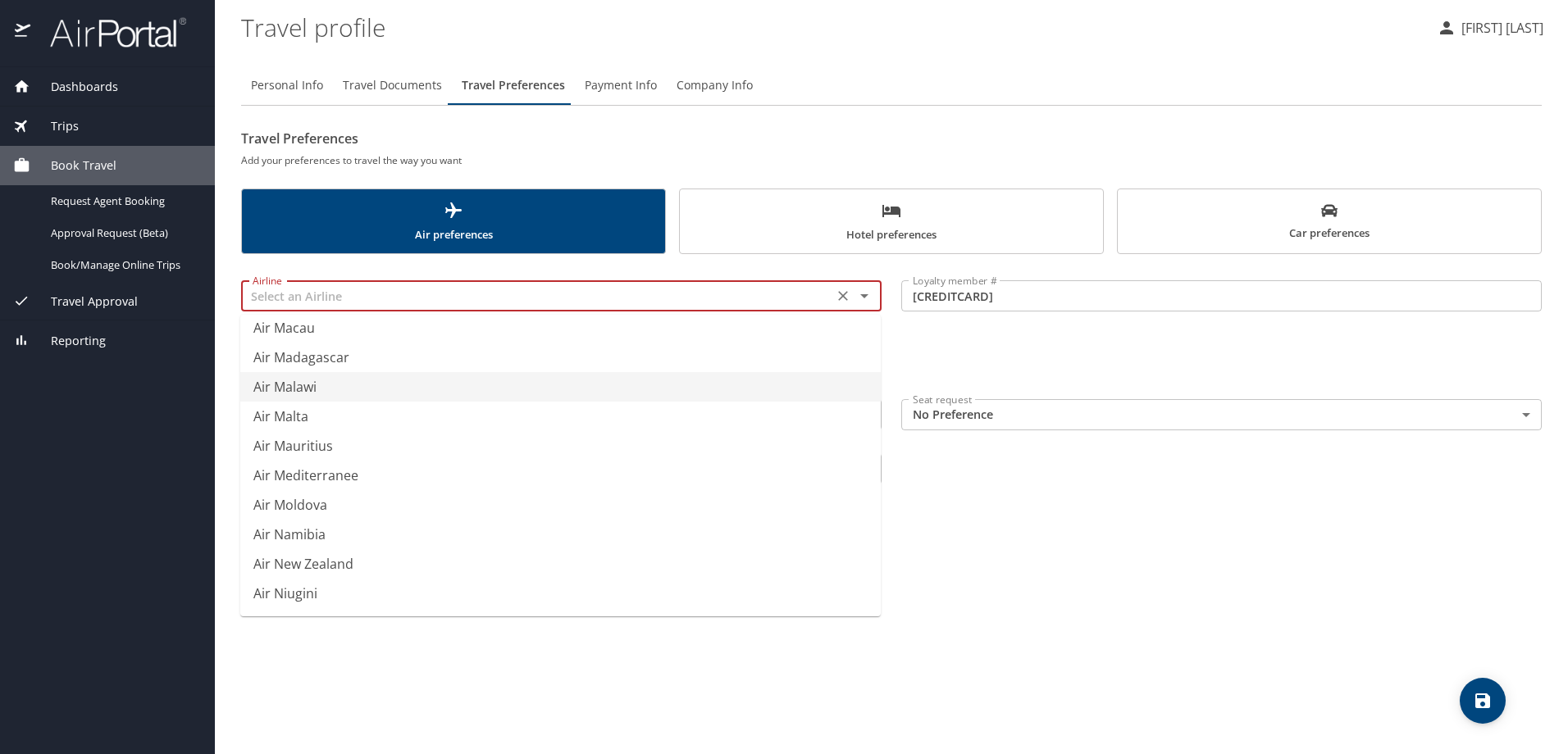 scroll, scrollTop: 1311, scrollLeft: 0, axis: vertical 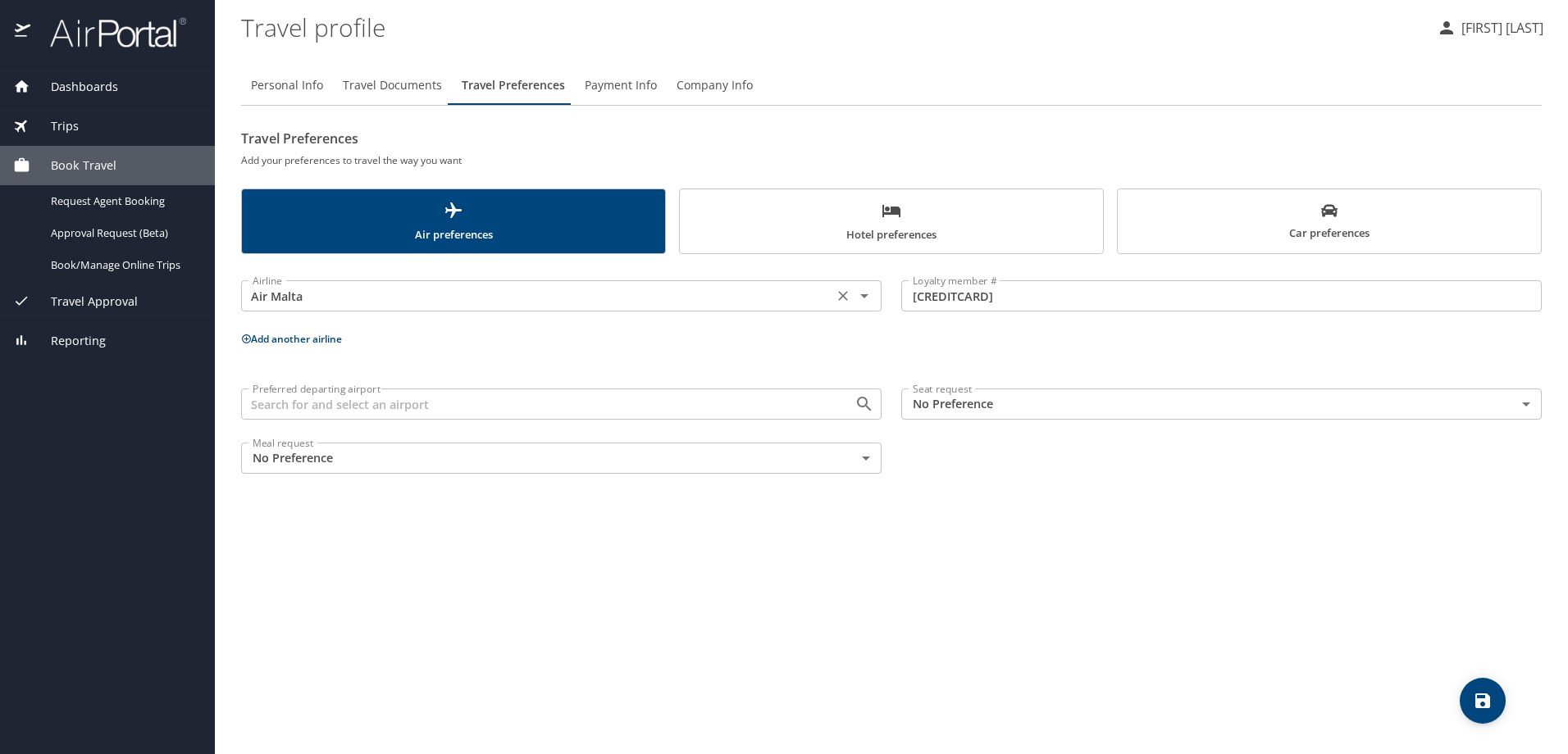 click on "Air Malta" at bounding box center (537, 296) 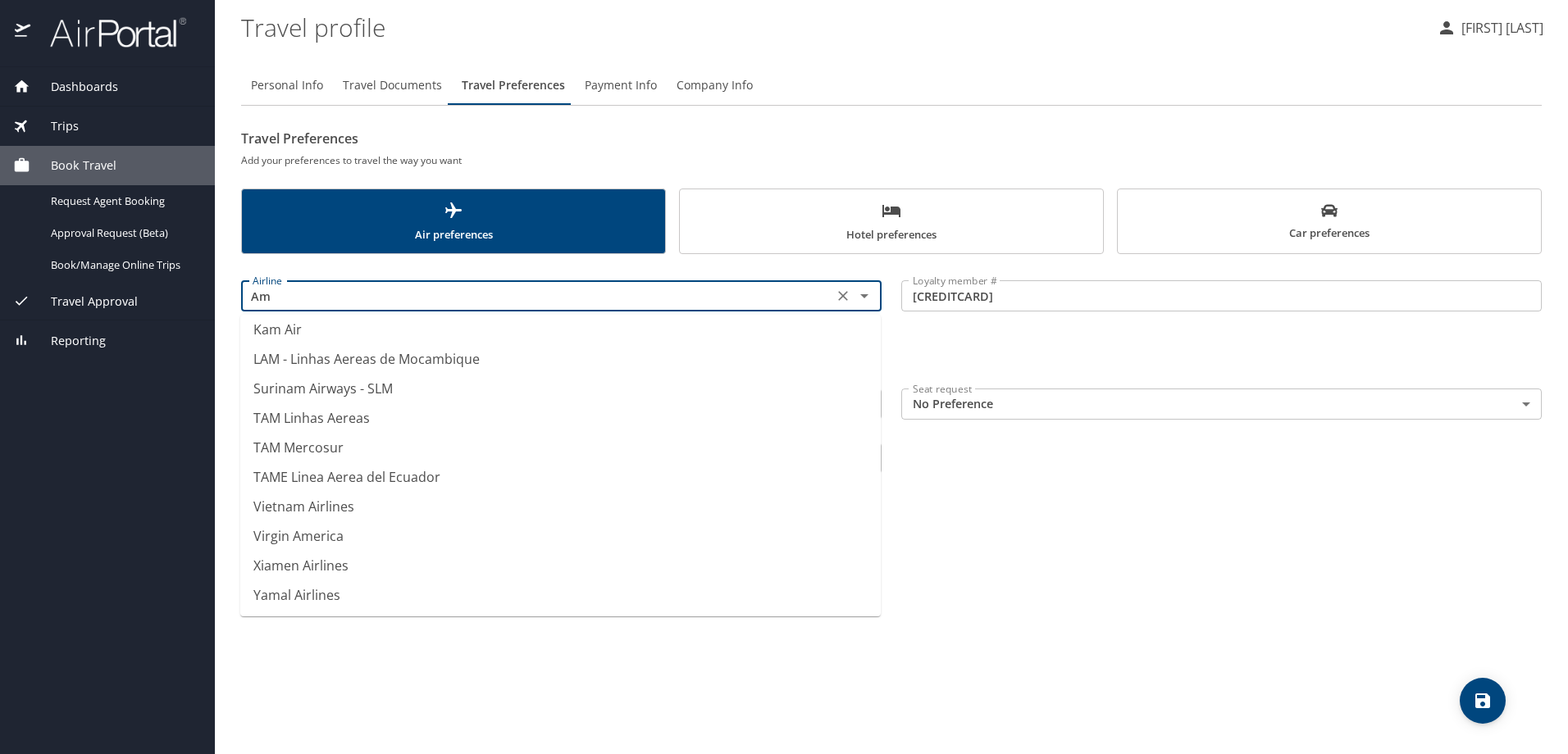 scroll, scrollTop: 0, scrollLeft: 0, axis: both 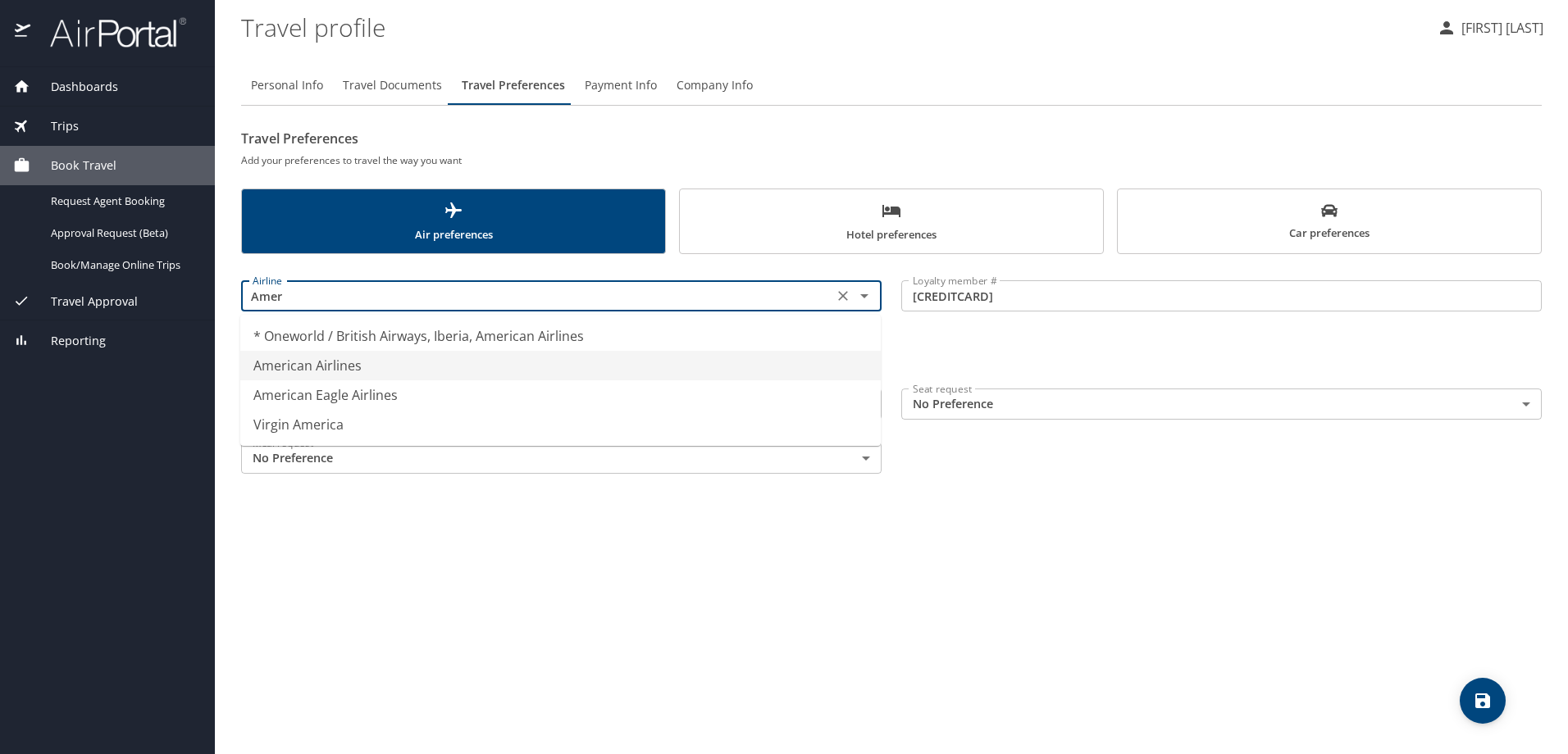 click on "American Airlines" at bounding box center [560, 366] 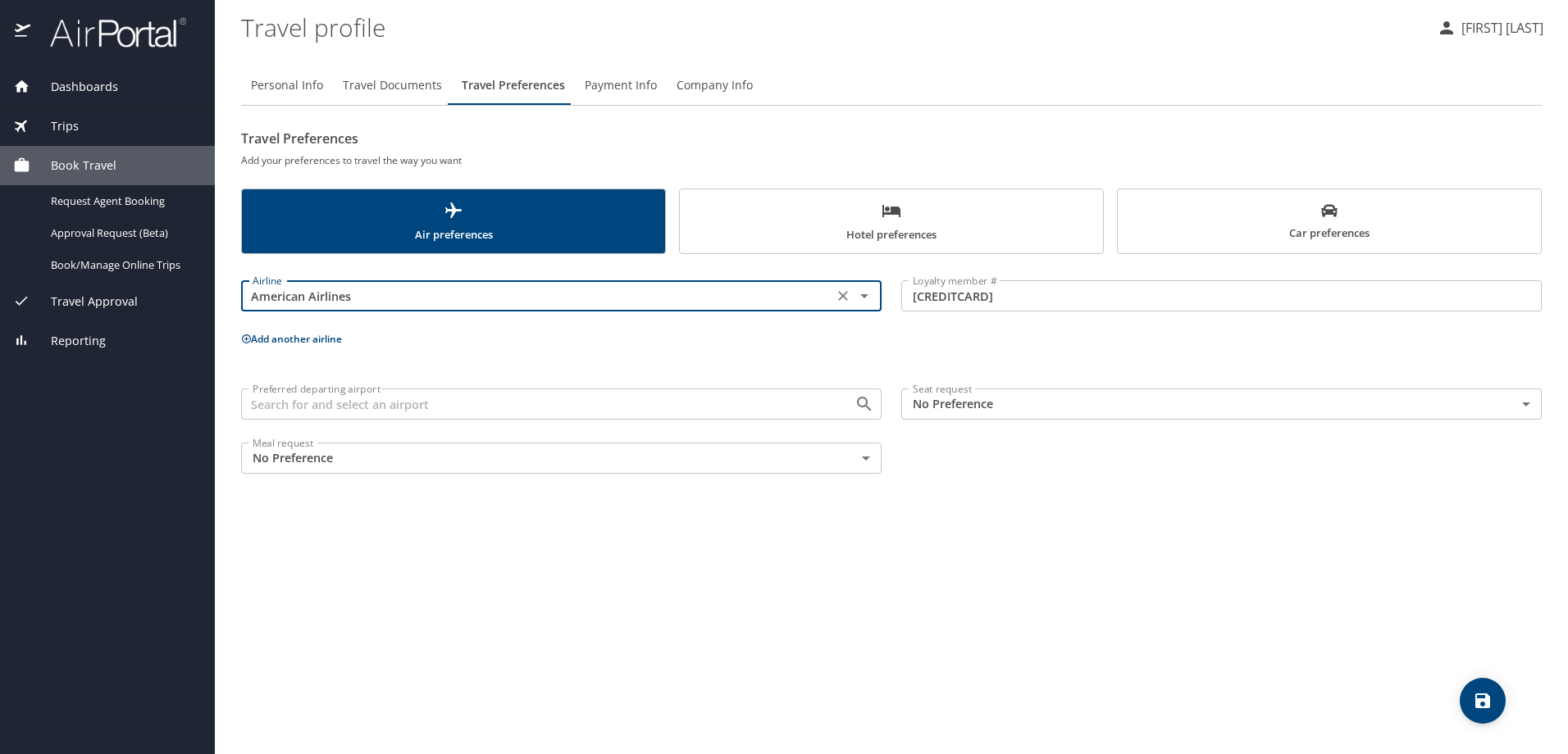 type on "American Airlines" 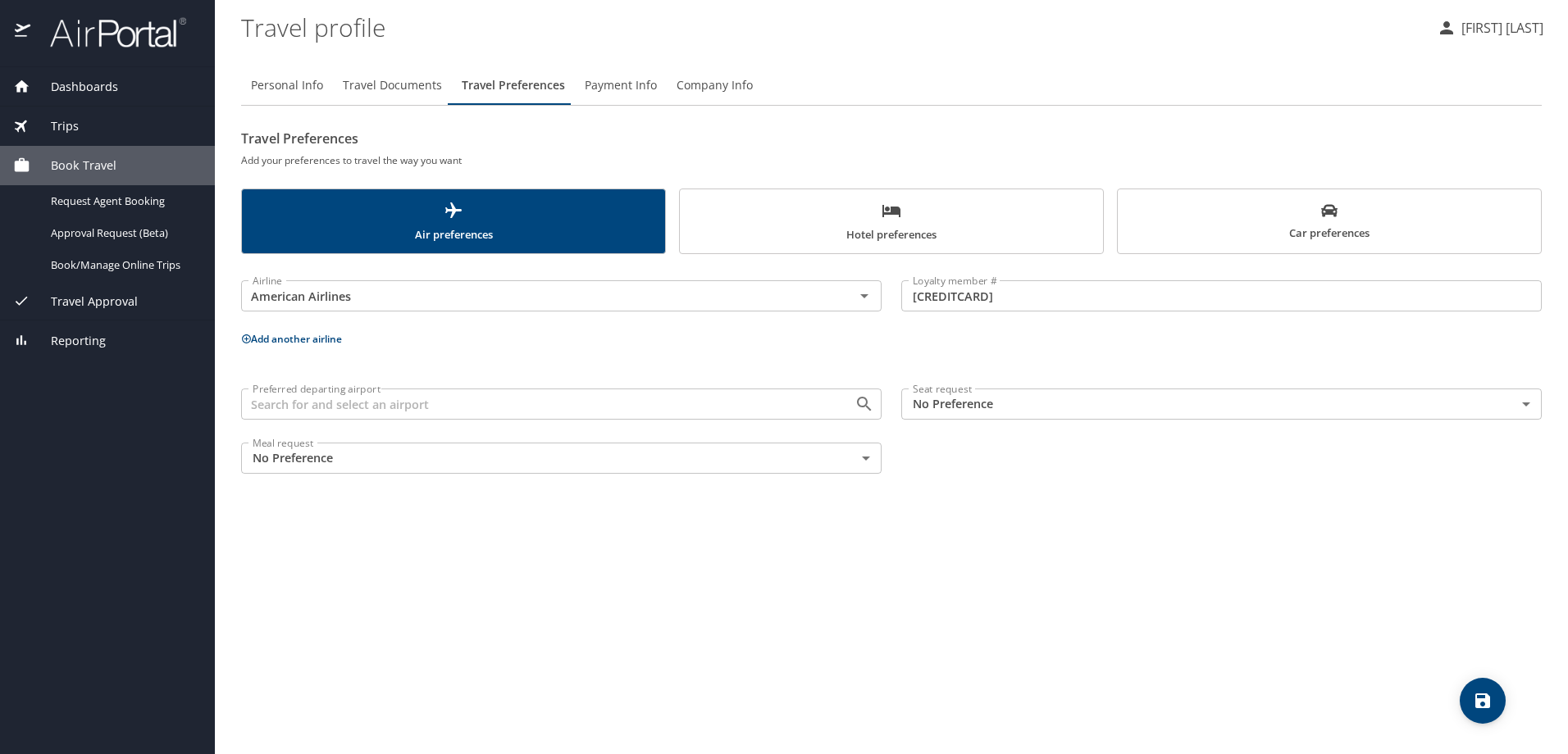 click on "Add another airline" at bounding box center (291, 338) 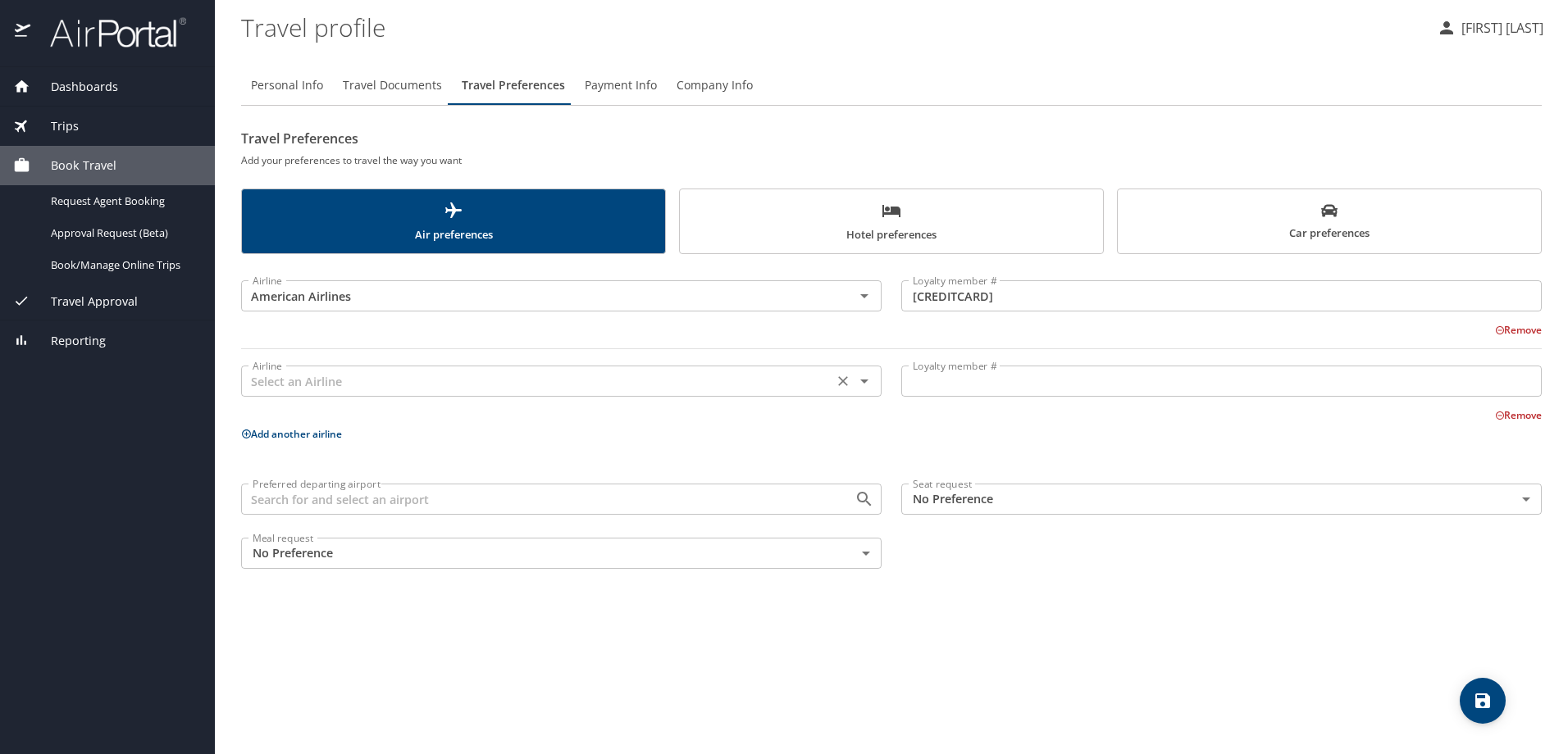 click at bounding box center (537, 381) 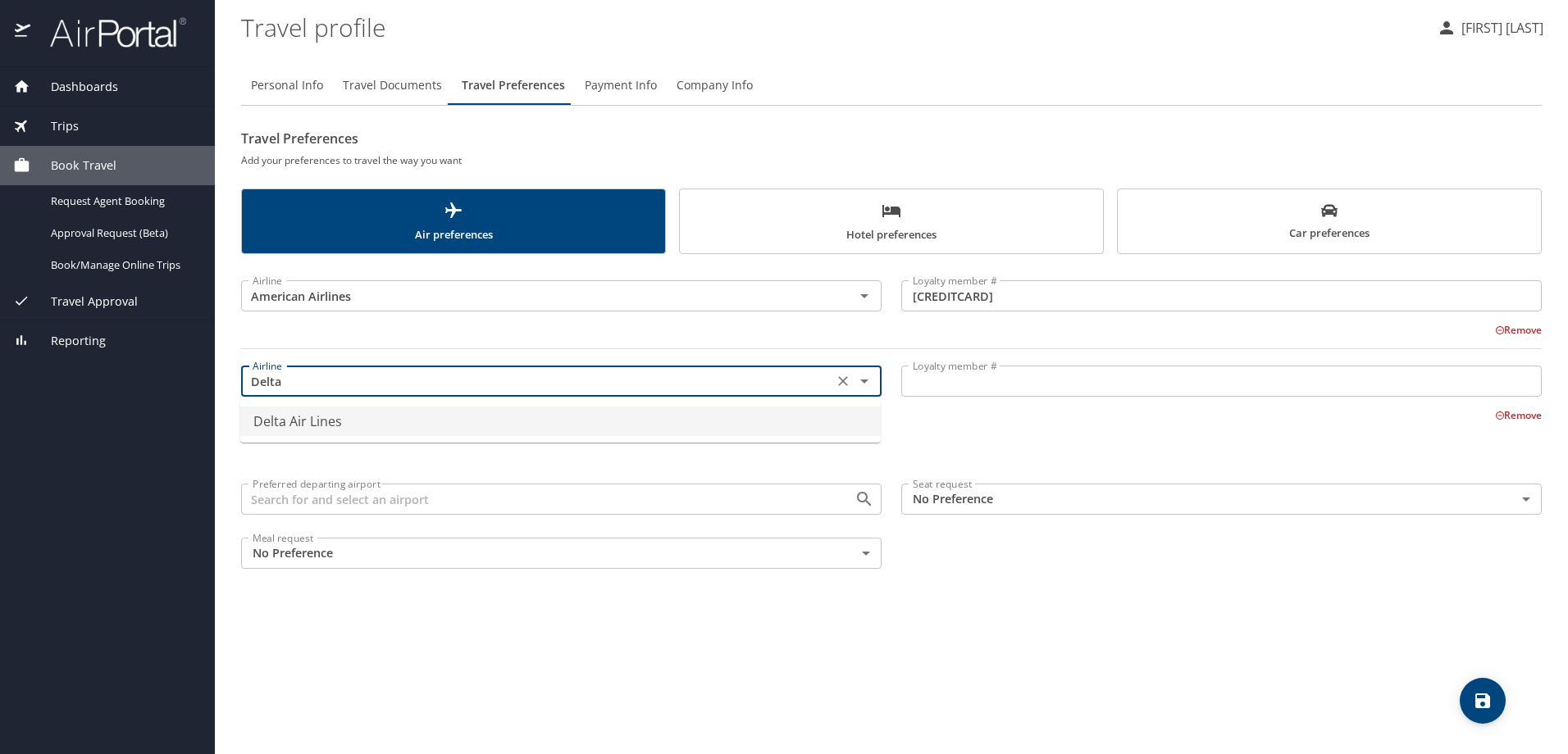 click on "Delta Air Lines" at bounding box center [560, 421] 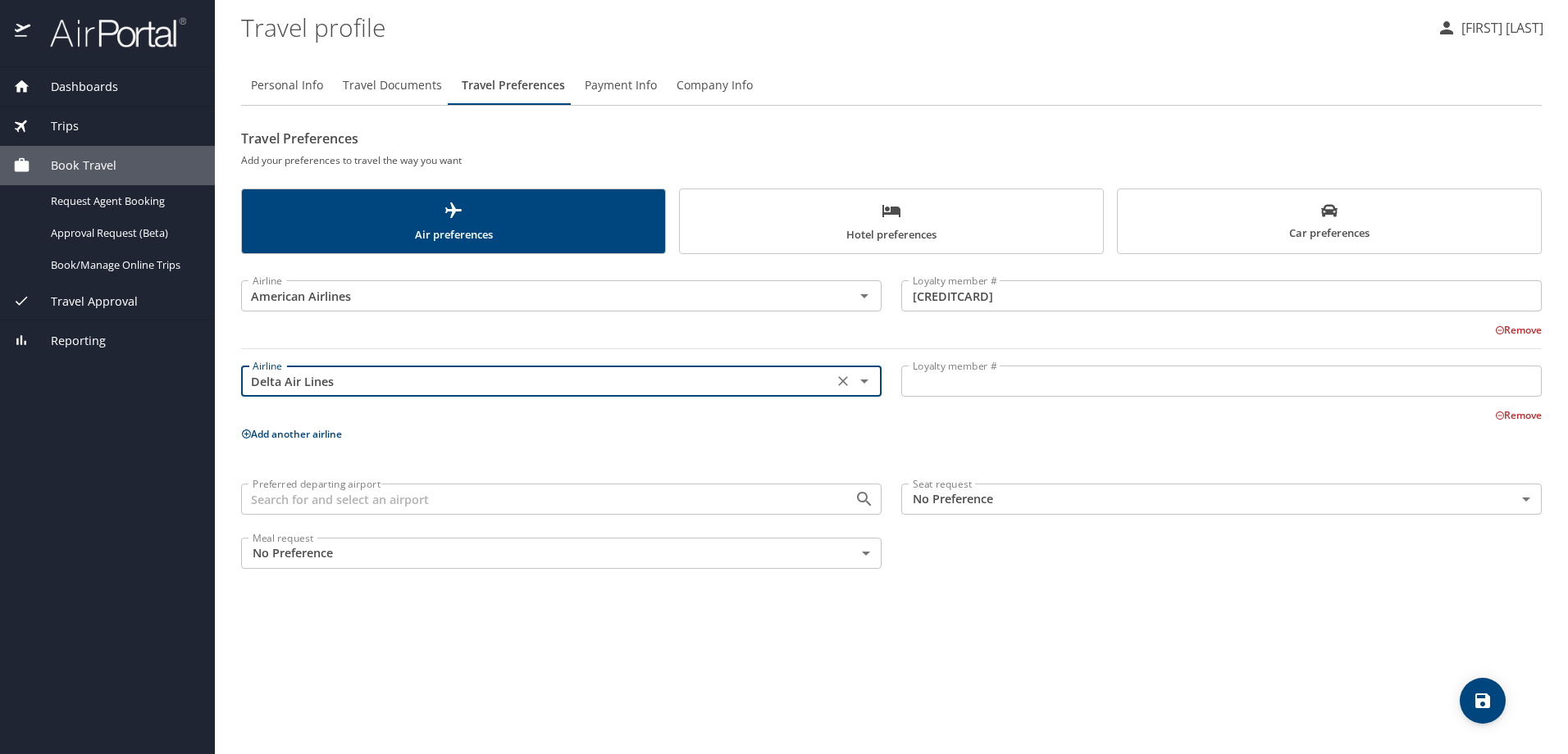 type on "Delta Air Lines" 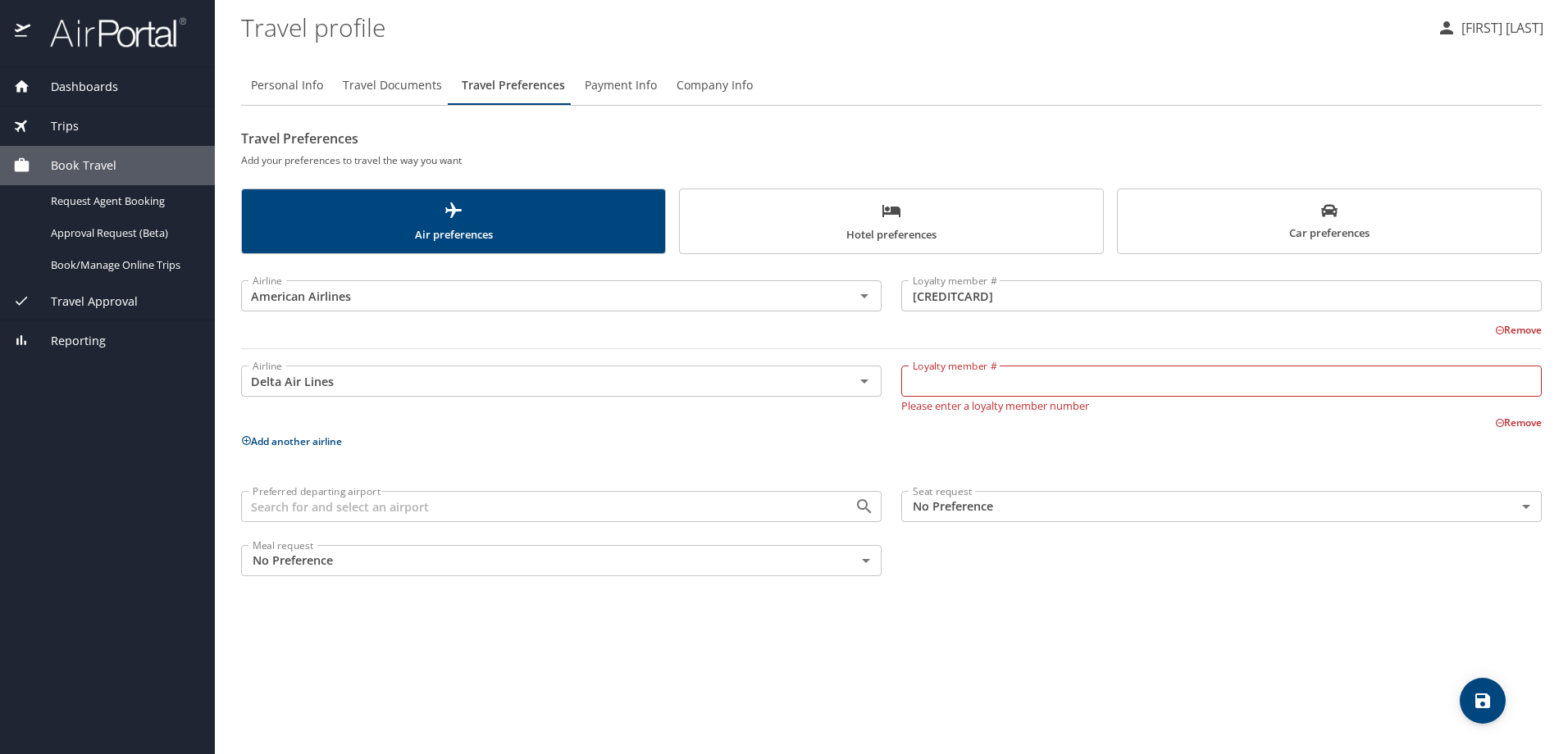click on "Loyalty member #" at bounding box center [1221, 381] 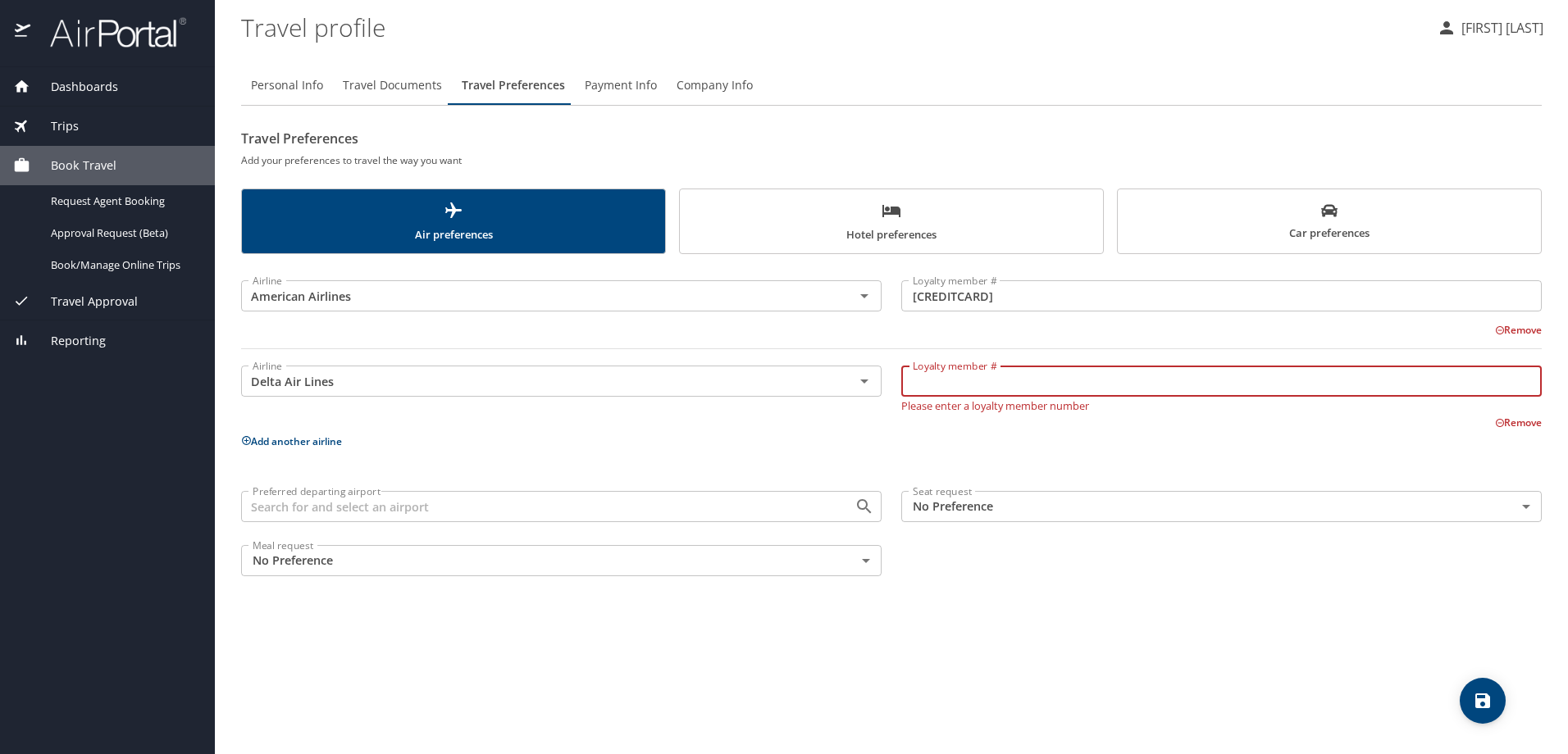 paste on "9339957707" 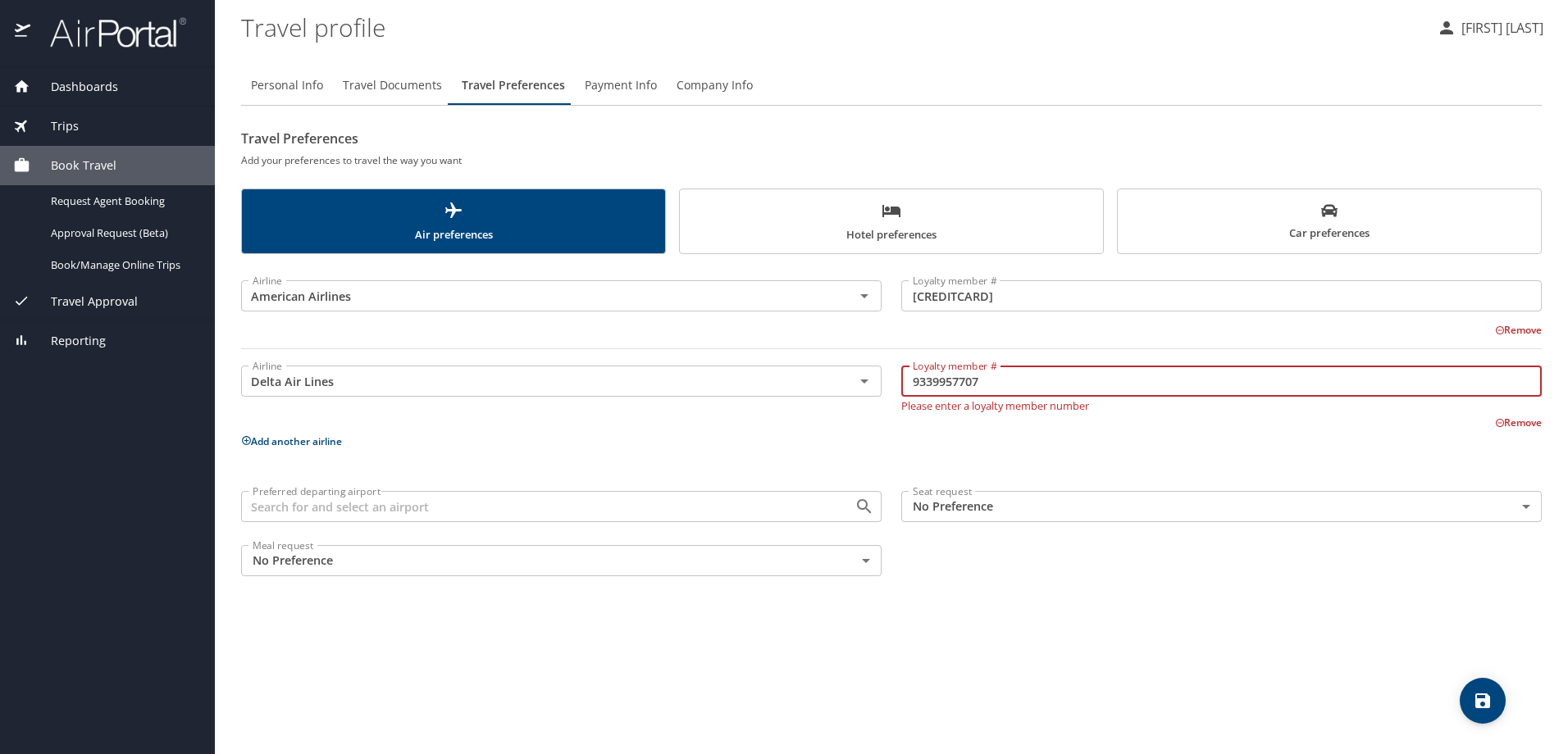 type on "9339957707" 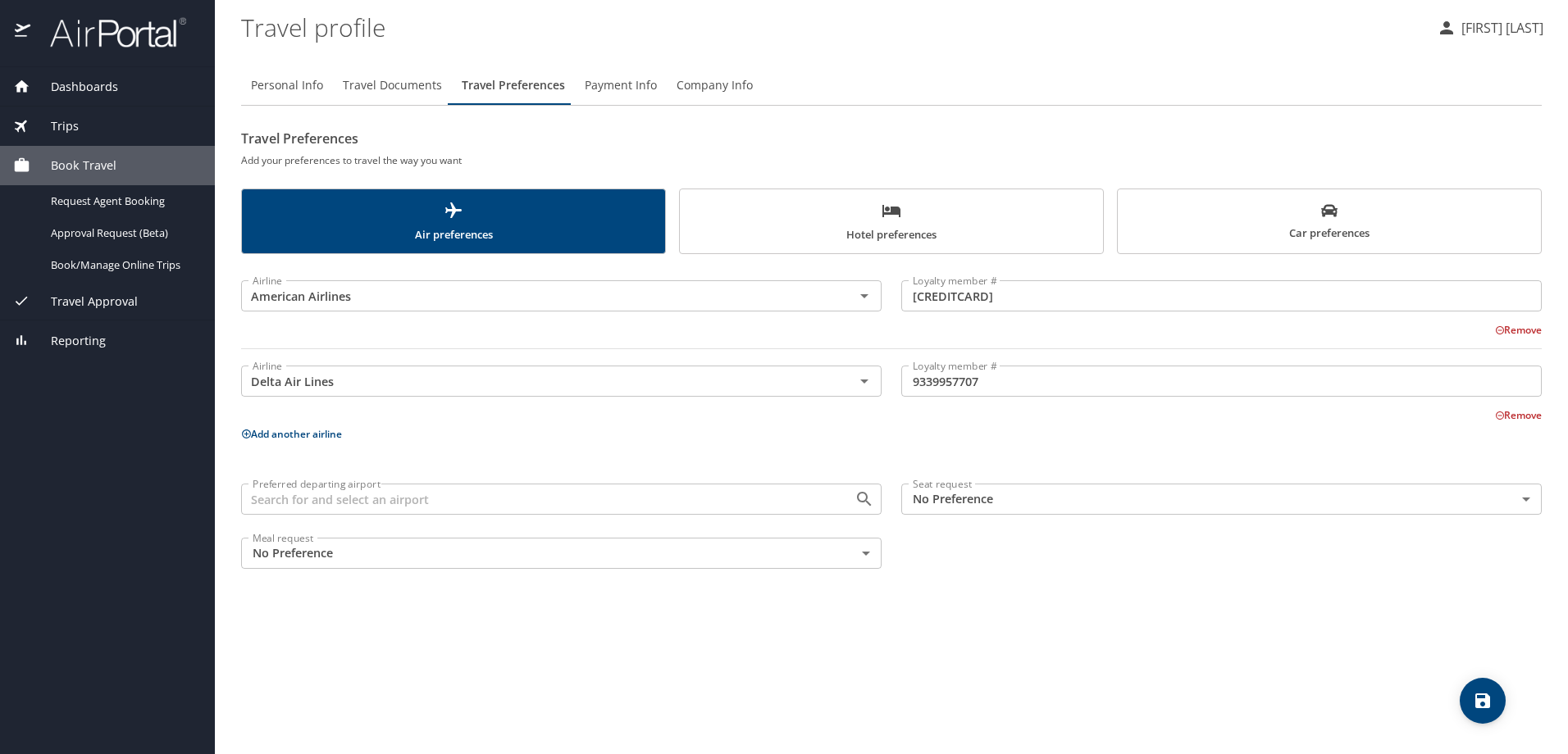click on "Remove" at bounding box center [882, 414] 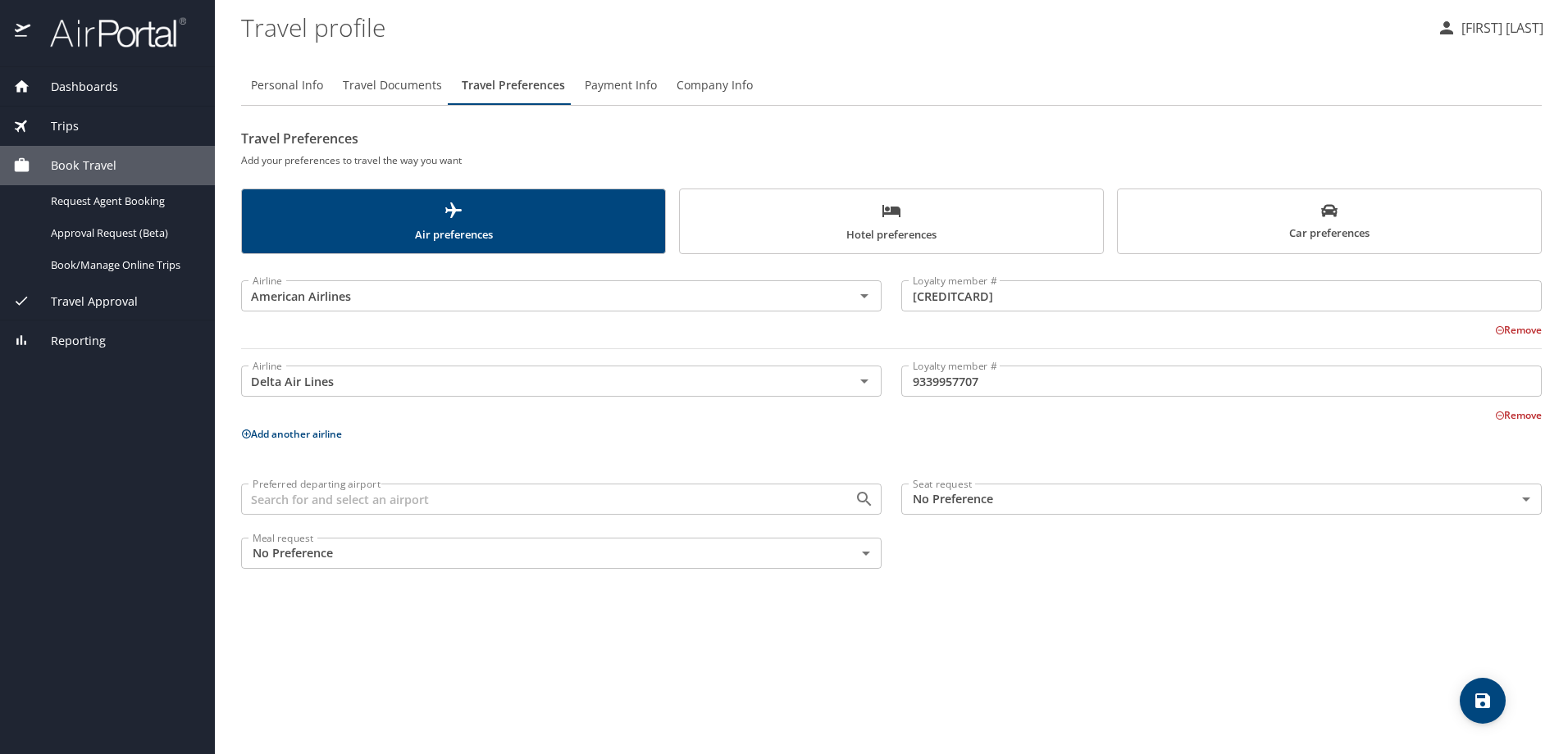 click on "Preferred departing airport" at bounding box center [537, 499] 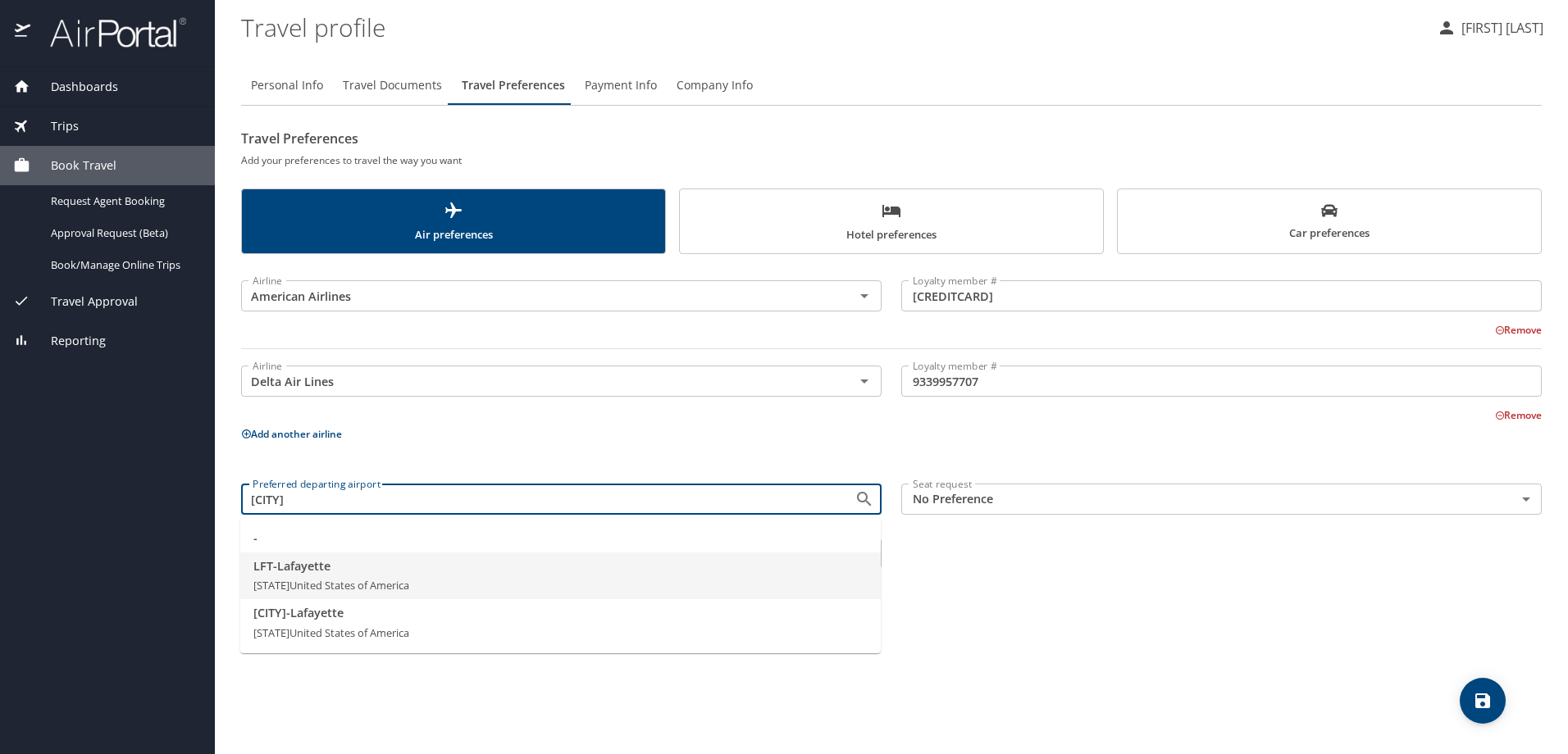 click on "LFT  -  Lafayette" at bounding box center (560, 566) 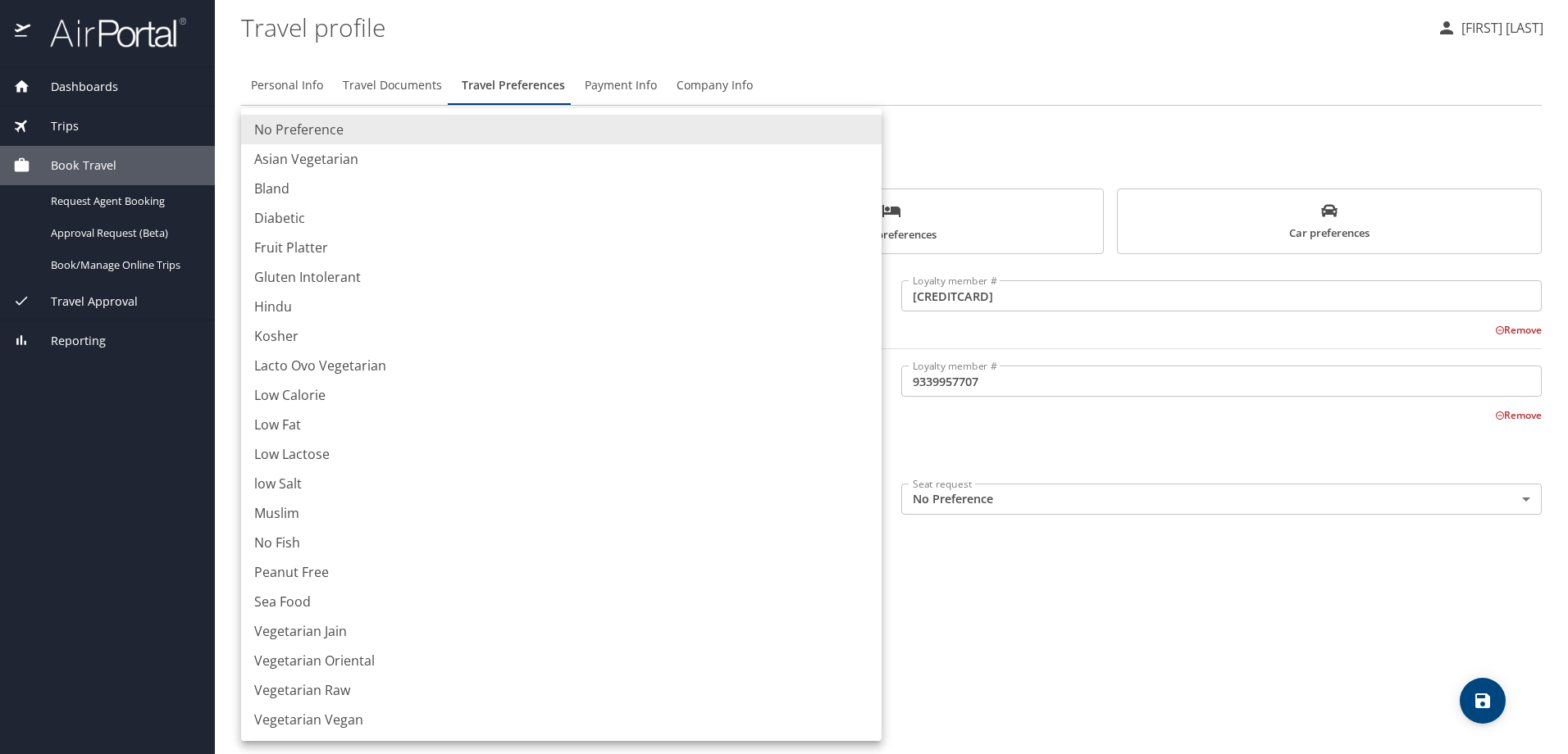 click on "Dashboards My Travel Dashboard Trips Current / Future Trips Past Trips Trips Missing Hotel Book Travel Request Agent Booking Approval Request (Beta) Book/Manage Online Trips Travel Approval Pending Trip Approvals Approved Trips Canceled Trips Approvals (Beta) Reporting Travel profile JULES BREAUX Personal Info Travel Documents Travel Preferences Payment Info Company Info Travel Preferences Add your preferences to travel the way you want Air preferences Hotel preferences Car preferences Airline American Airlines Airline   Loyalty member # 63MV2B0 Loyalty member #  Remove Airline Delta Air Lines Airline   Loyalty member # 9339957707 Loyalty member #  Remove  Add another airline Preferred departing airport LFT - Lafayette Preferred departing airport   Seat request No Preference NotApplicable Seat request   Meal request No Preference NotApplicable Meal request My settings Travel agency contacts View travel profile Give feedback Sign out No Preference Asian Vegetarian Bland Diabetic Fruit Platter Gluten Intolerant" at bounding box center [784, 377] 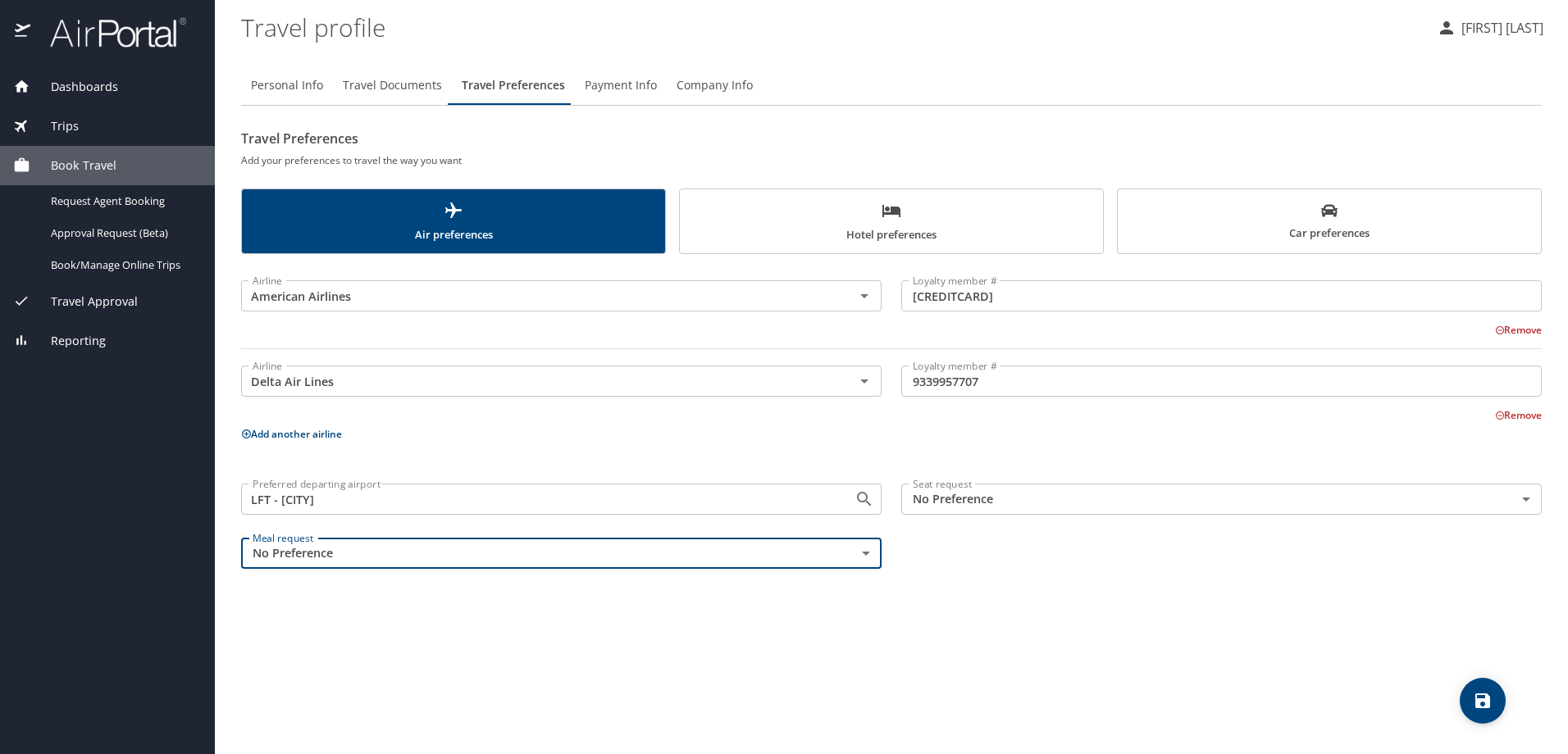 click on "Dashboards My Travel Dashboard Trips Current / Future Trips Past Trips Trips Missing Hotel Book Travel Request Agent Booking Approval Request (Beta) Book/Manage Online Trips Travel Approval Pending Trip Approvals Approved Trips Canceled Trips Approvals (Beta) Reporting Travel profile JULES BREAUX Personal Info Travel Documents Travel Preferences Payment Info Company Info Travel Preferences Add your preferences to travel the way you want Air preferences Hotel preferences Car preferences Airline American Airlines Airline   Loyalty member # 63MV2B0 Loyalty member #  Remove Airline Delta Air Lines Airline   Loyalty member # 9339957707 Loyalty member #  Remove  Add another airline Preferred departing airport LFT - Lafayette Preferred departing airport   Seat request No Preference NotApplicable Seat request   Meal request No Preference NotApplicable Meal request My settings Travel agency contacts View travel profile Give feedback Sign out" at bounding box center [784, 377] 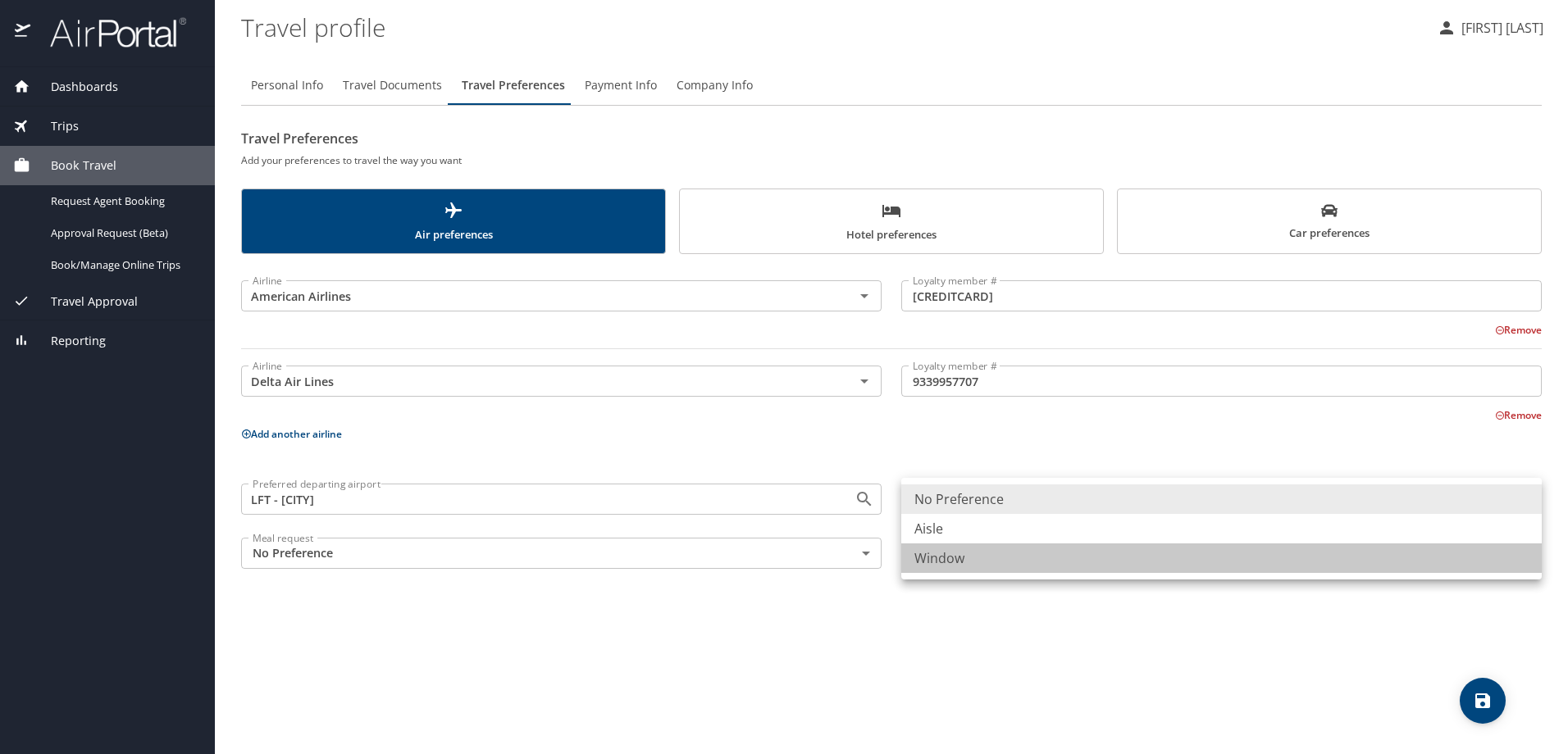 click on "Window" at bounding box center (1221, 558) 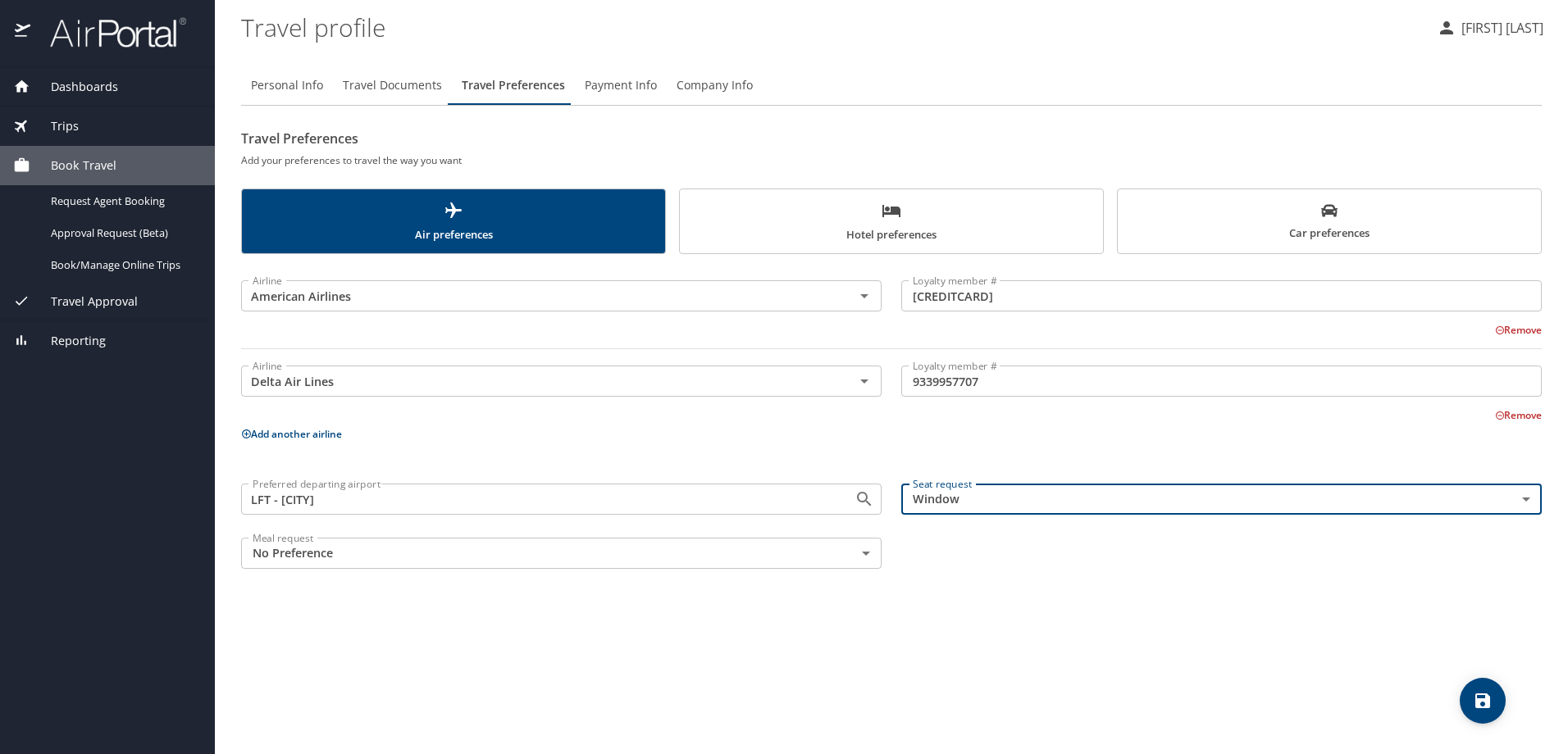 click 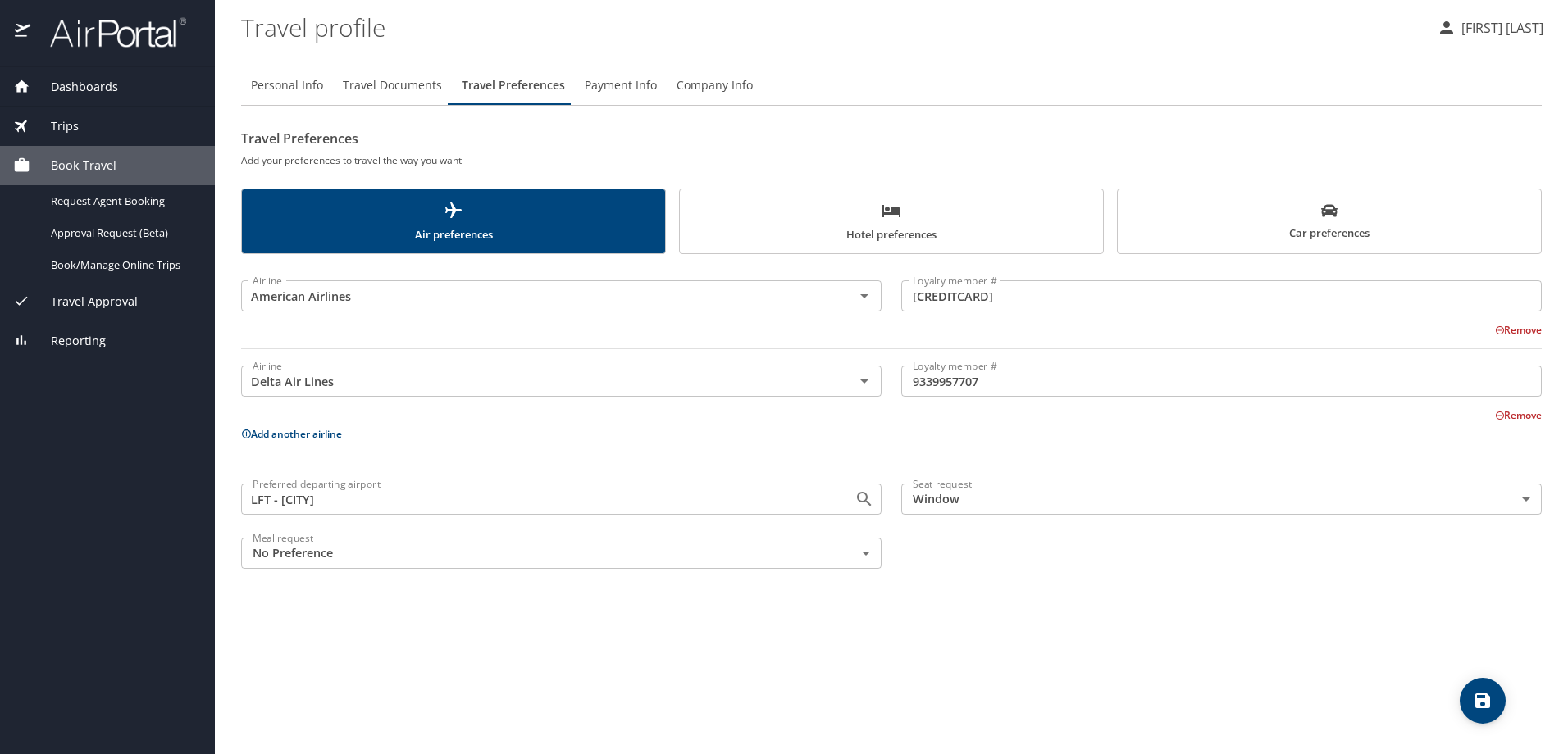 click on "Preferred departing airport LFT - Lafayette Preferred departing airport   Seat request Window Window Seat request   Meal request No Preference NotApplicable Meal request" at bounding box center (891, 526) 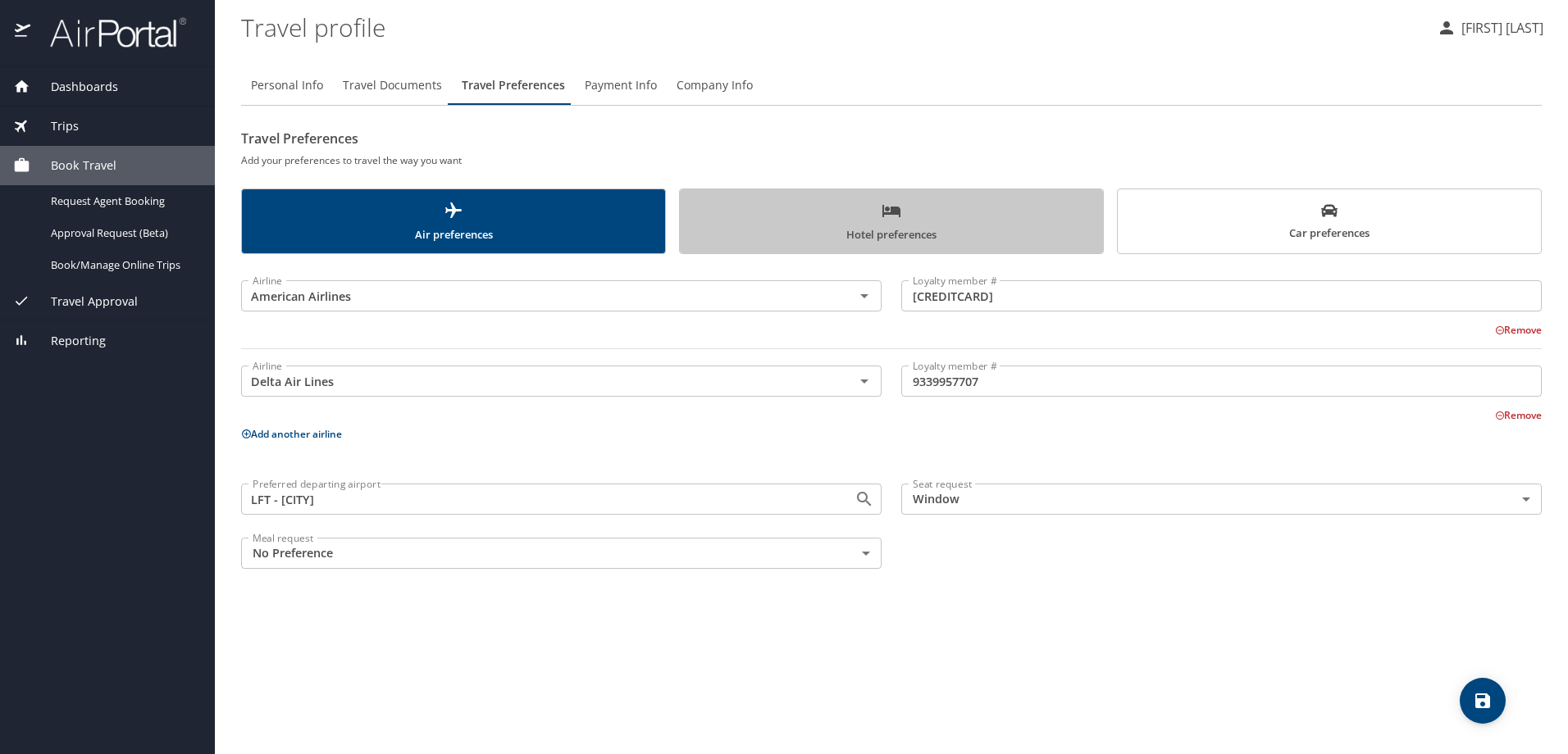 click on "Hotel preferences" at bounding box center [891, 222] 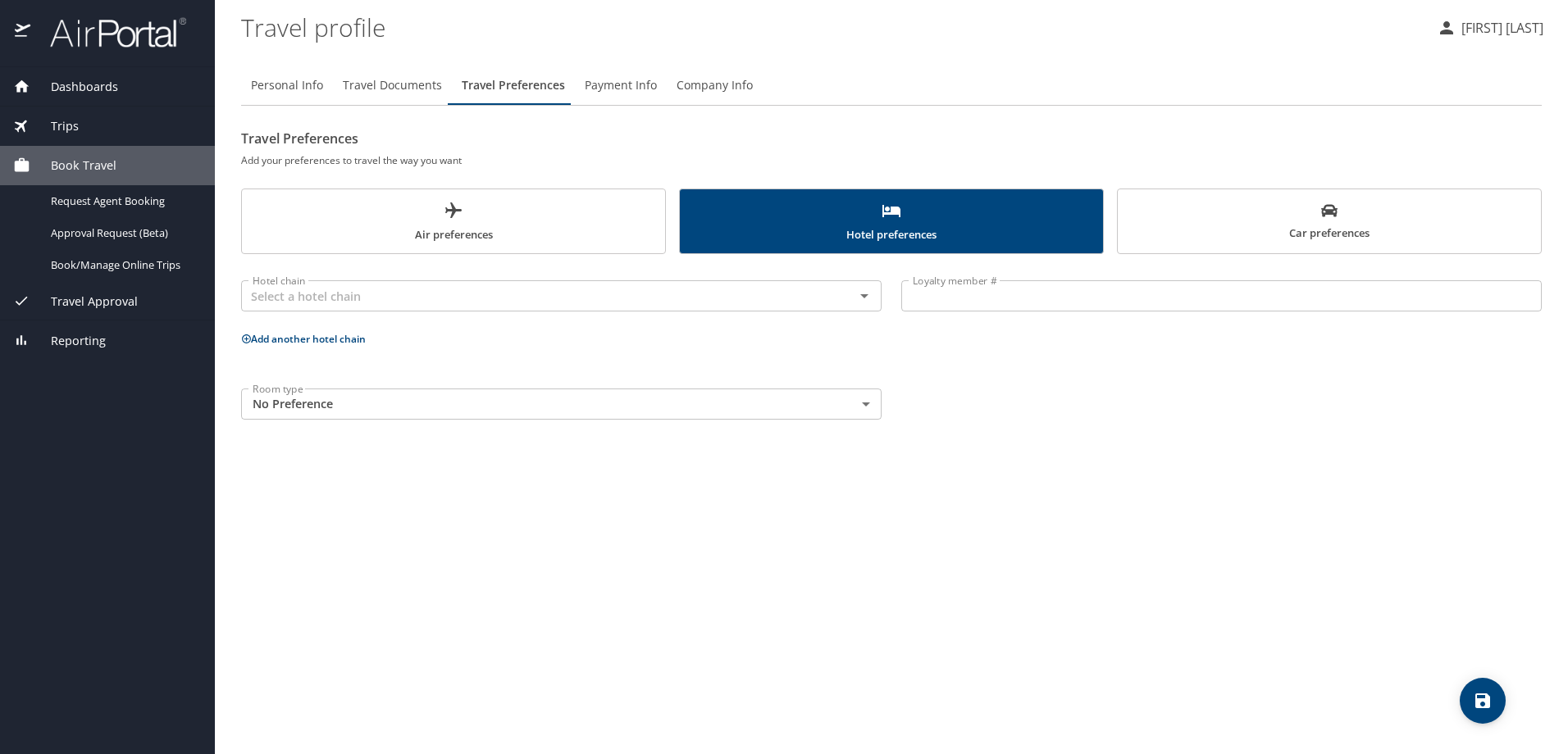 click on "Dashboards My Travel Dashboard Trips Current / Future Trips Past Trips Trips Missing Hotel Book Travel Request Agent Booking Approval Request (Beta) Book/Manage Online Trips Travel Approval Pending Trip Approvals Approved Trips Canceled Trips Approvals (Beta) Reporting Travel profile JULES BREAUX Personal Info Travel Documents Travel Preferences Payment Info Company Info Travel Preferences Add your preferences to travel the way you want Air preferences Hotel preferences Car preferences Hotel chain Hotel chain   Loyalty member # Loyalty member #  Add another hotel chain   Room type No Preference NotApplicable Room type My settings Travel agency contacts View travel profile Give feedback Sign out" at bounding box center [784, 377] 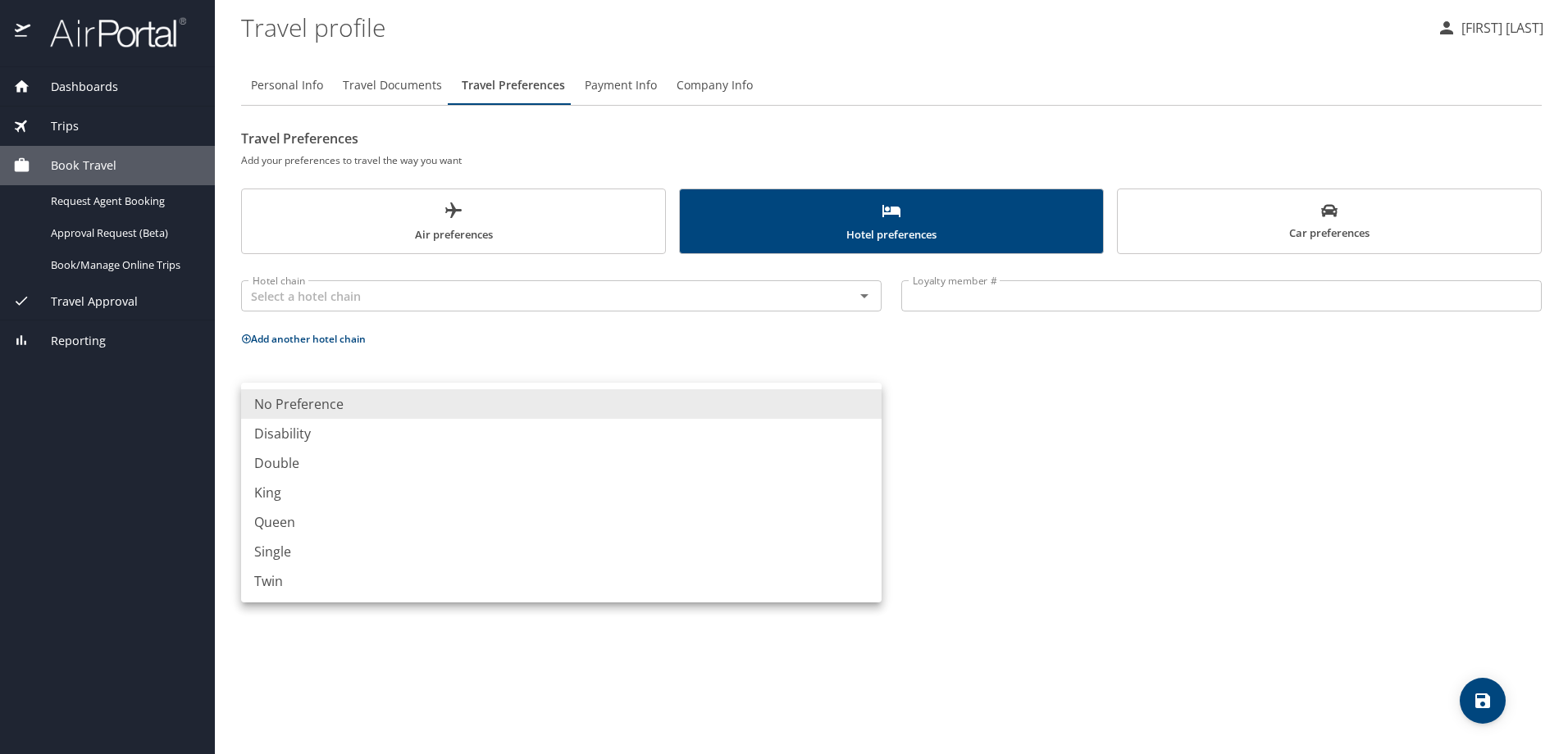 click at bounding box center [784, 377] 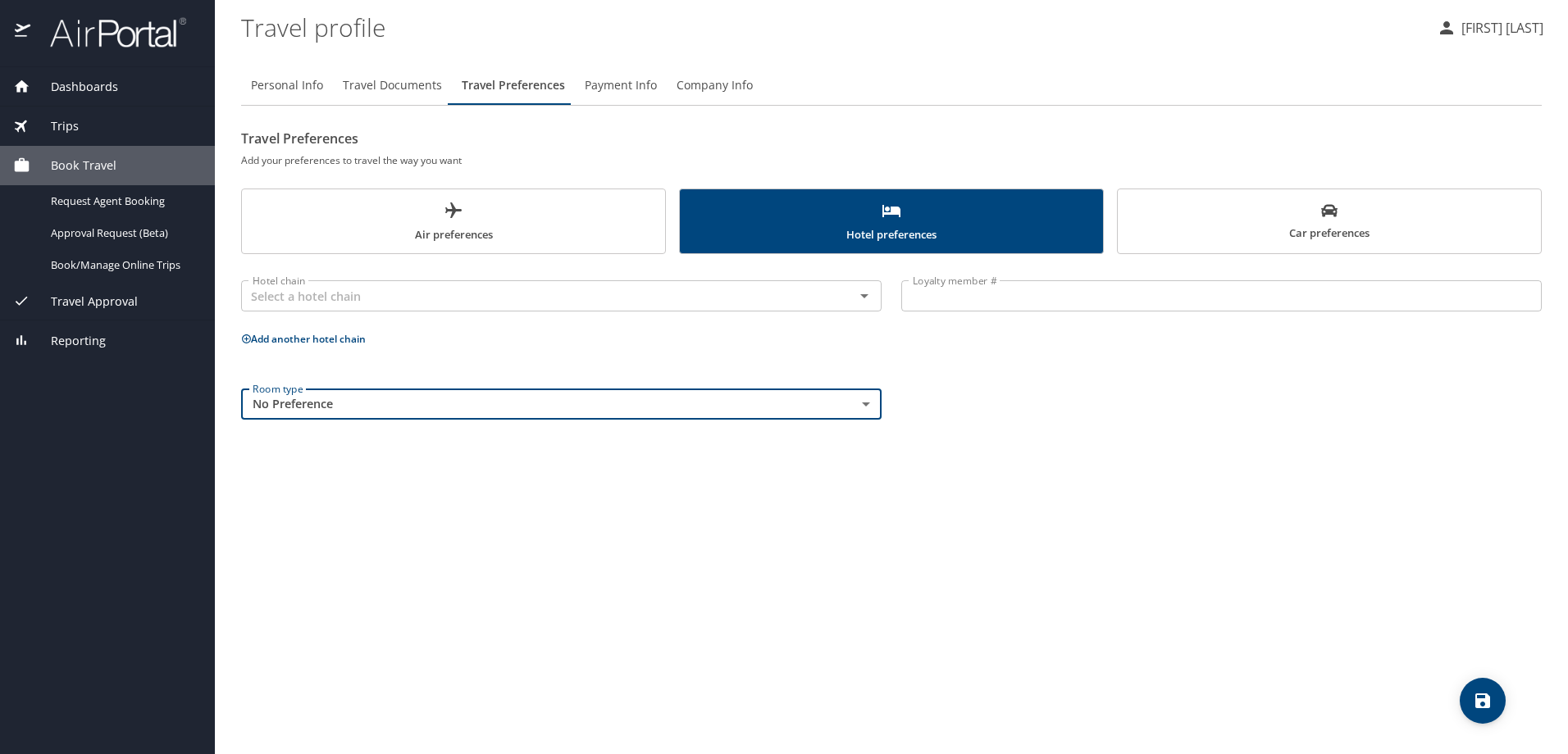 click on "Hotel chain Hotel chain   Loyalty member # Loyalty member #  Add another hotel chain   Room type No Preference NotApplicable Room type" at bounding box center [891, 347] 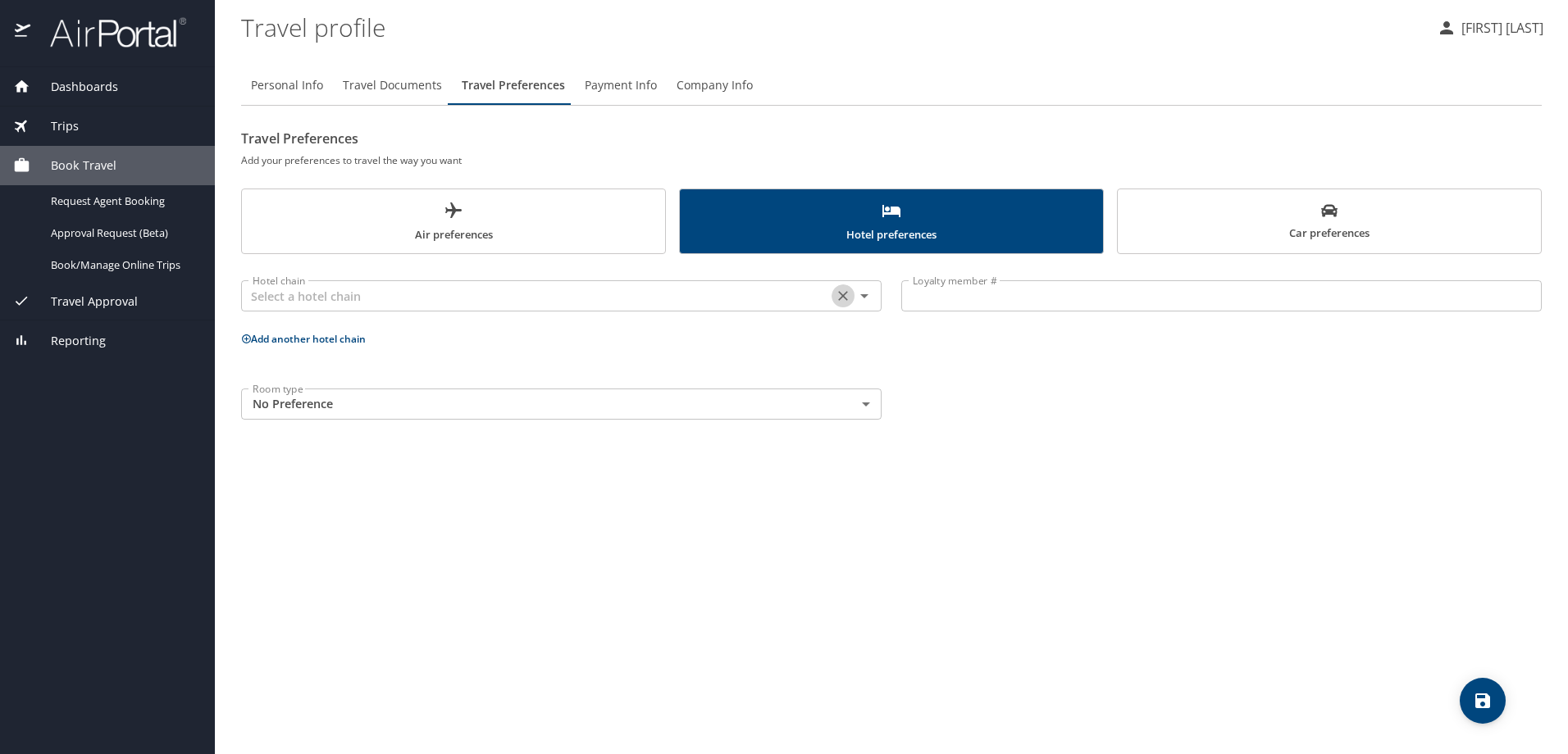 click 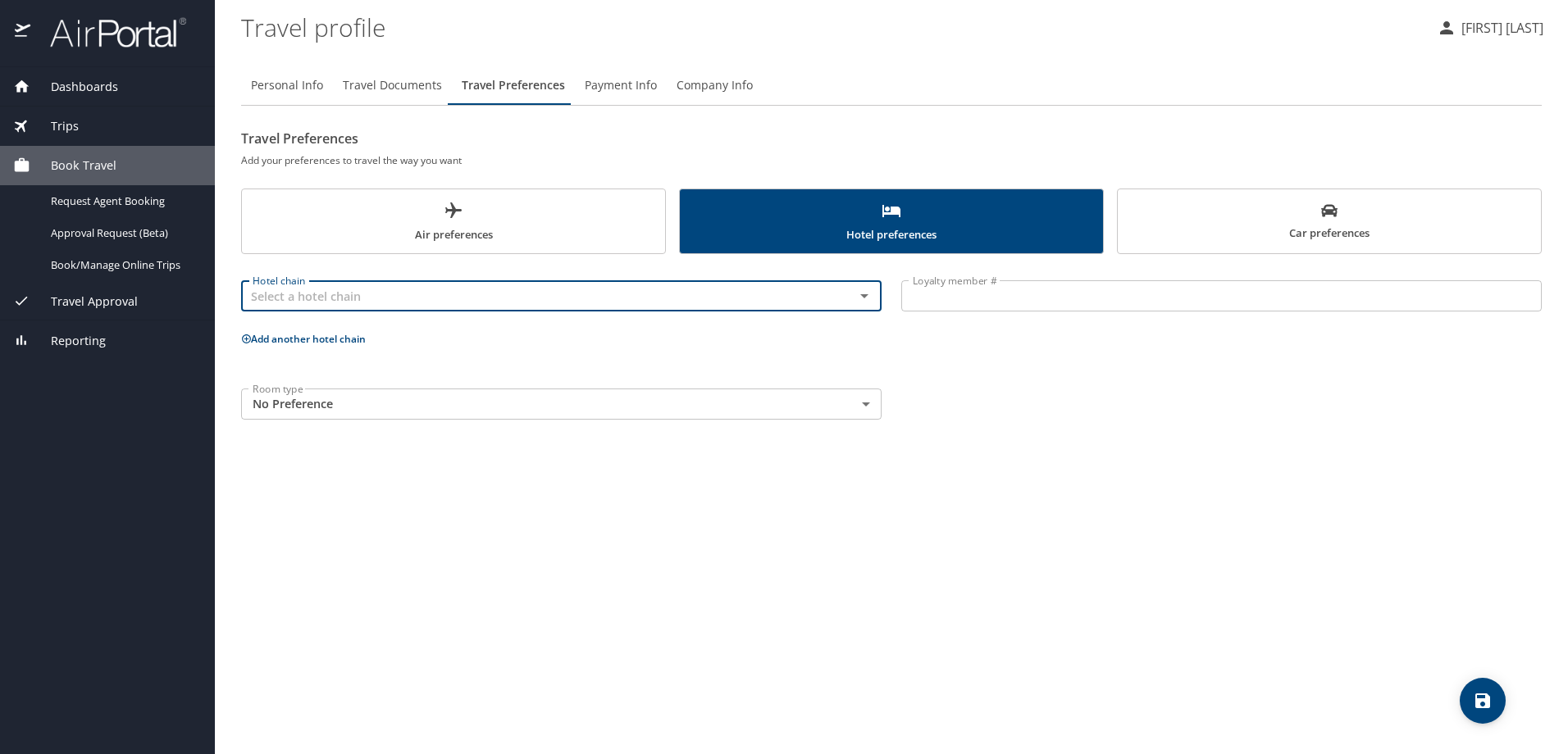 click 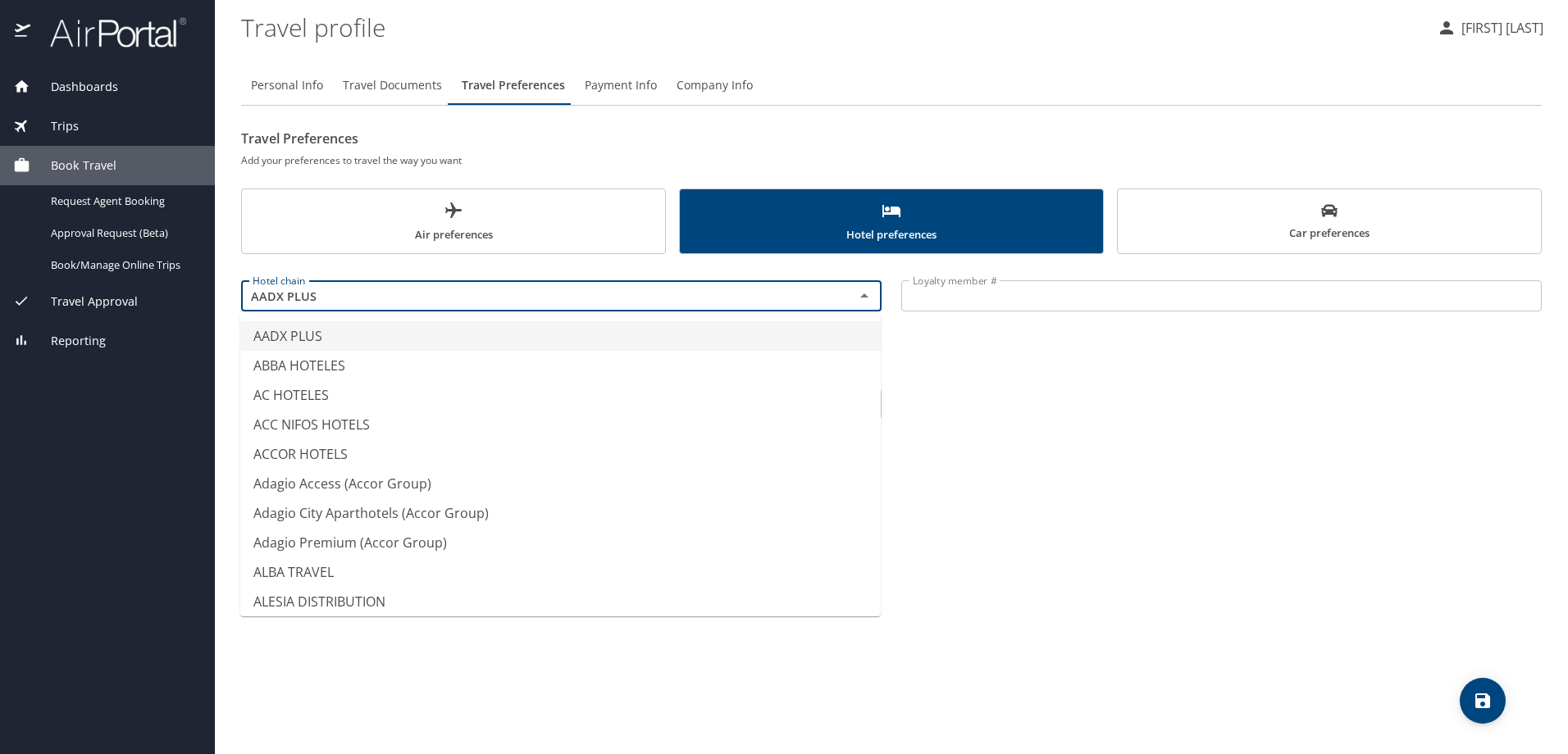 click on "Hotel chain AADX PLUS Hotel chain   Loyalty member # Loyalty member #  Add another hotel chain   Room type No Preference NotApplicable Room type" at bounding box center (891, 347) 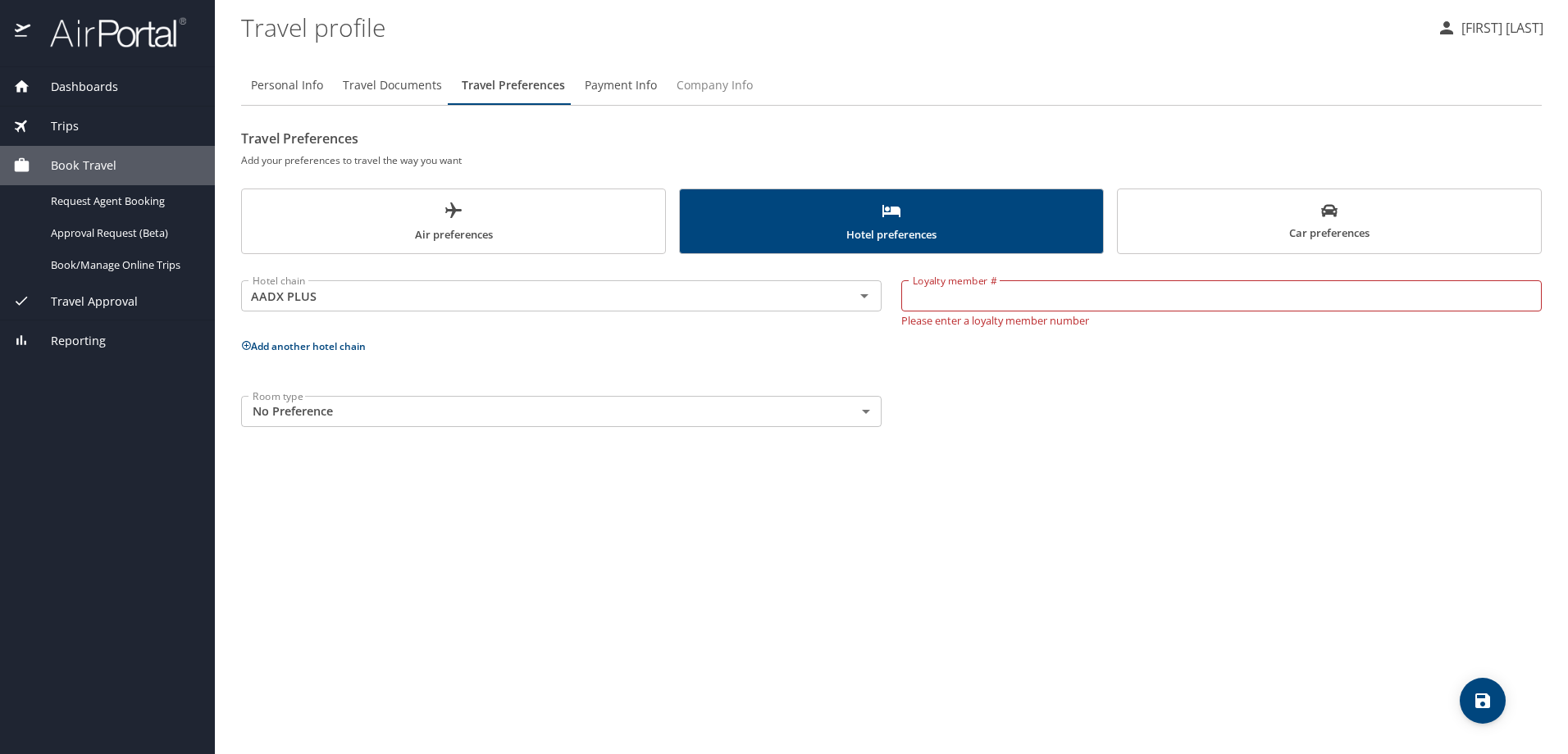 click on "Company Info" at bounding box center (714, 85) 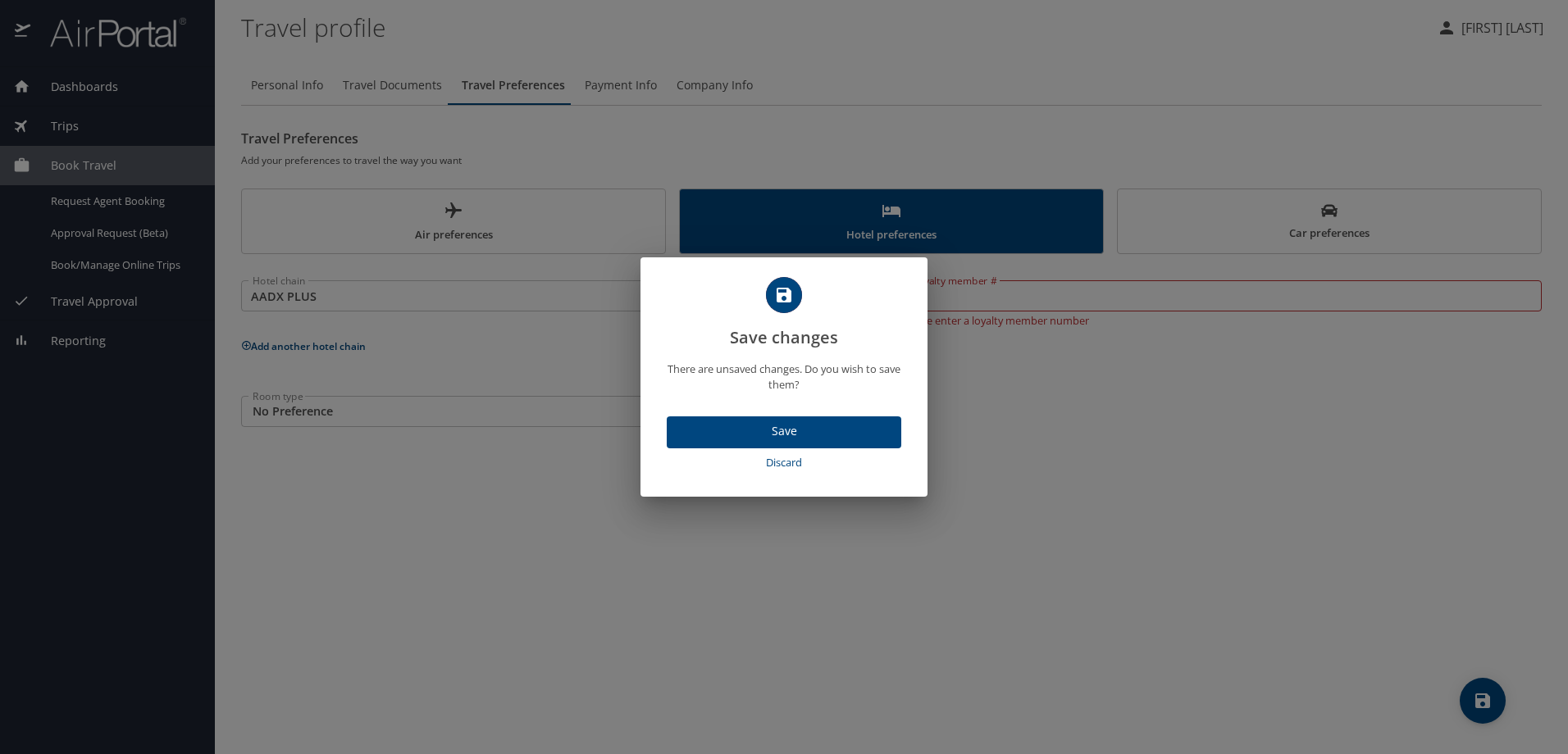 click on "Save" at bounding box center [784, 431] 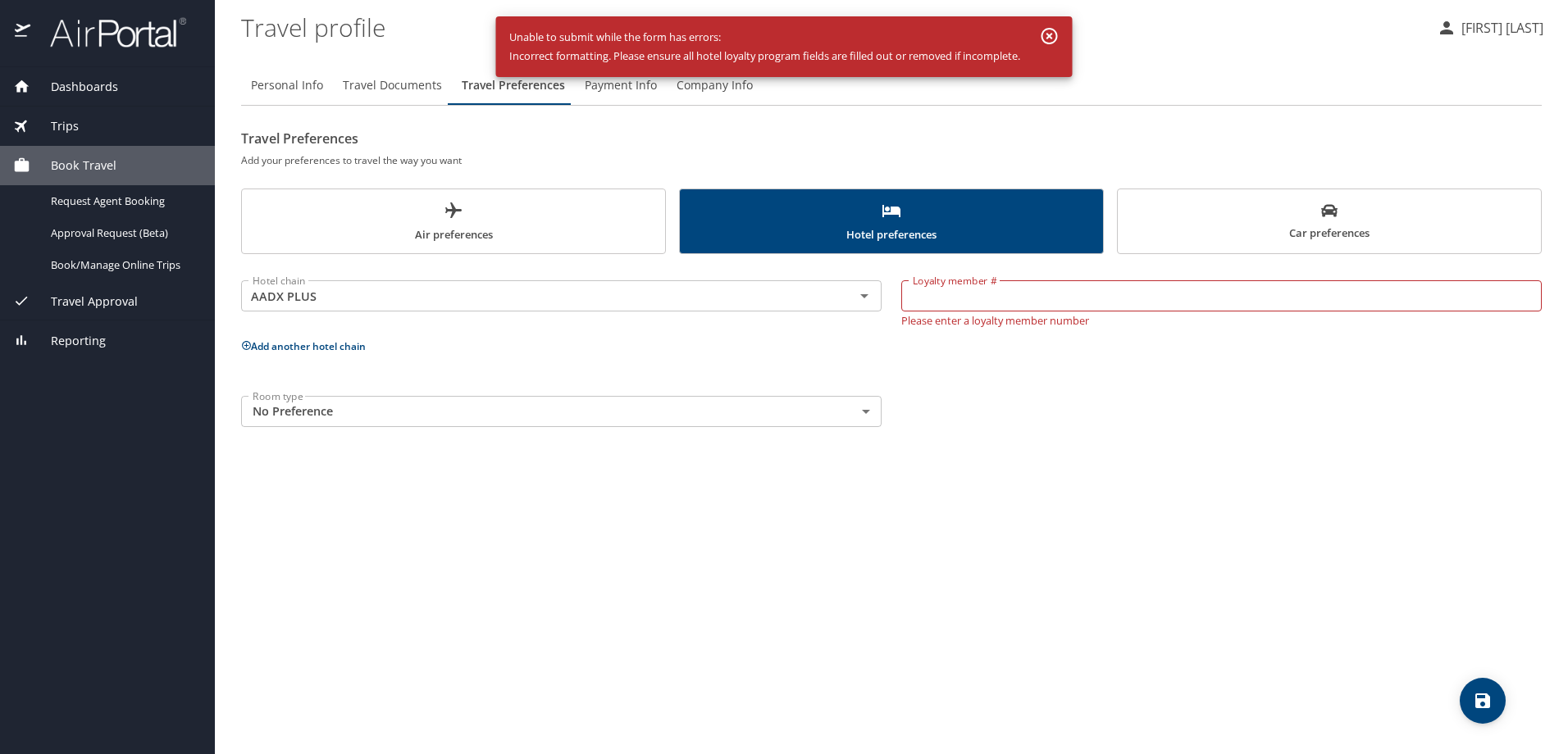 click at bounding box center (1483, 701) 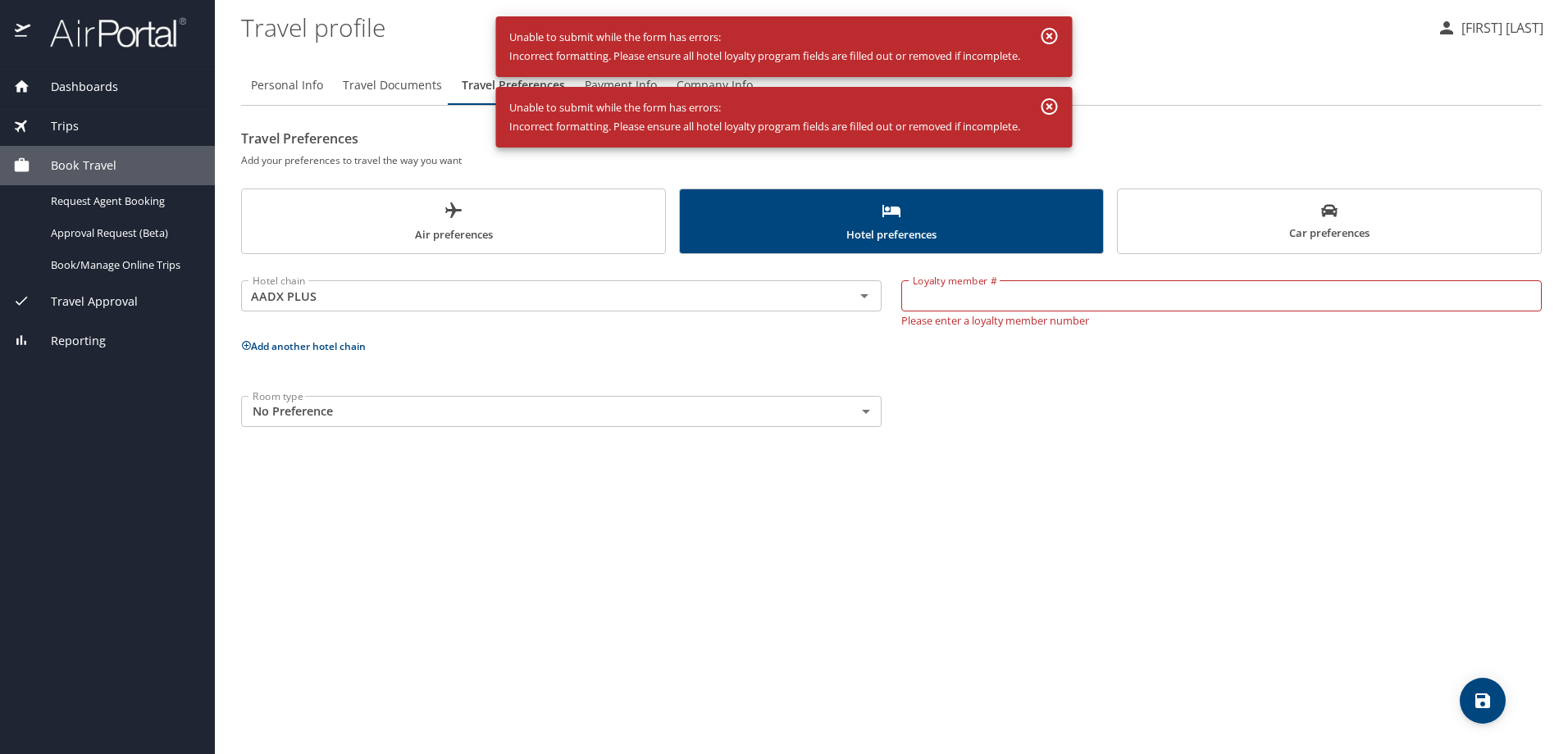 click on "Personal Info Travel Documents Travel Preferences Payment Info Company Info Travel Preferences Add your preferences to travel the way you want Air preferences Hotel preferences Car preferences Hotel chain AADX PLUS Hotel chain   Loyalty member # Loyalty member # Please enter a loyalty member number  Add another hotel chain   Room type No Preference NotApplicable Room type" at bounding box center (891, 403) 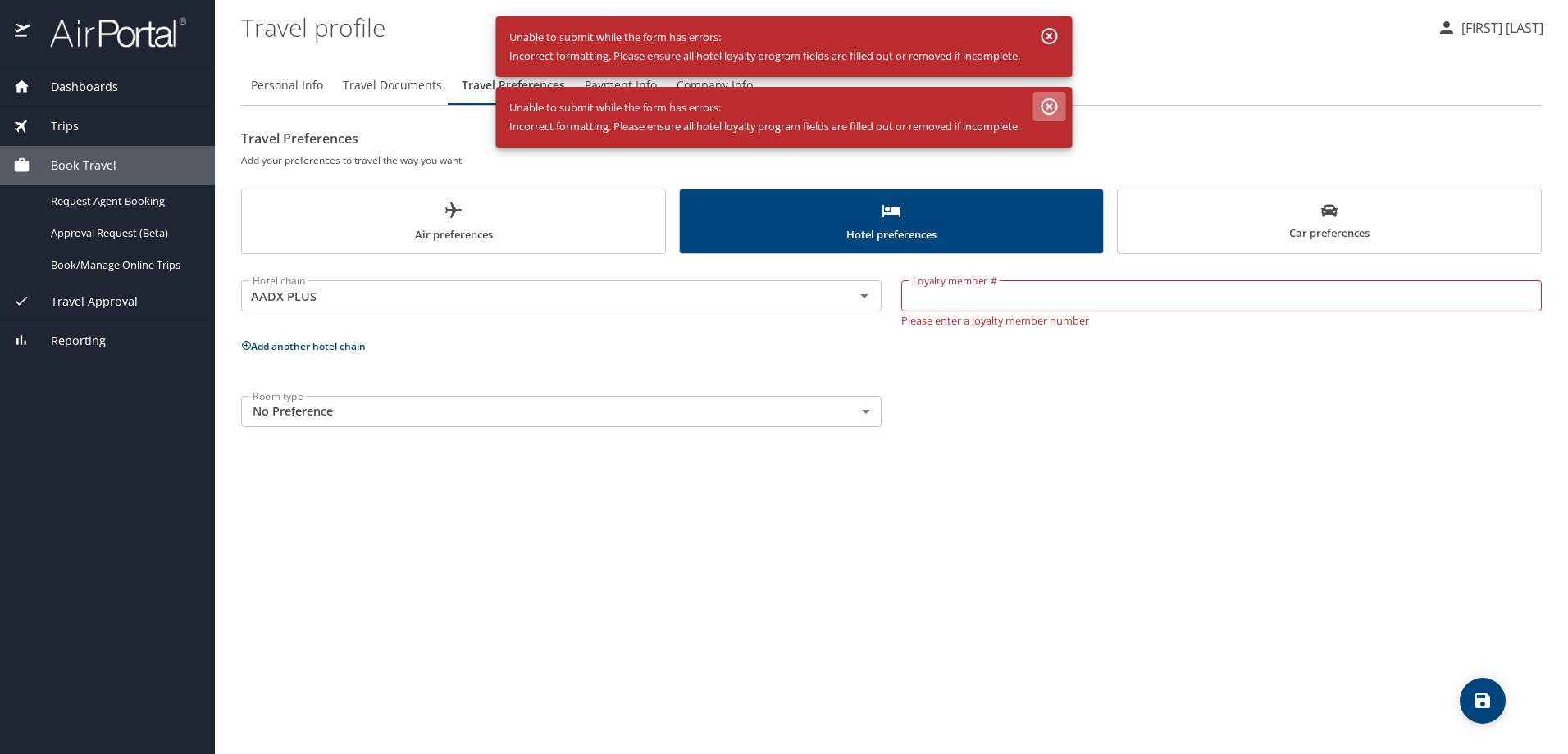 click at bounding box center [1050, 36] 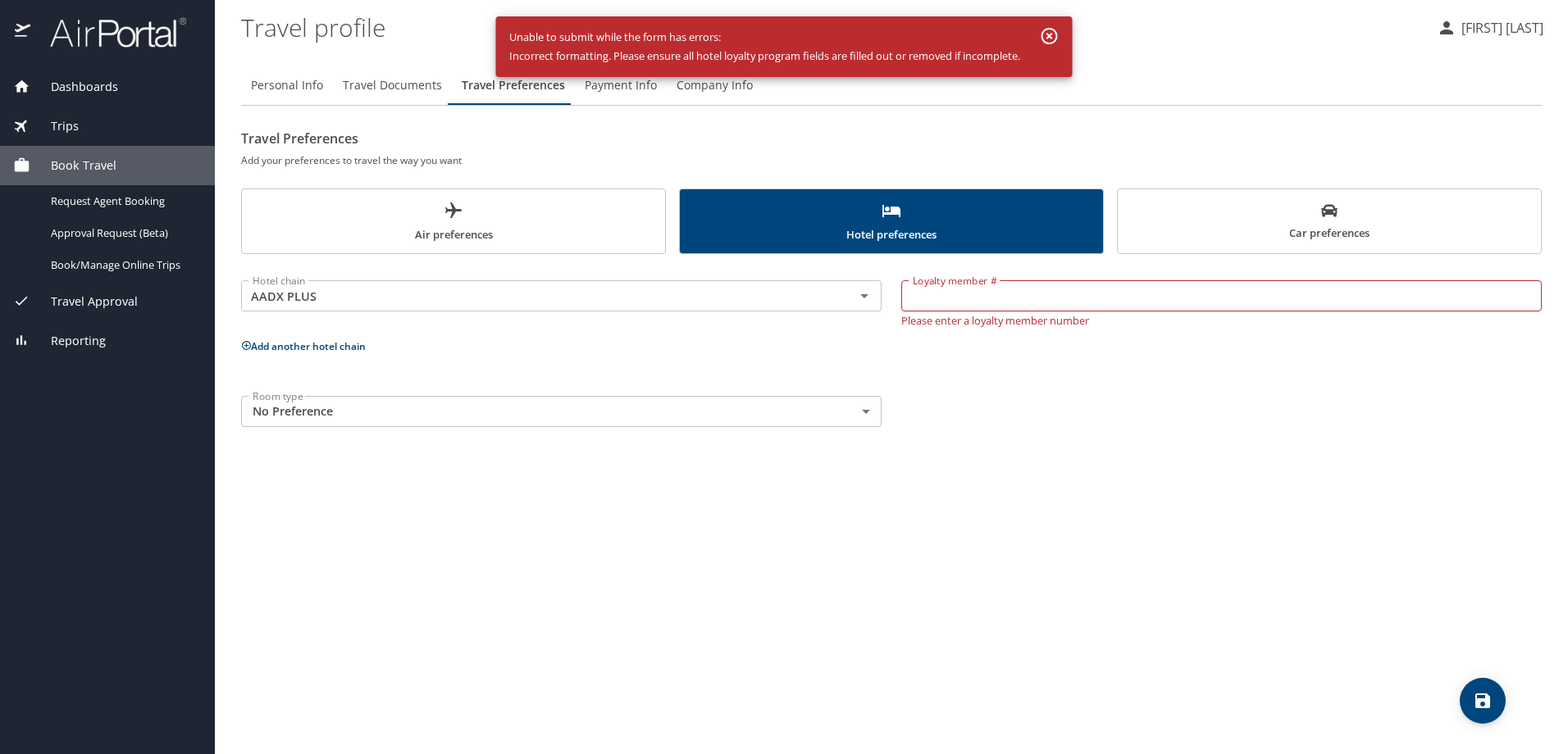 click at bounding box center (1050, 36) 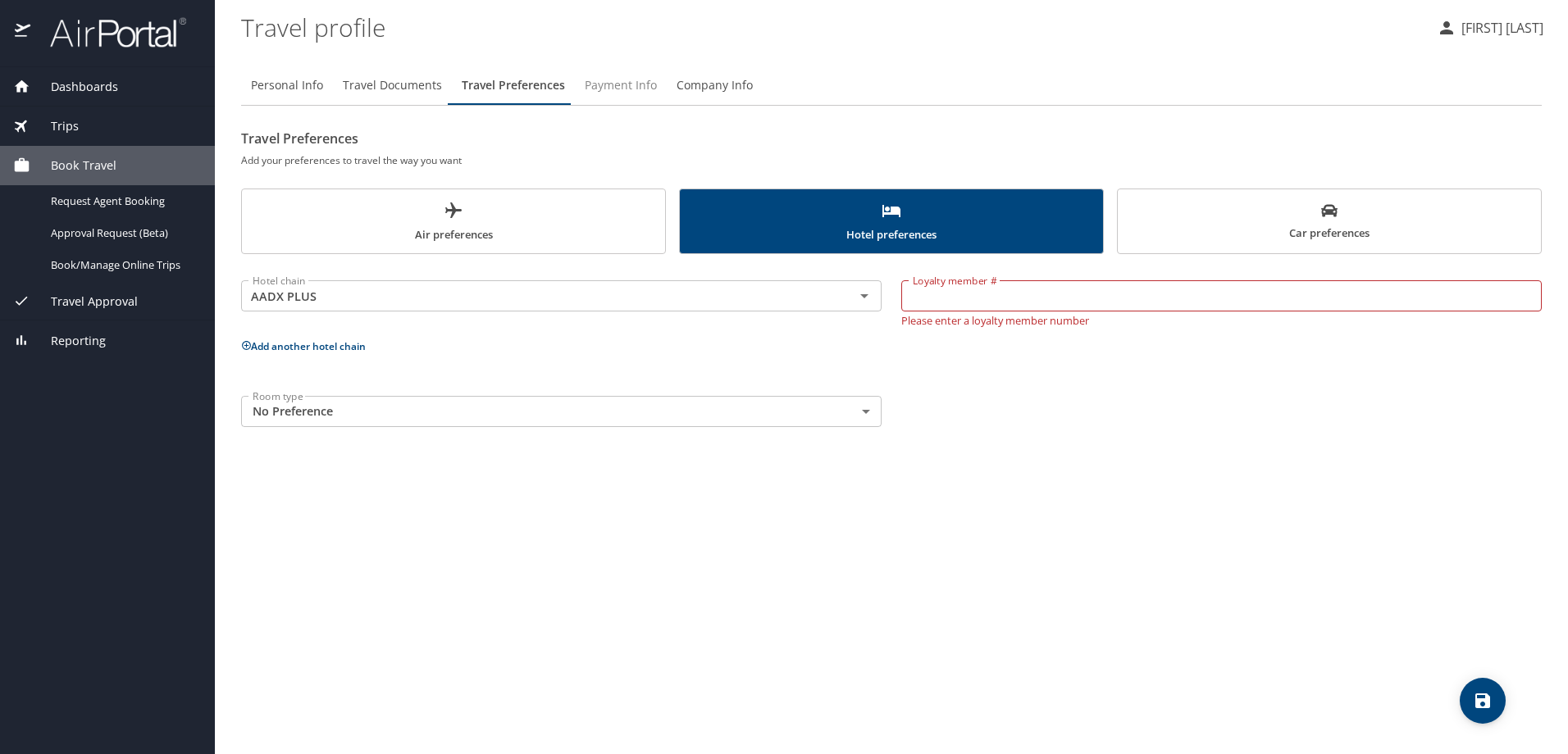 click on "Payment Info" at bounding box center (621, 85) 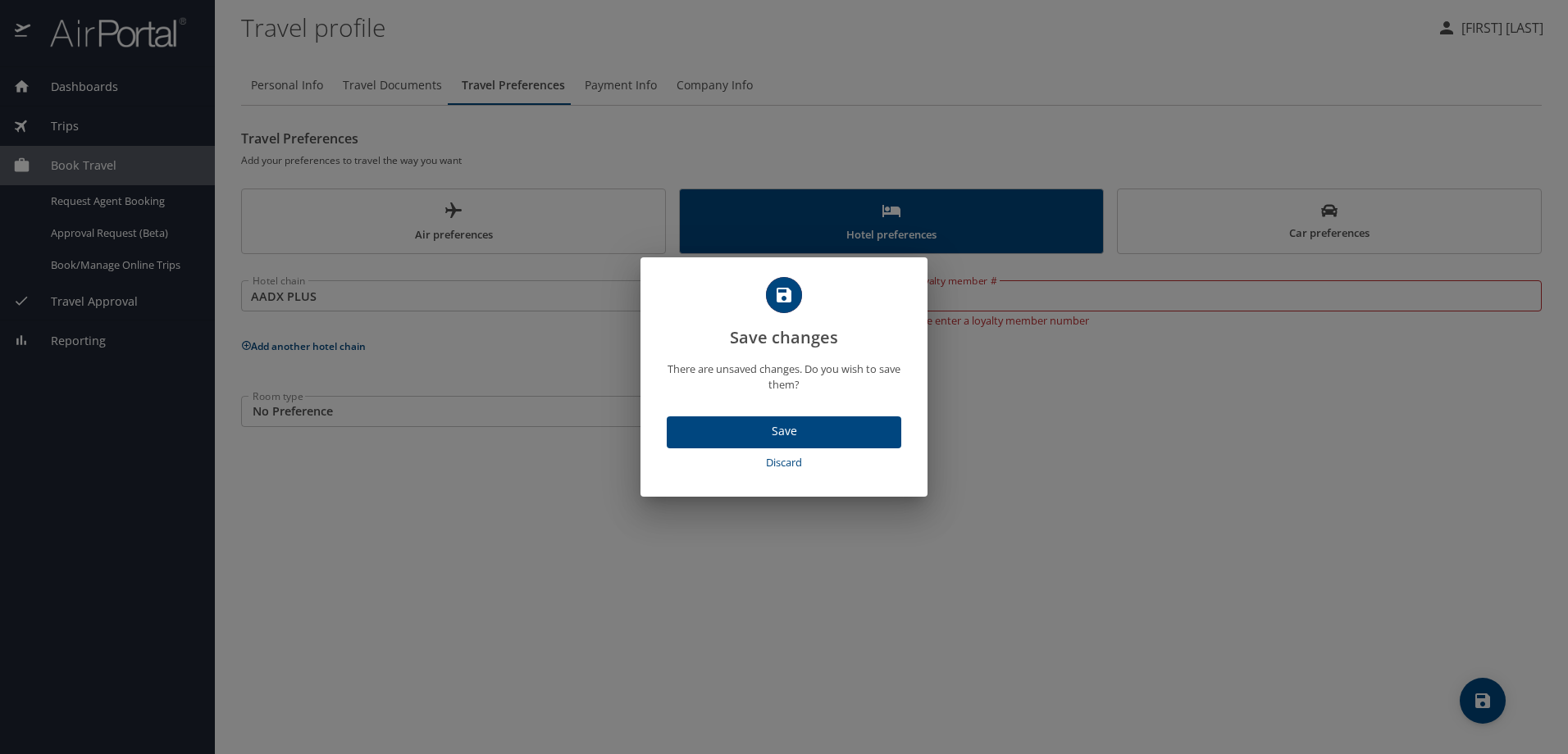 click on "Save" at bounding box center (784, 431) 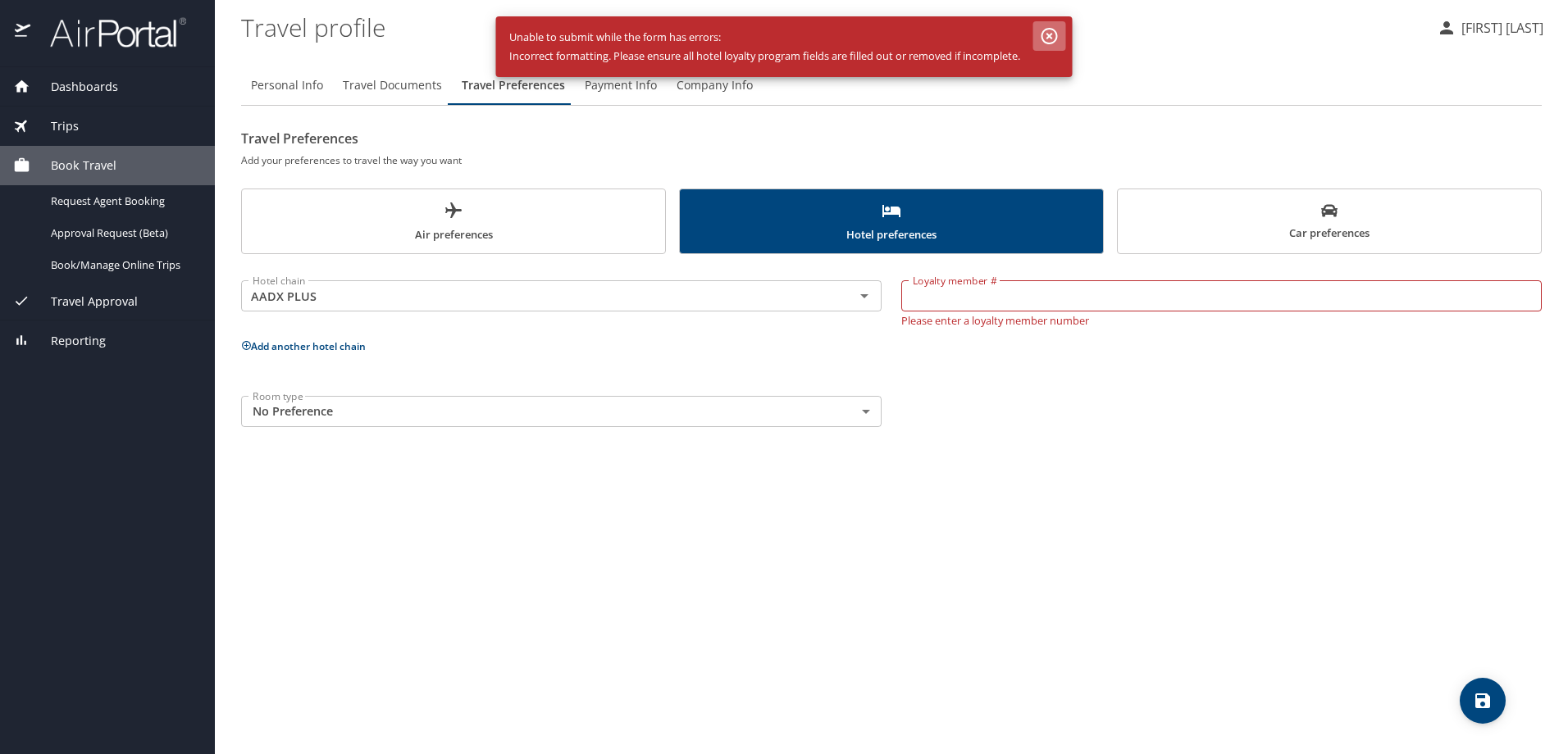 click 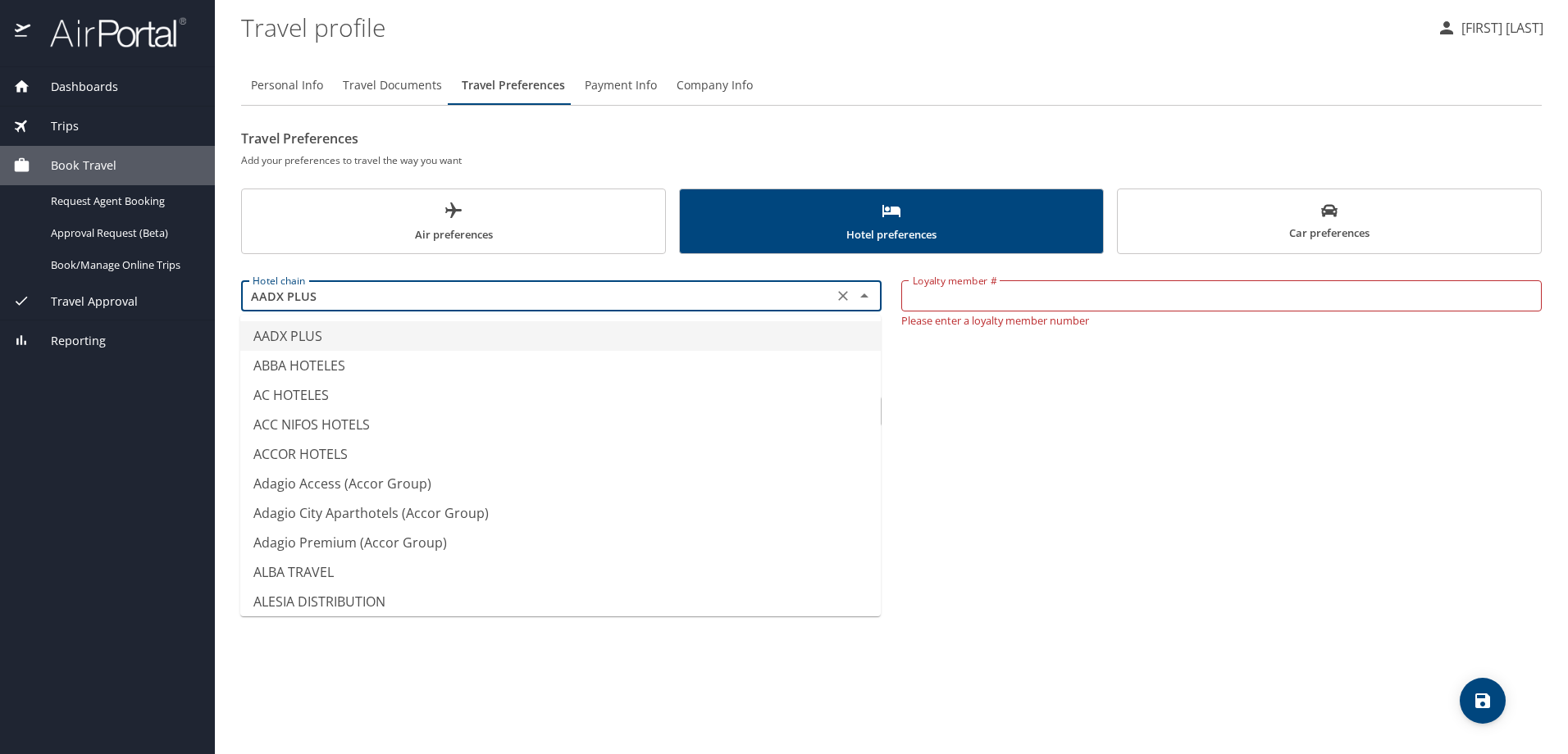click on "AADX PLUS" at bounding box center [537, 296] 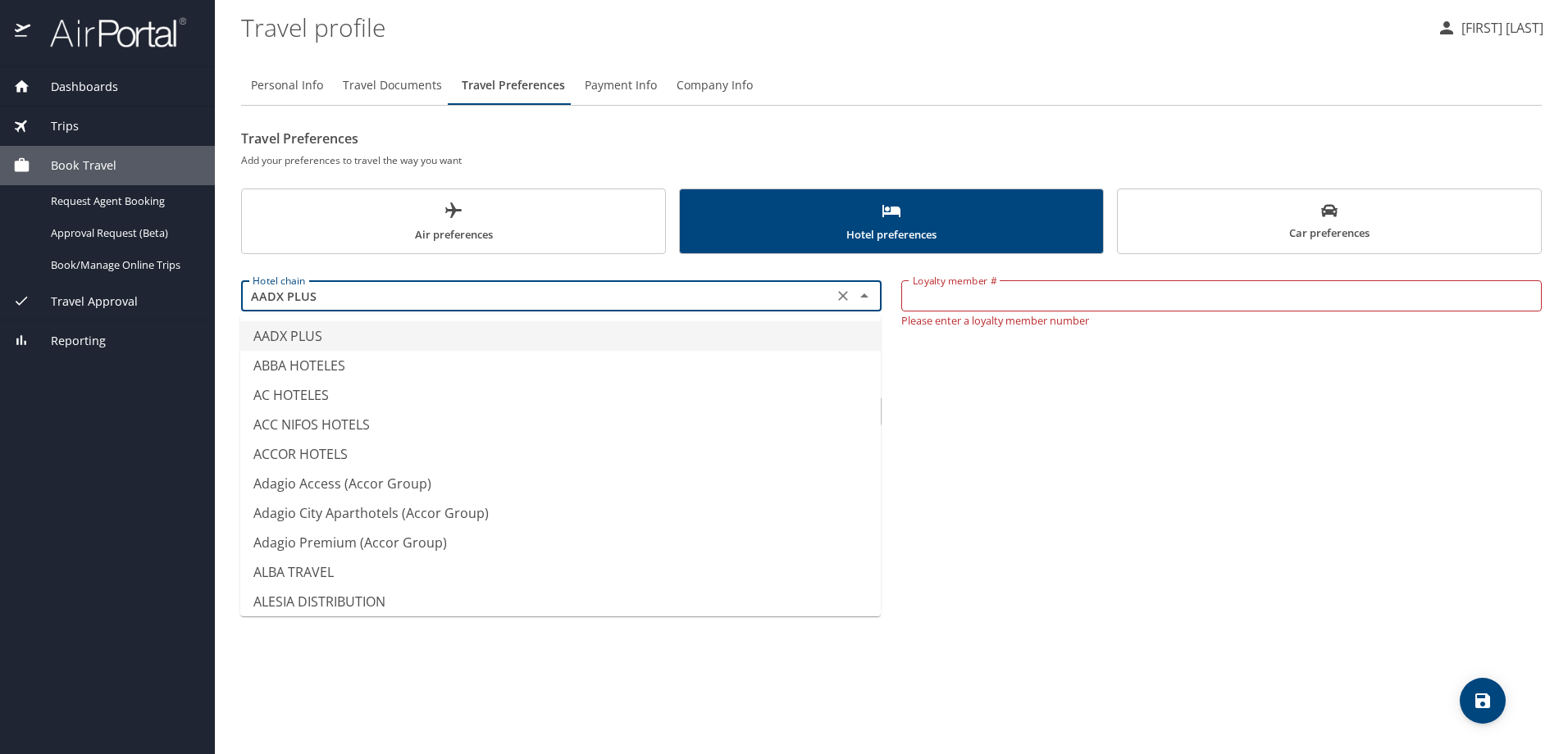 type on "\" 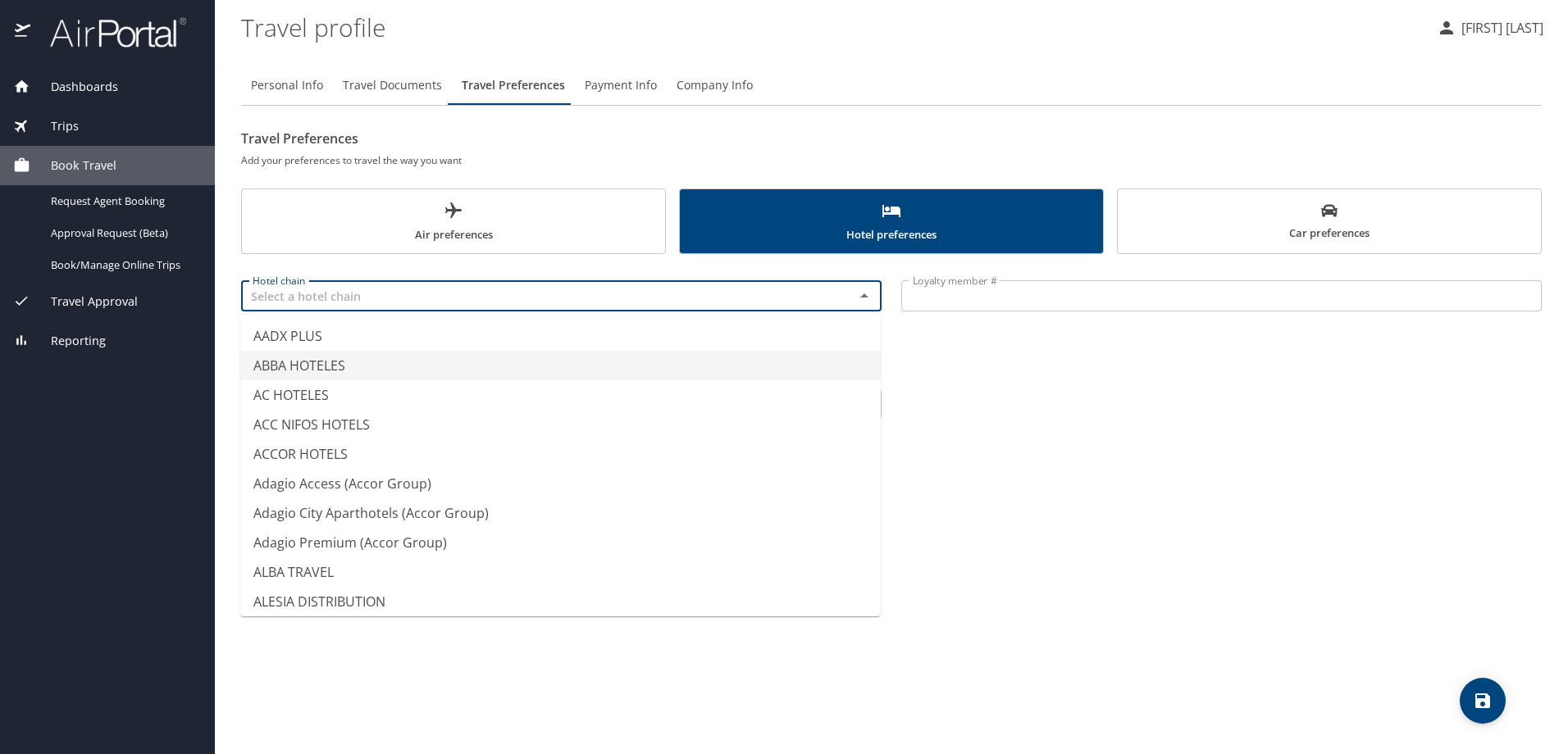 type on "ABBA HOTELES" 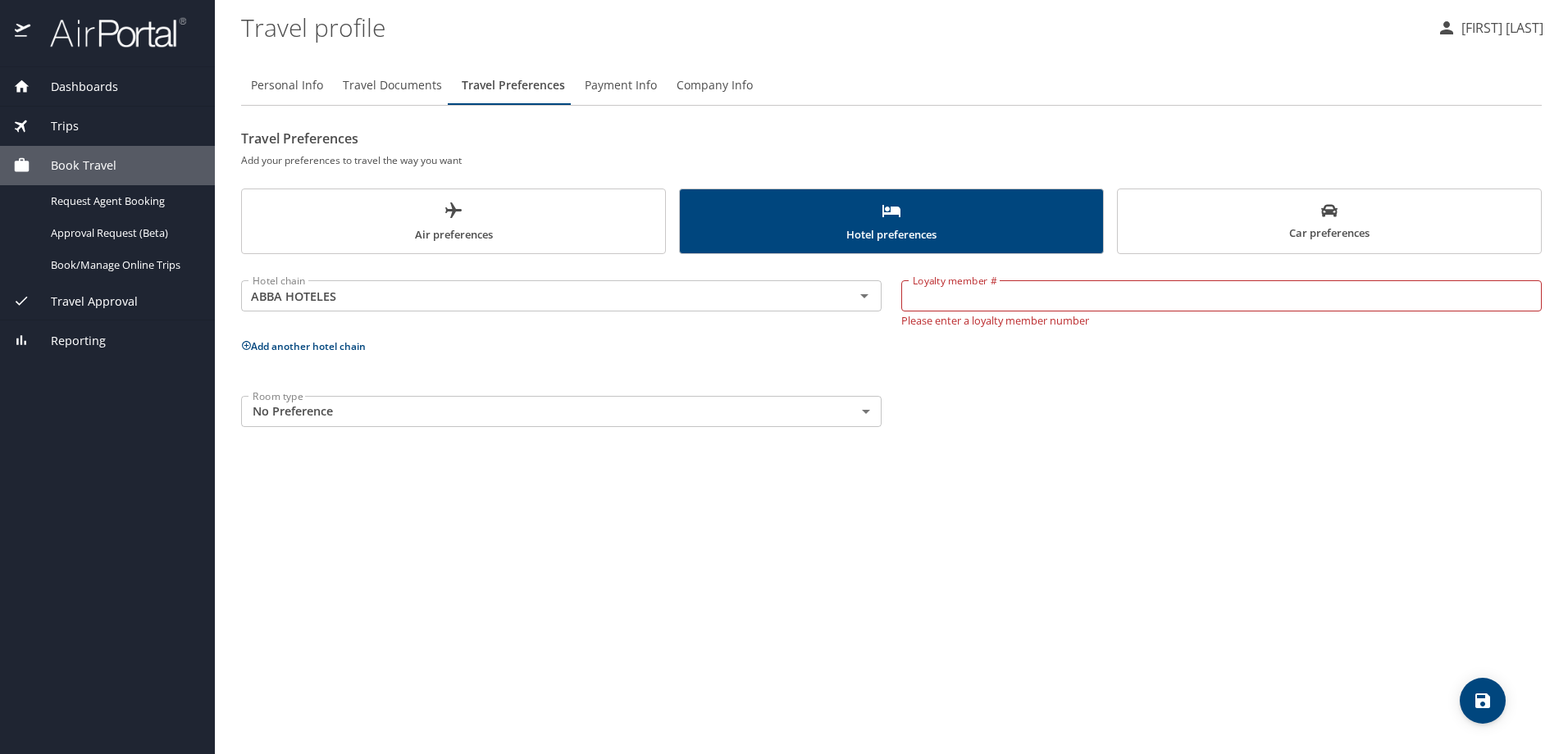 click on "Personal Info Travel Documents Travel Preferences Payment Info Company Info Travel Preferences Add your preferences to travel the way you want Air preferences Hotel preferences Car preferences Hotel chain ABBA HOTELES Hotel chain   Loyalty member # Loyalty member # Please enter a loyalty member number  Add another hotel chain   Room type No Preference NotApplicable Room type" at bounding box center [891, 403] 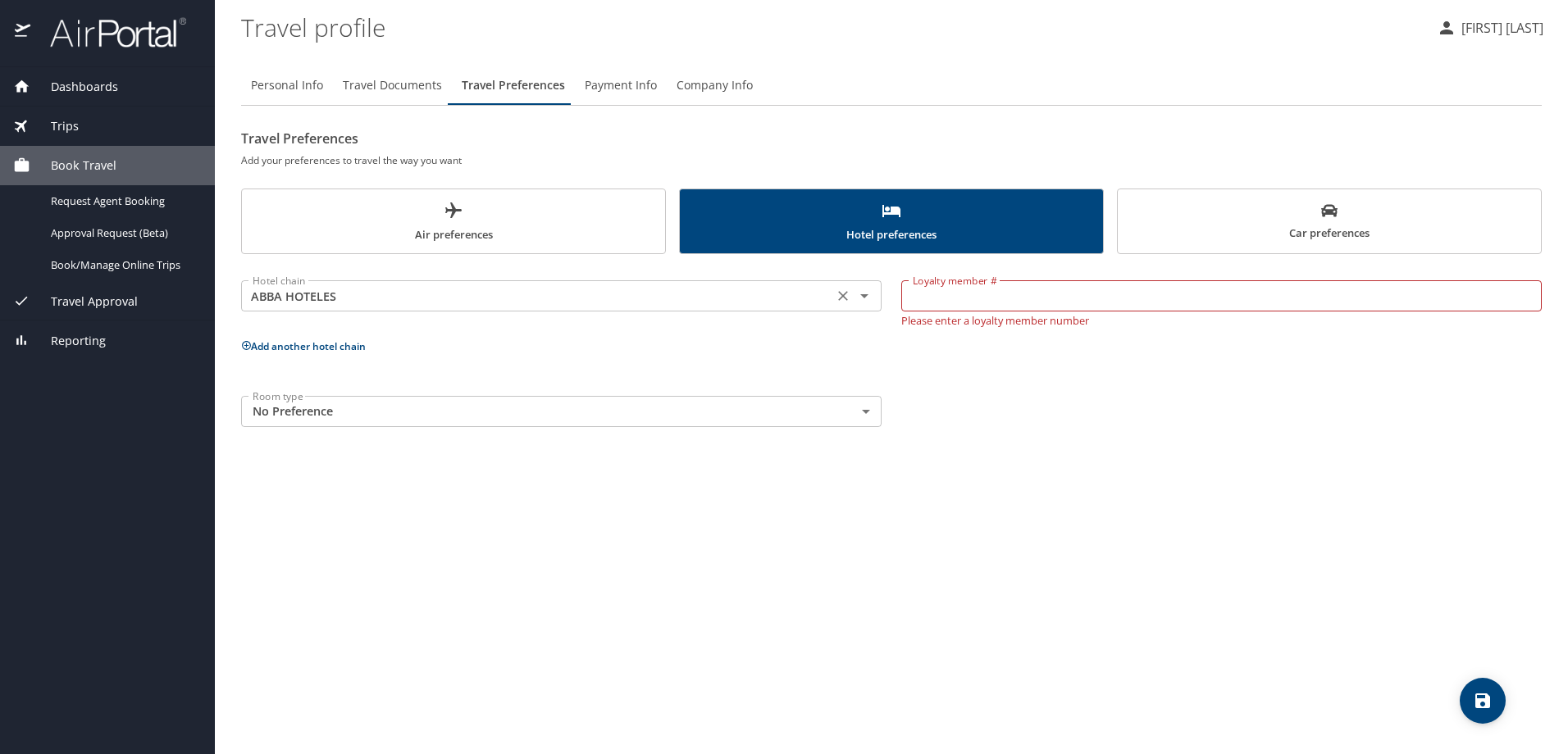 drag, startPoint x: 750, startPoint y: 281, endPoint x: 740, endPoint y: 284, distance: 10.440307 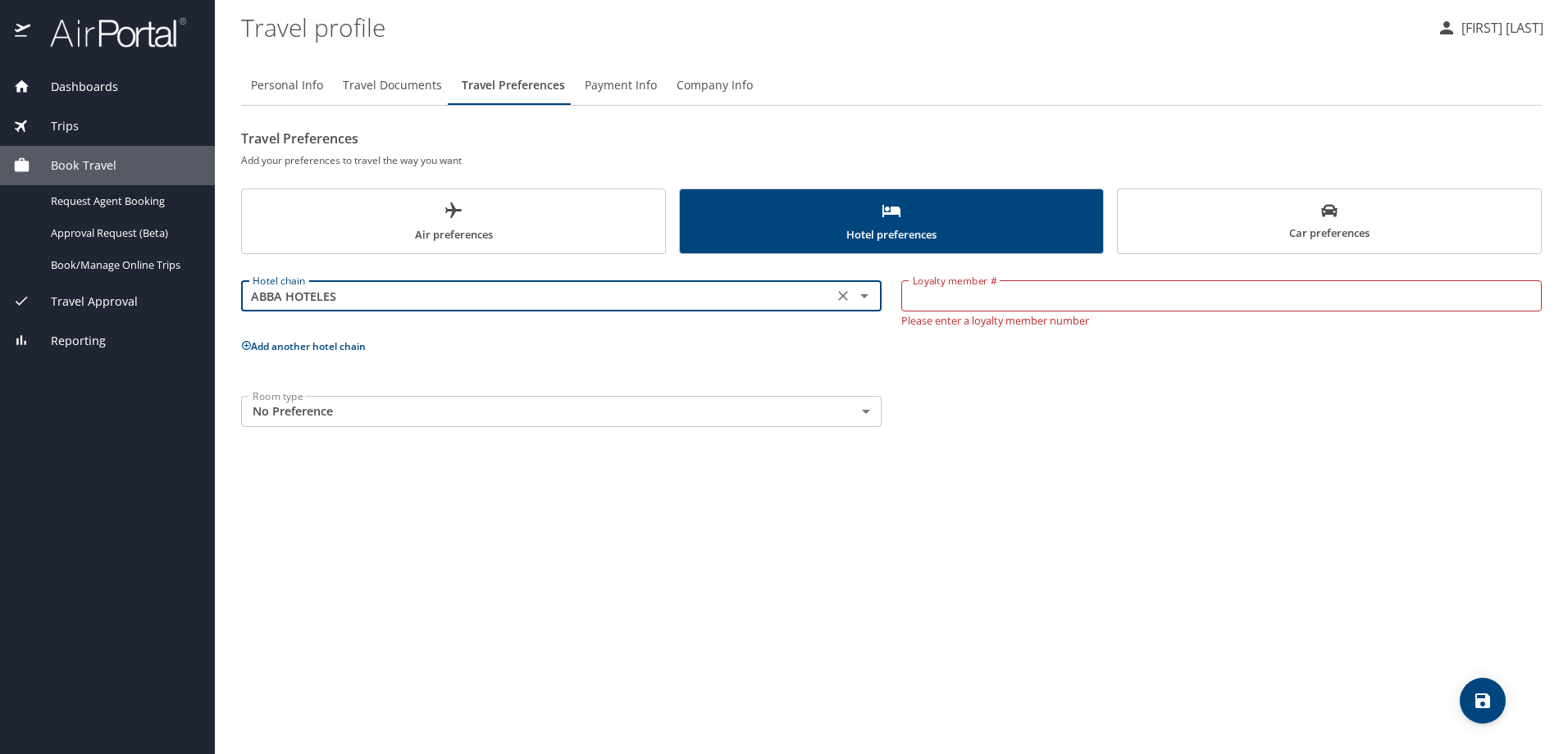 click on "ABBA HOTELES Hotel chain" at bounding box center [561, 296] 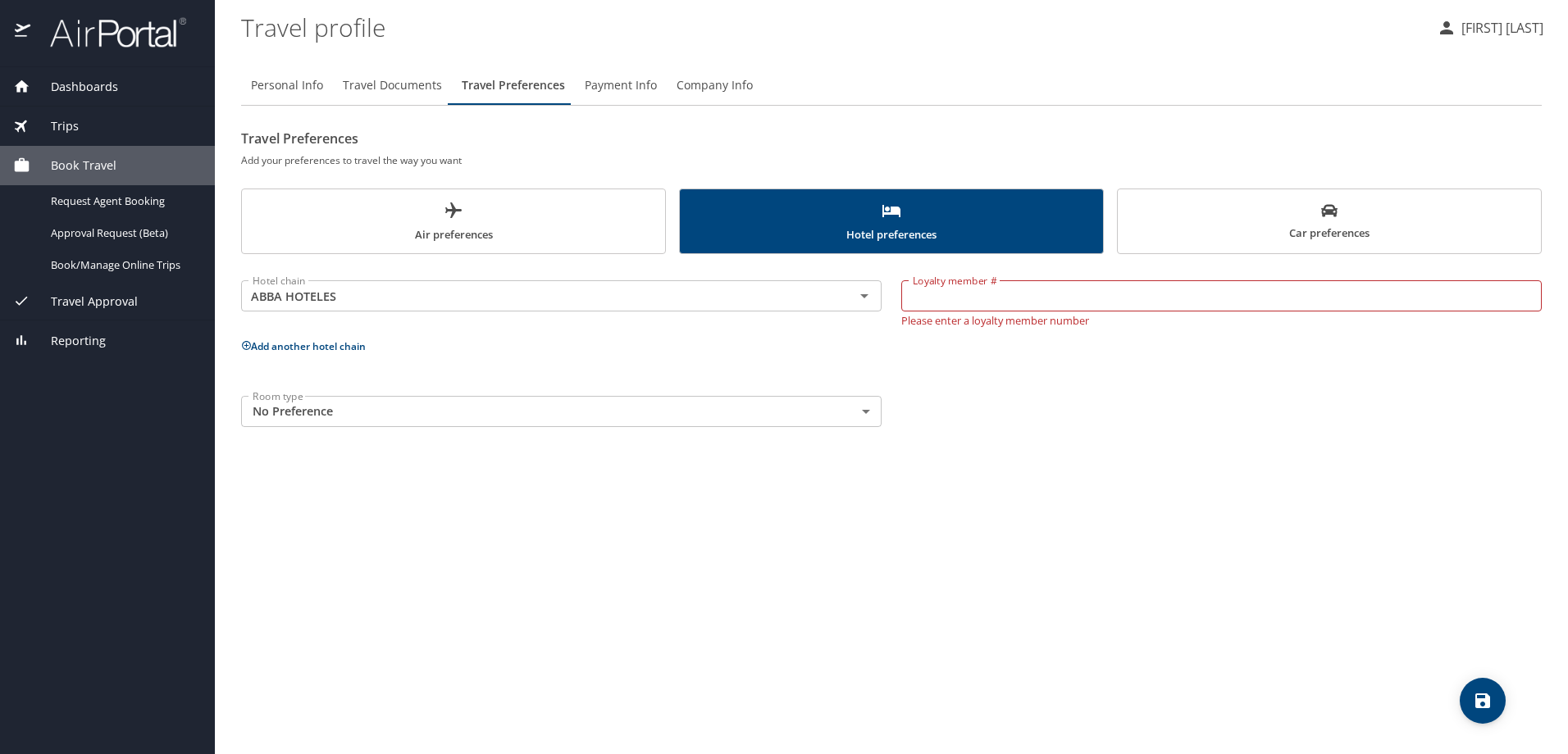 click on "Add another hotel chain" at bounding box center (891, 346) 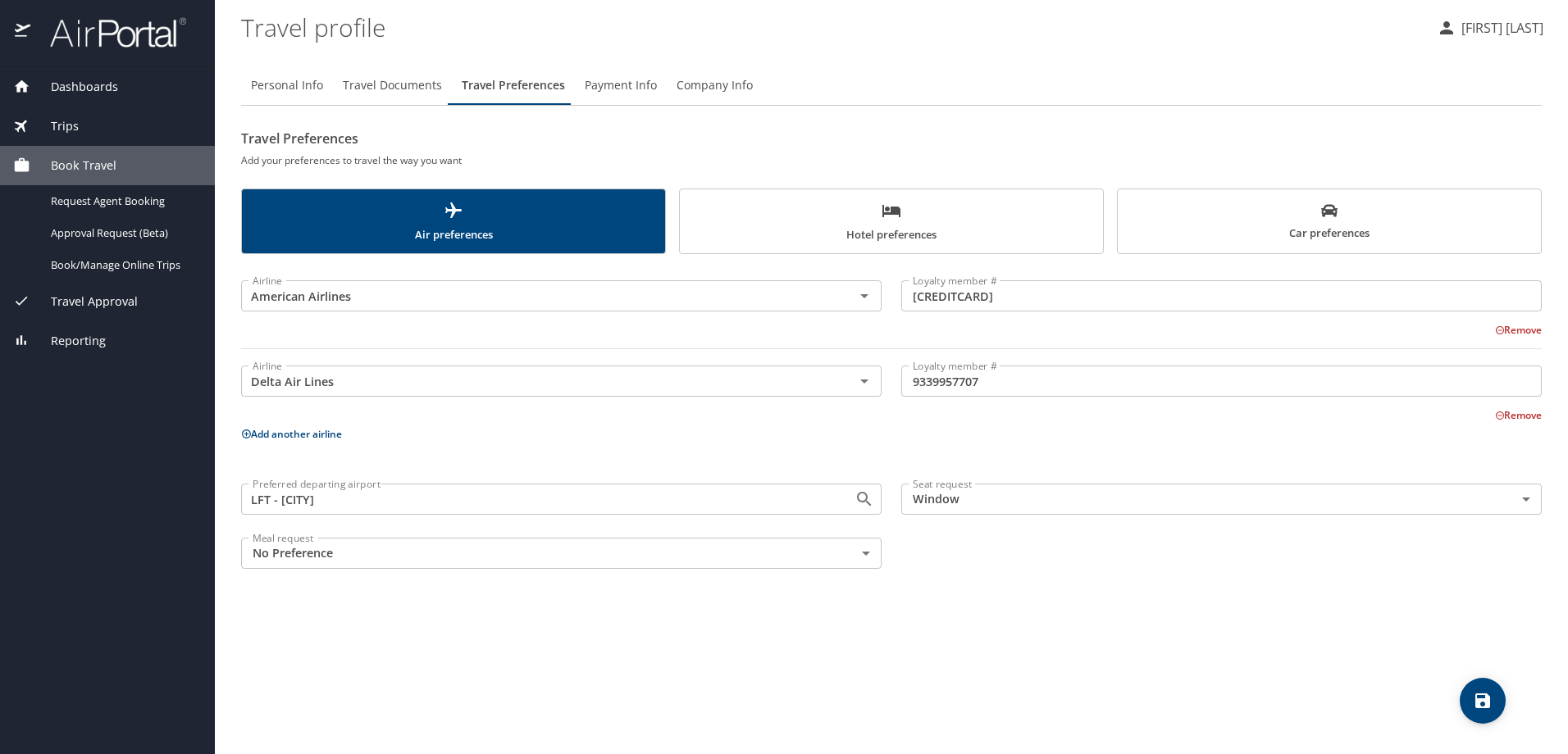 click on "Hotel preferences" at bounding box center [891, 222] 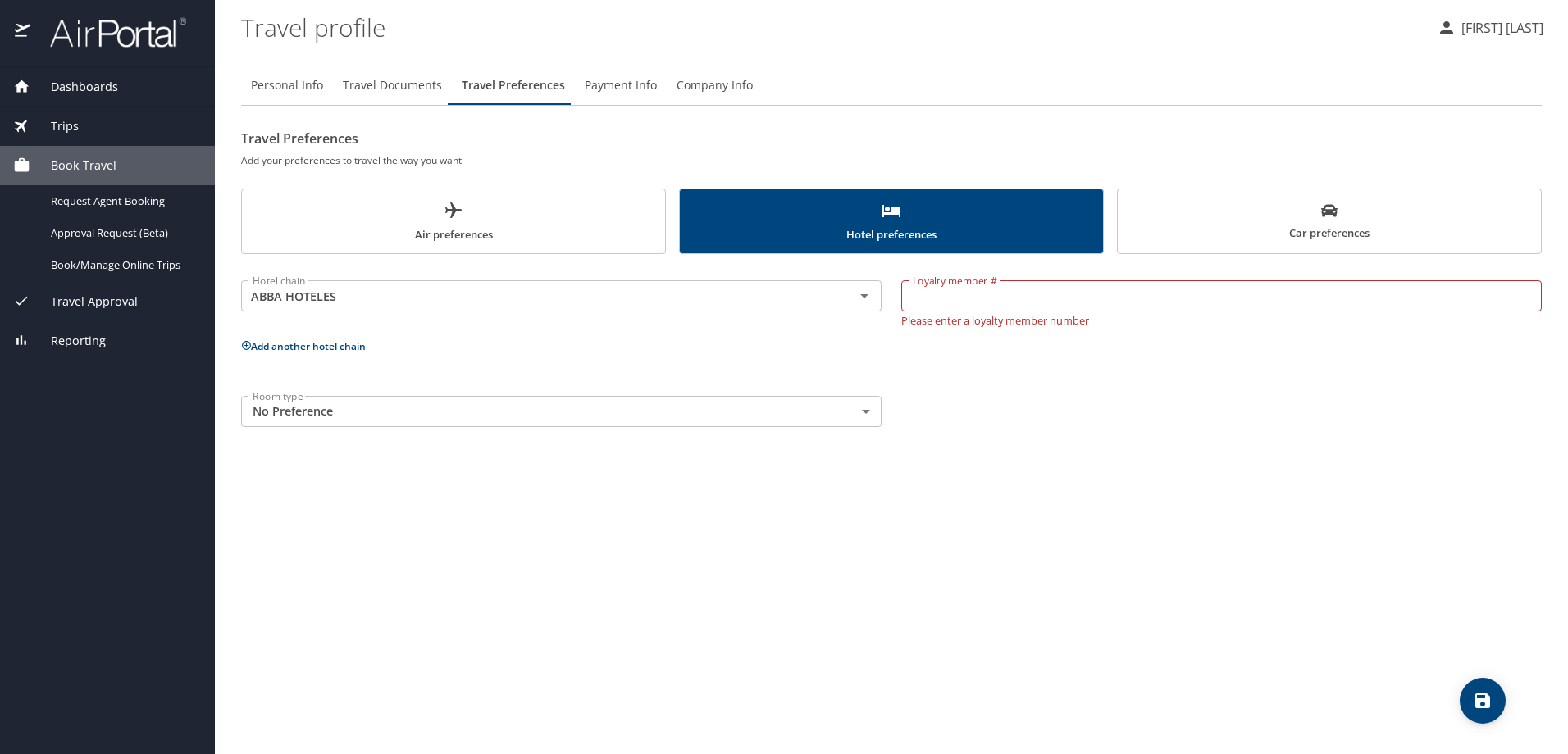 click on "Air preferences" at bounding box center [454, 222] 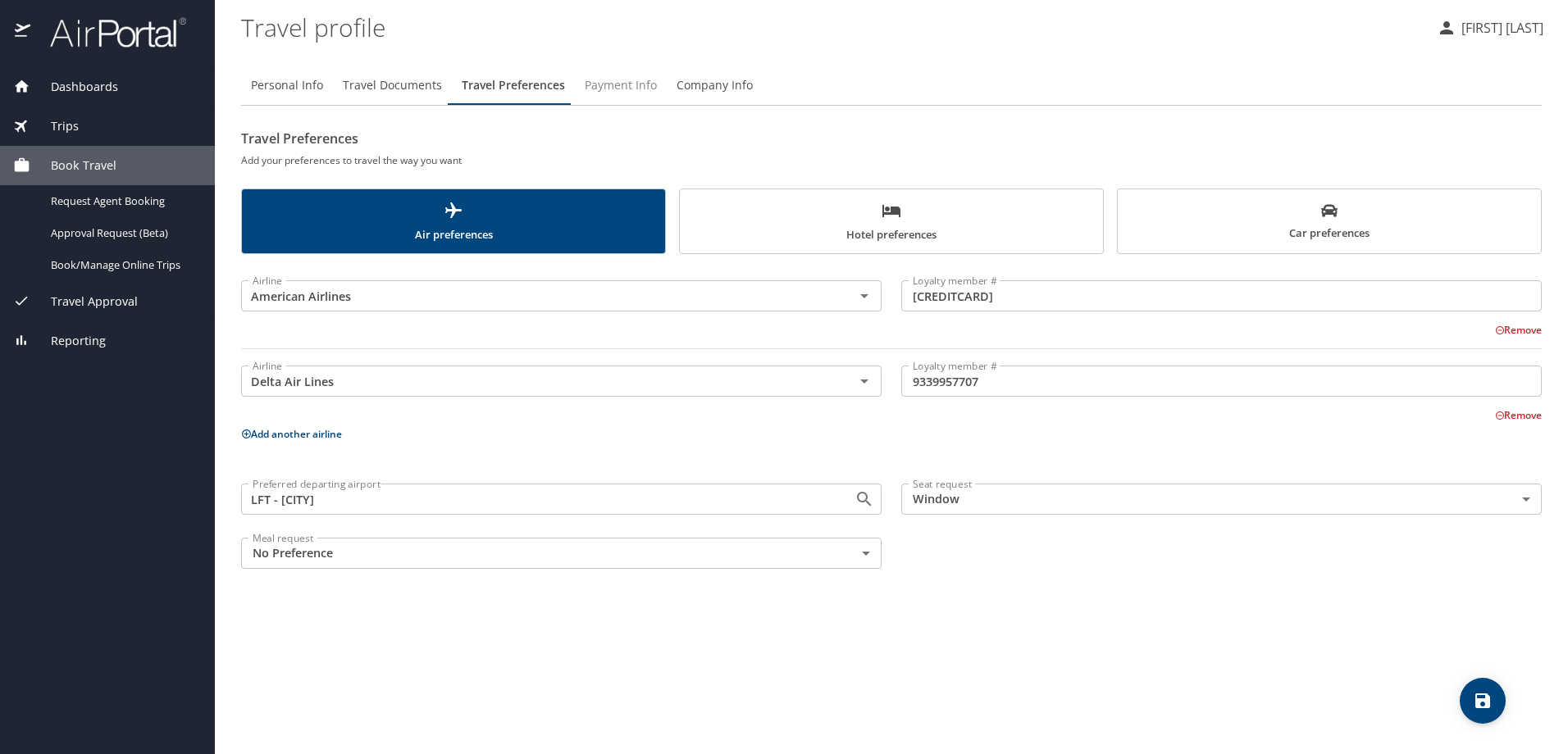 click on "Payment Info" at bounding box center (621, 85) 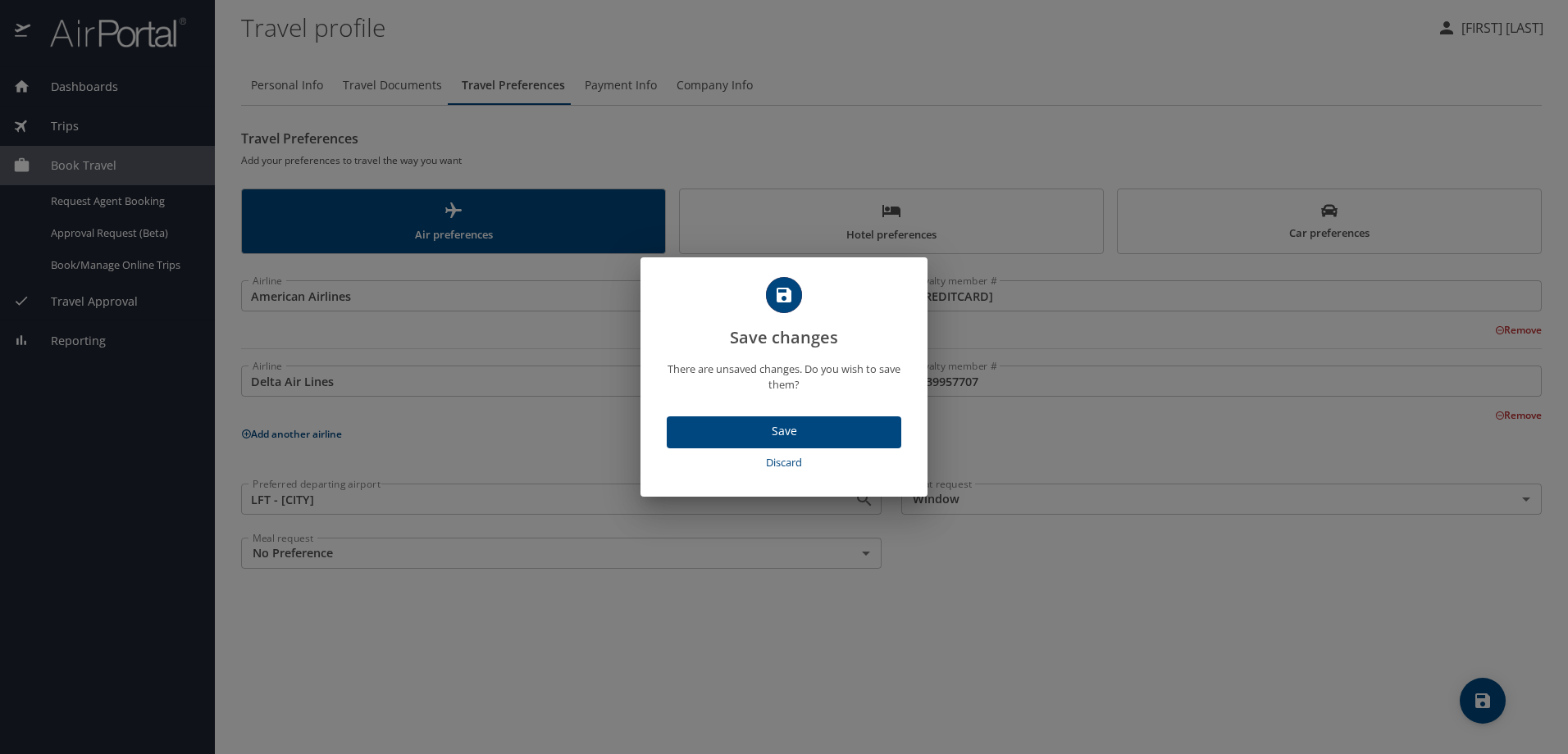 click on "Discard" at bounding box center (784, 462) 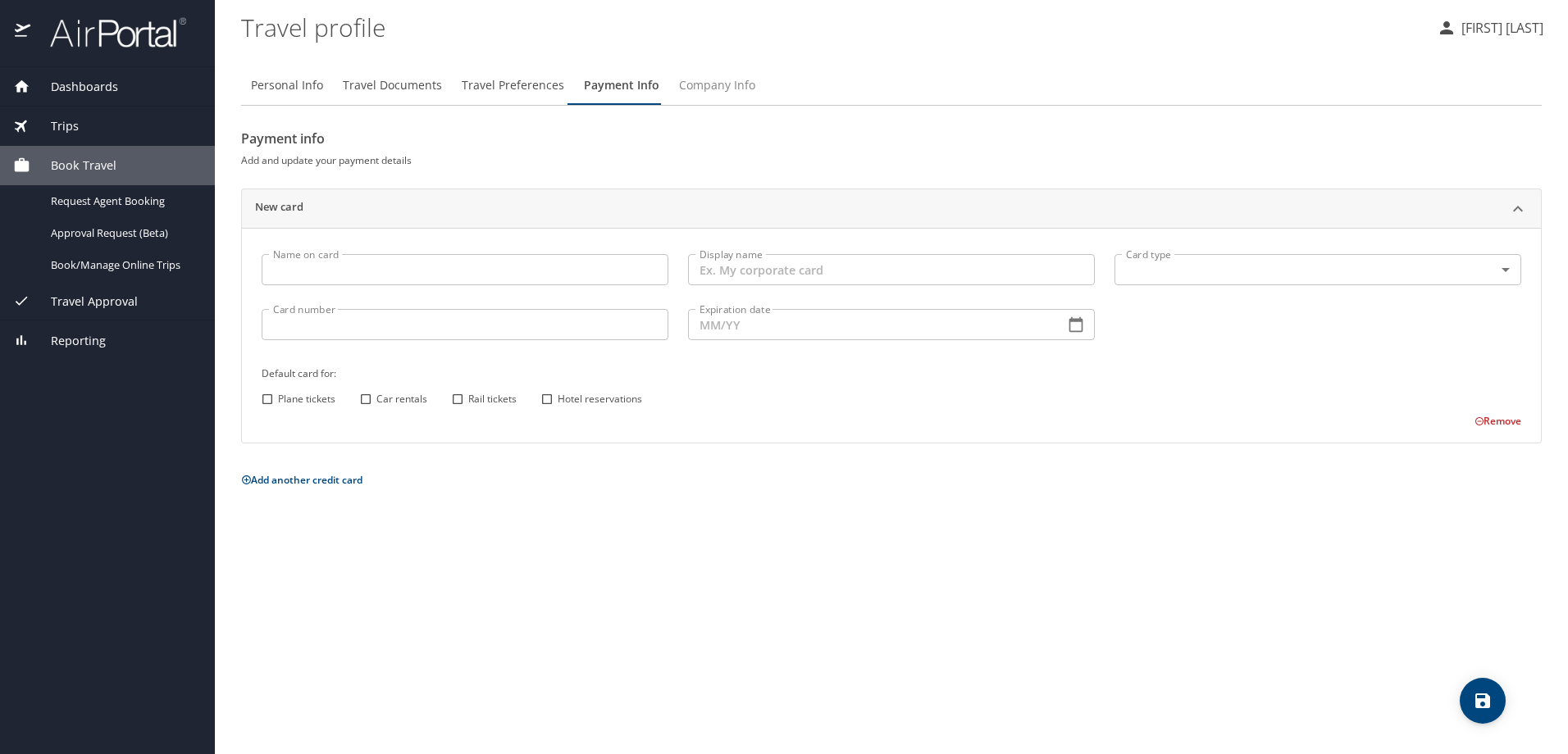 click on "Company Info" at bounding box center (717, 85) 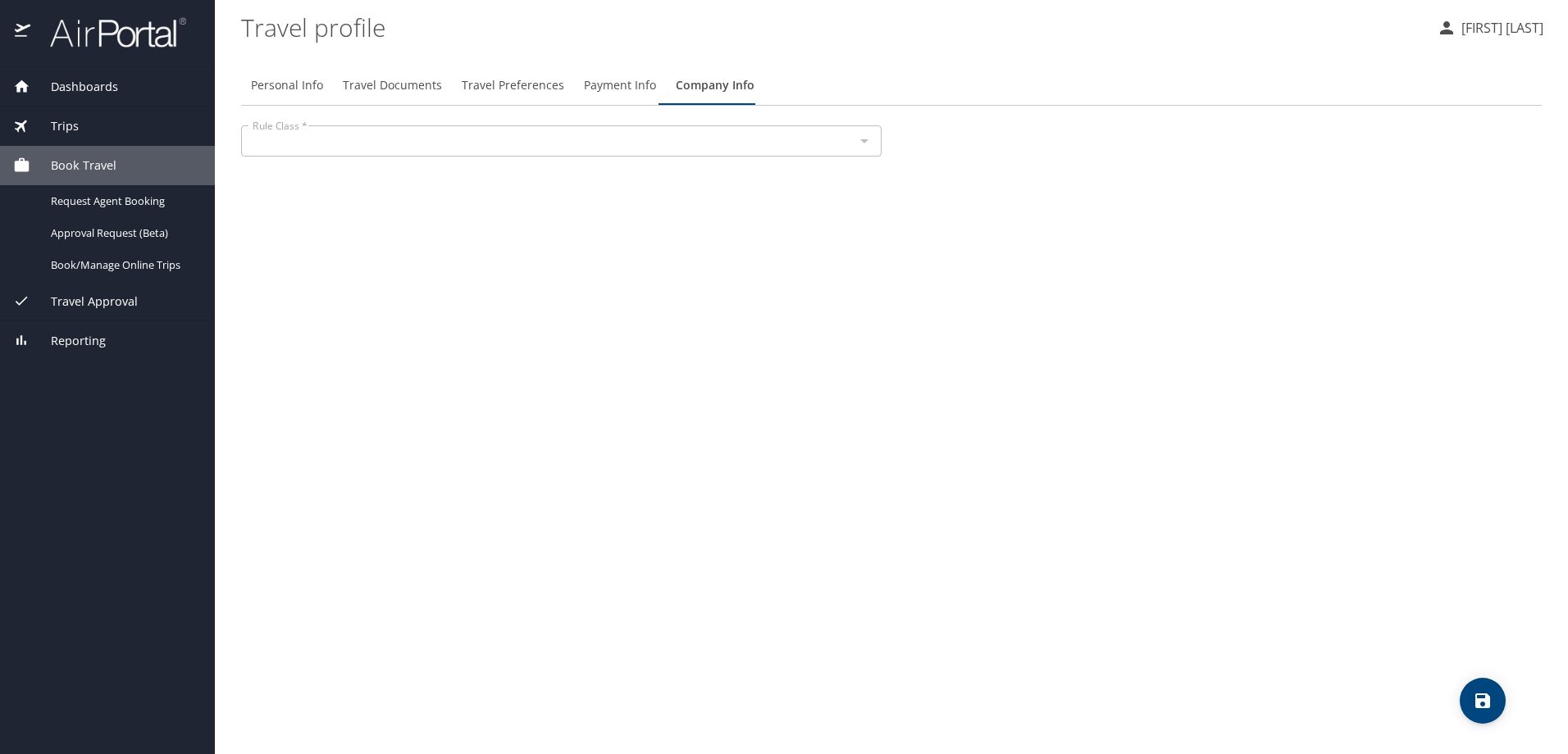click on "Rule Class   *" at bounding box center (561, 141) 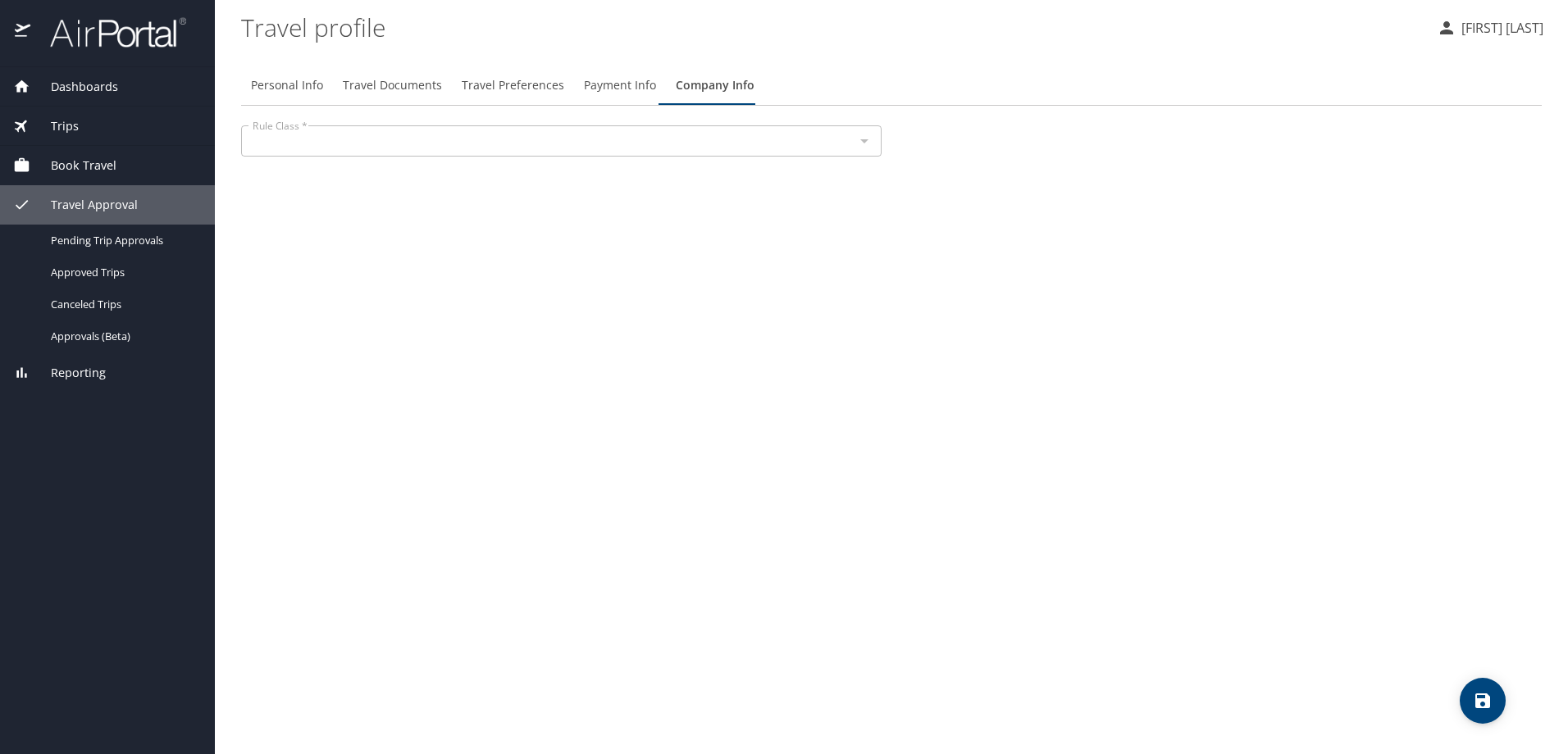 click on "Book Travel" at bounding box center (73, 166) 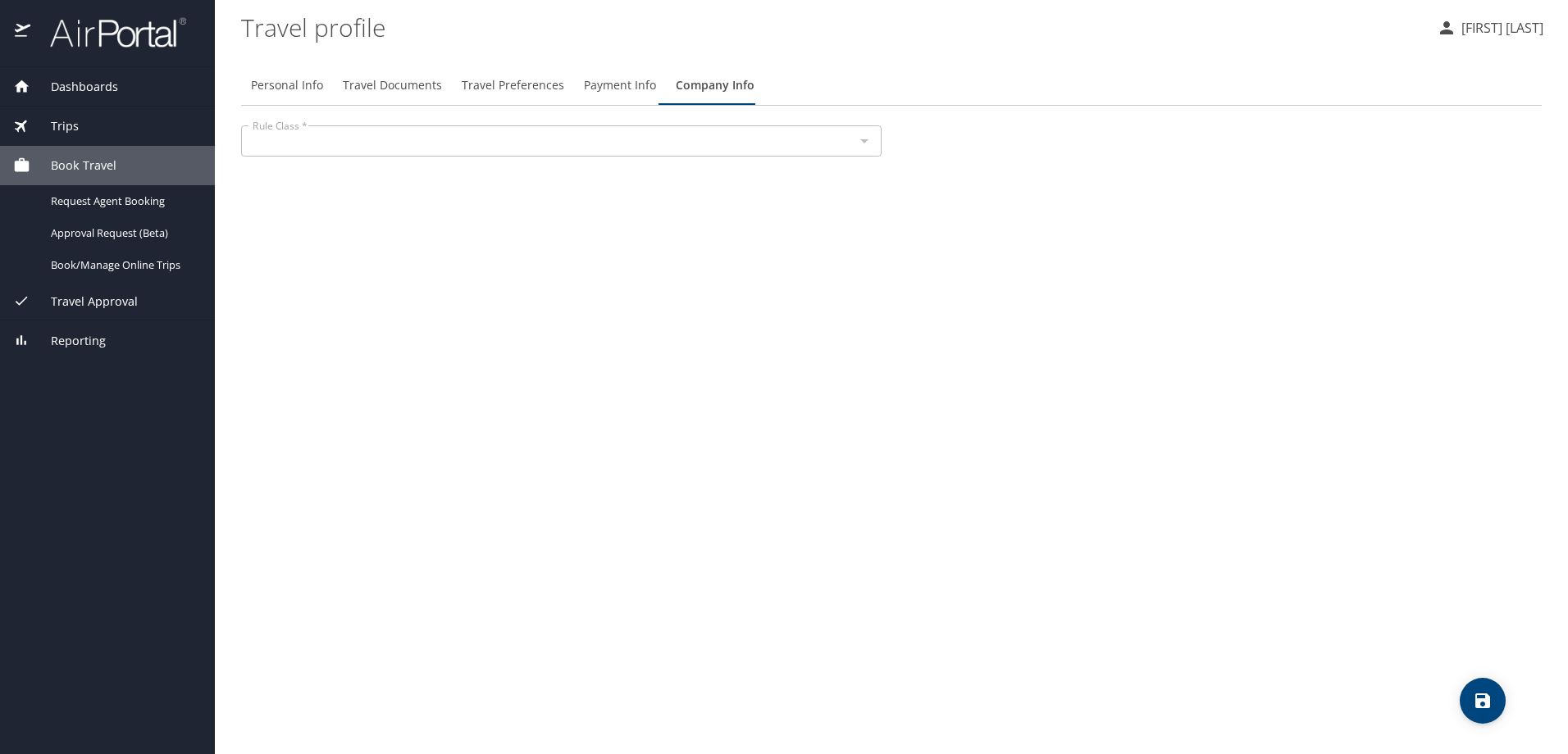 click on "Book Travel" at bounding box center [73, 166] 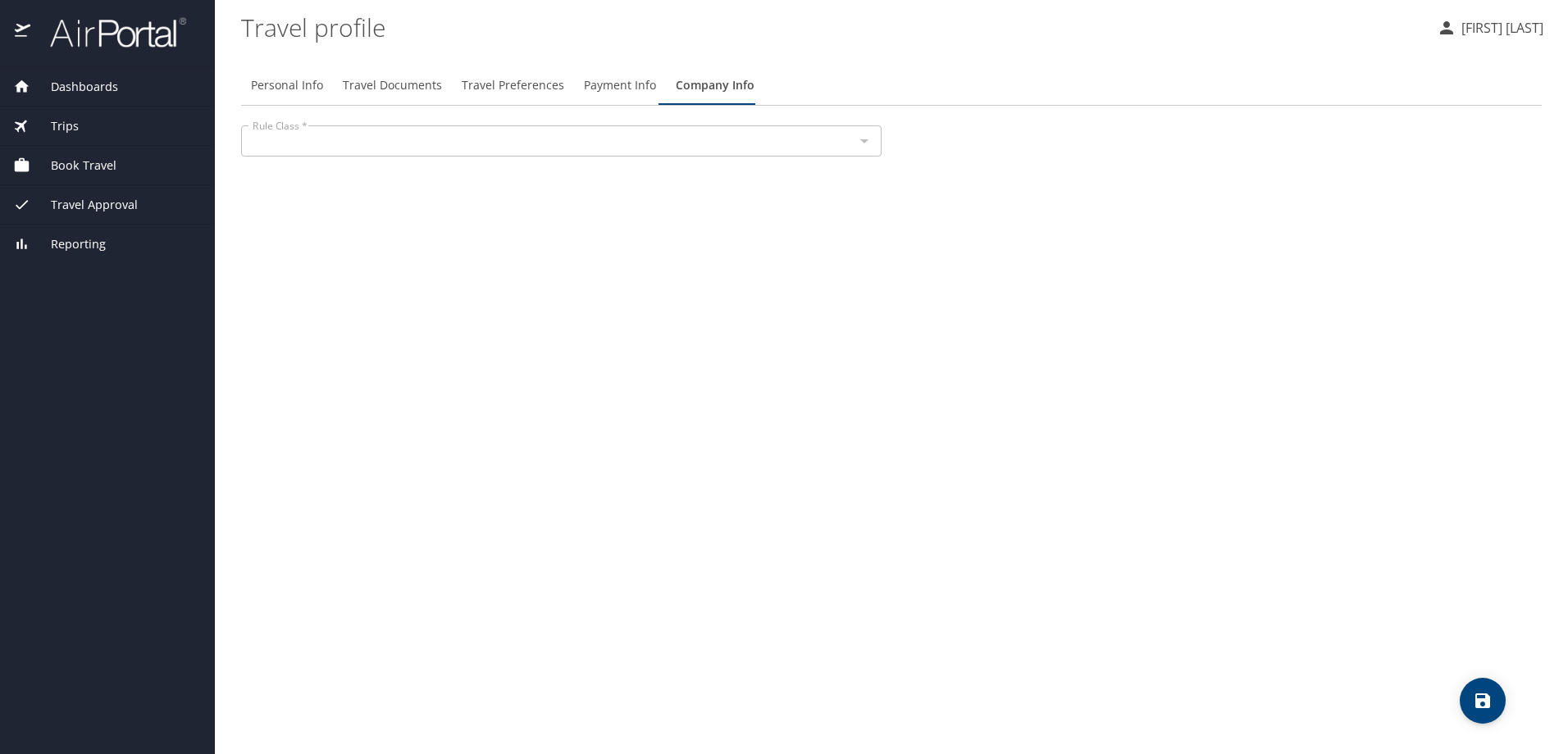 click on "Book Travel" at bounding box center [73, 166] 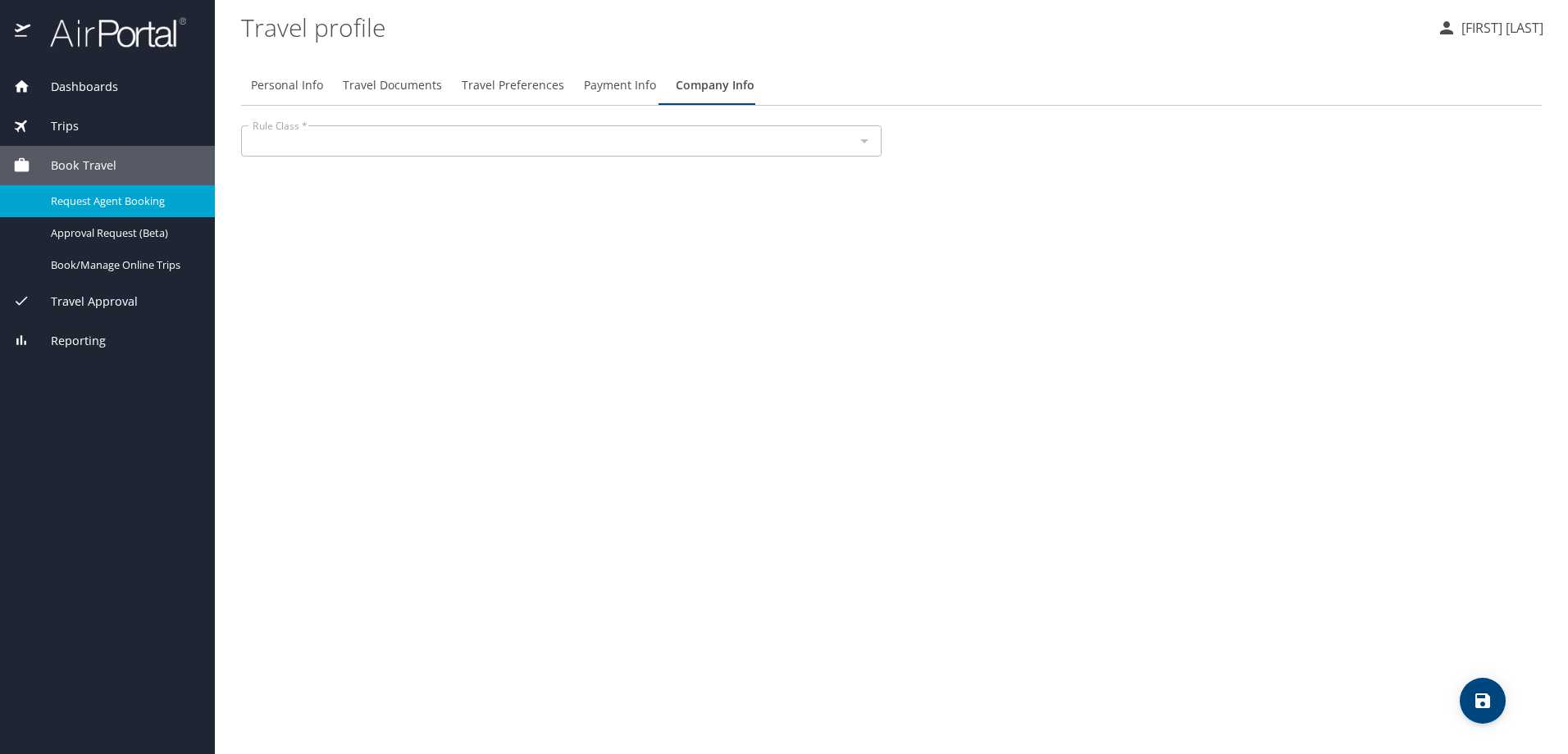 click on "Request Agent Booking" at bounding box center [107, 201] 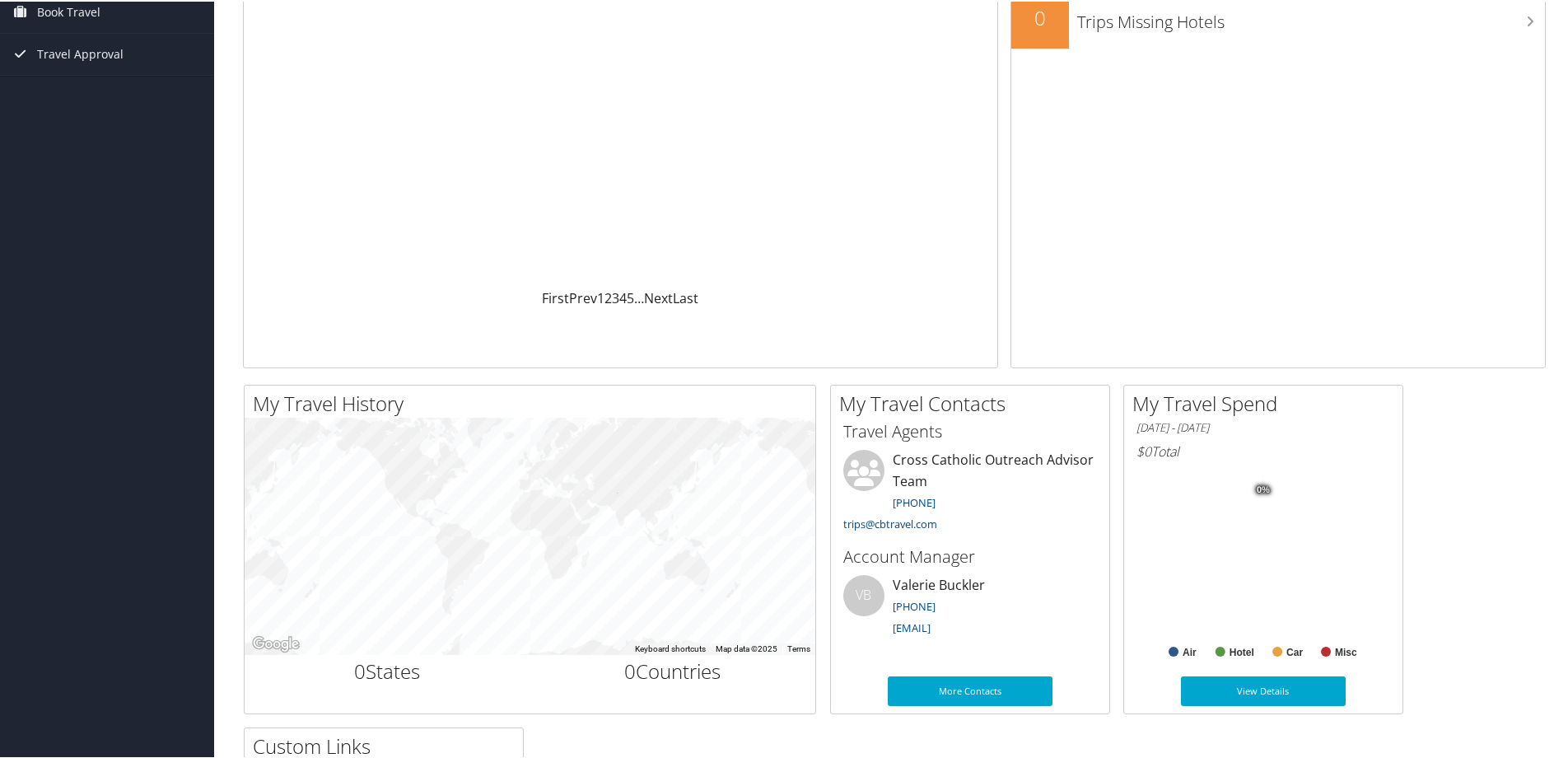 scroll, scrollTop: 0, scrollLeft: 0, axis: both 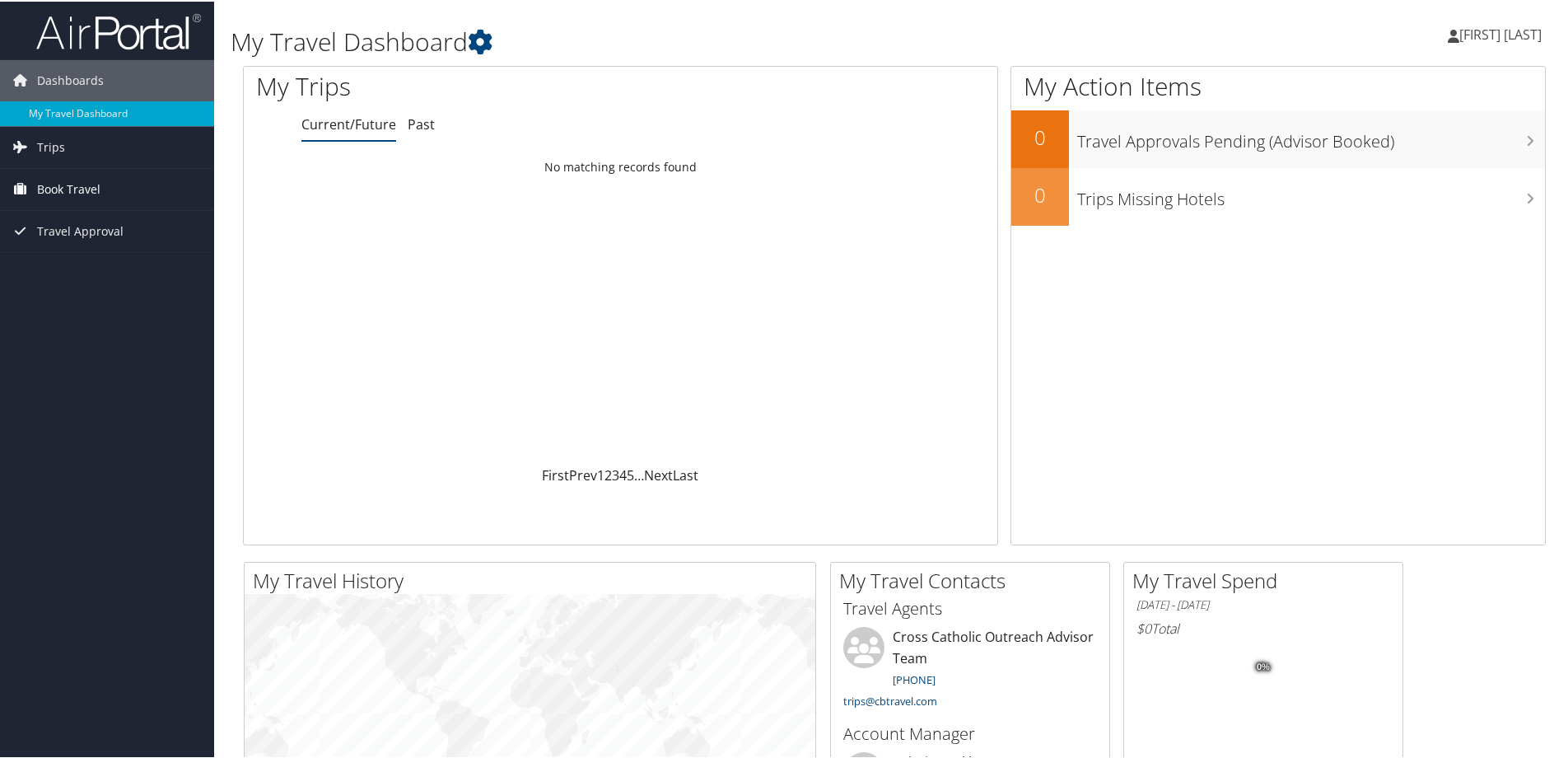 click on "Book Travel" at bounding box center [68, 188] 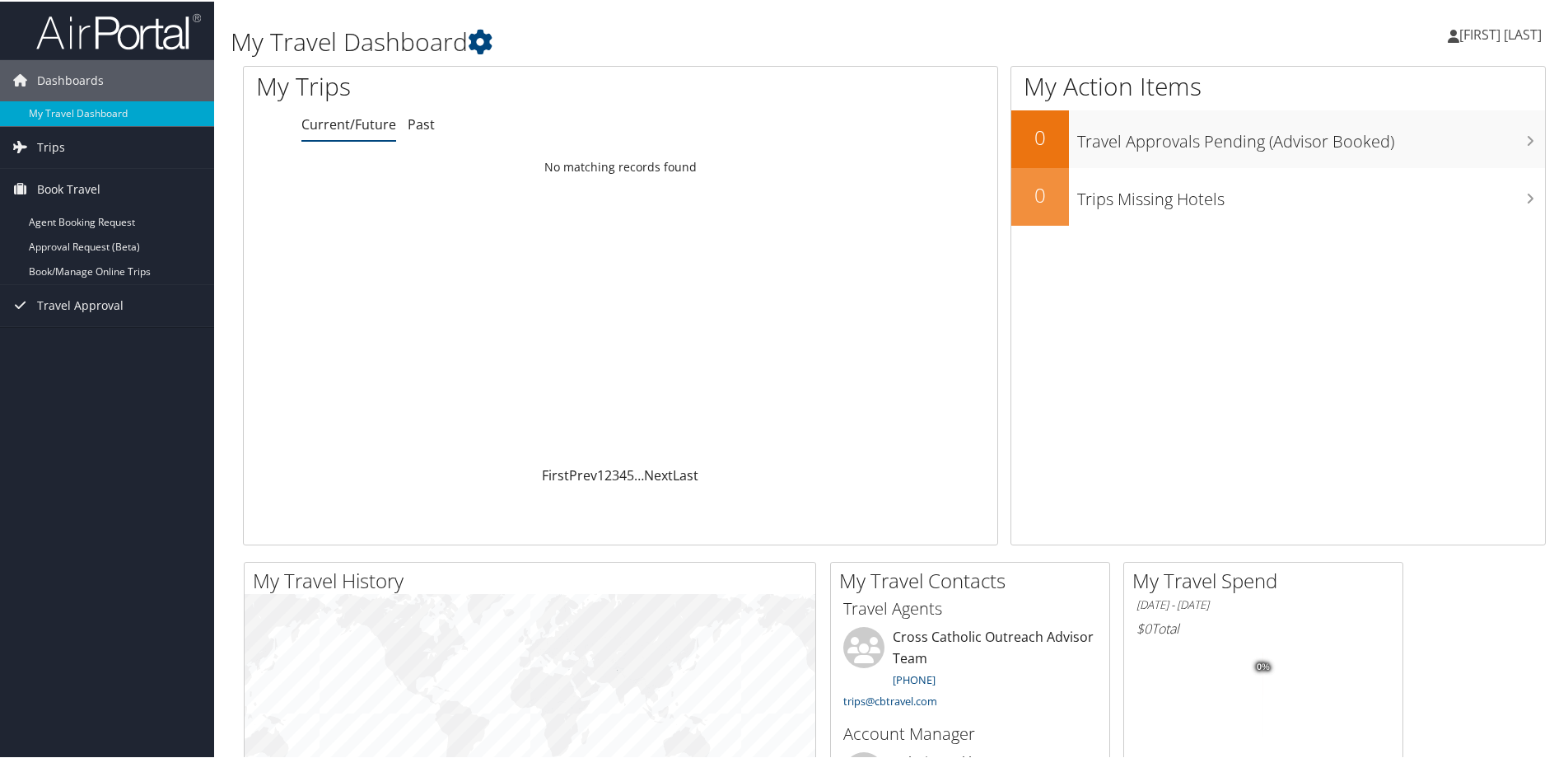 click on "Loading... No matching records found" at bounding box center (620, 307) 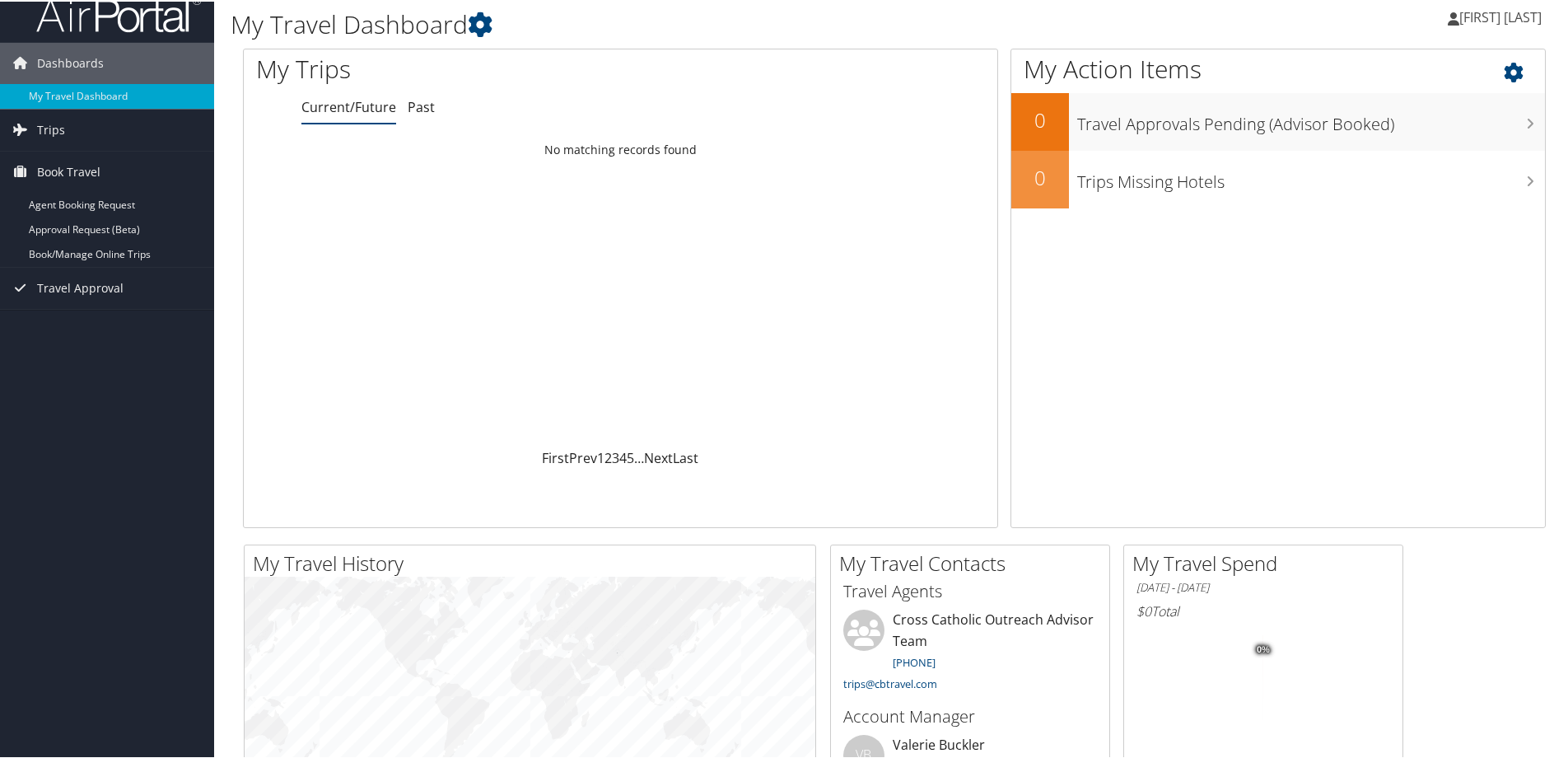scroll, scrollTop: 0, scrollLeft: 0, axis: both 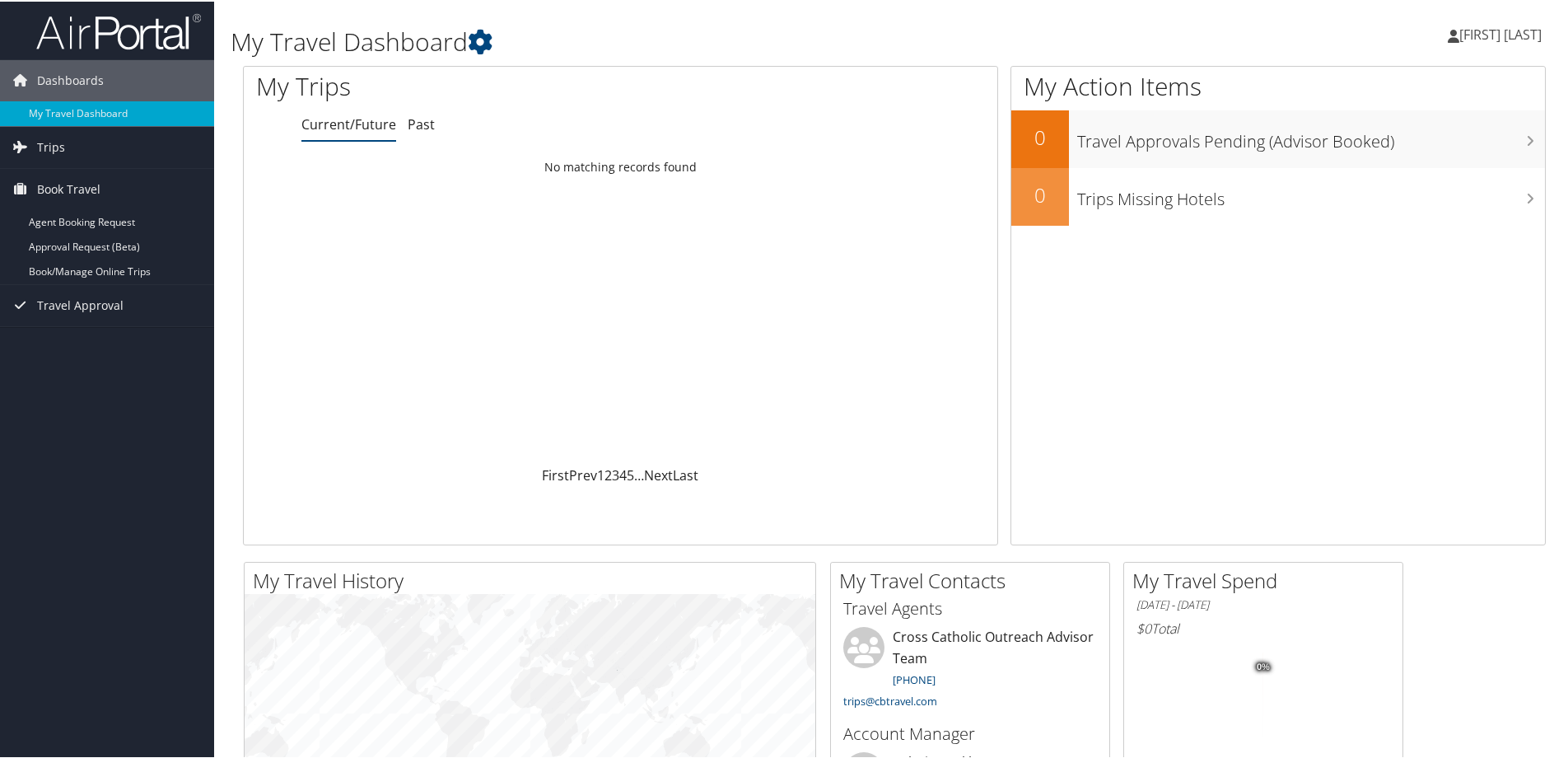 click on "Loading... No matching records found" at bounding box center (620, 307) 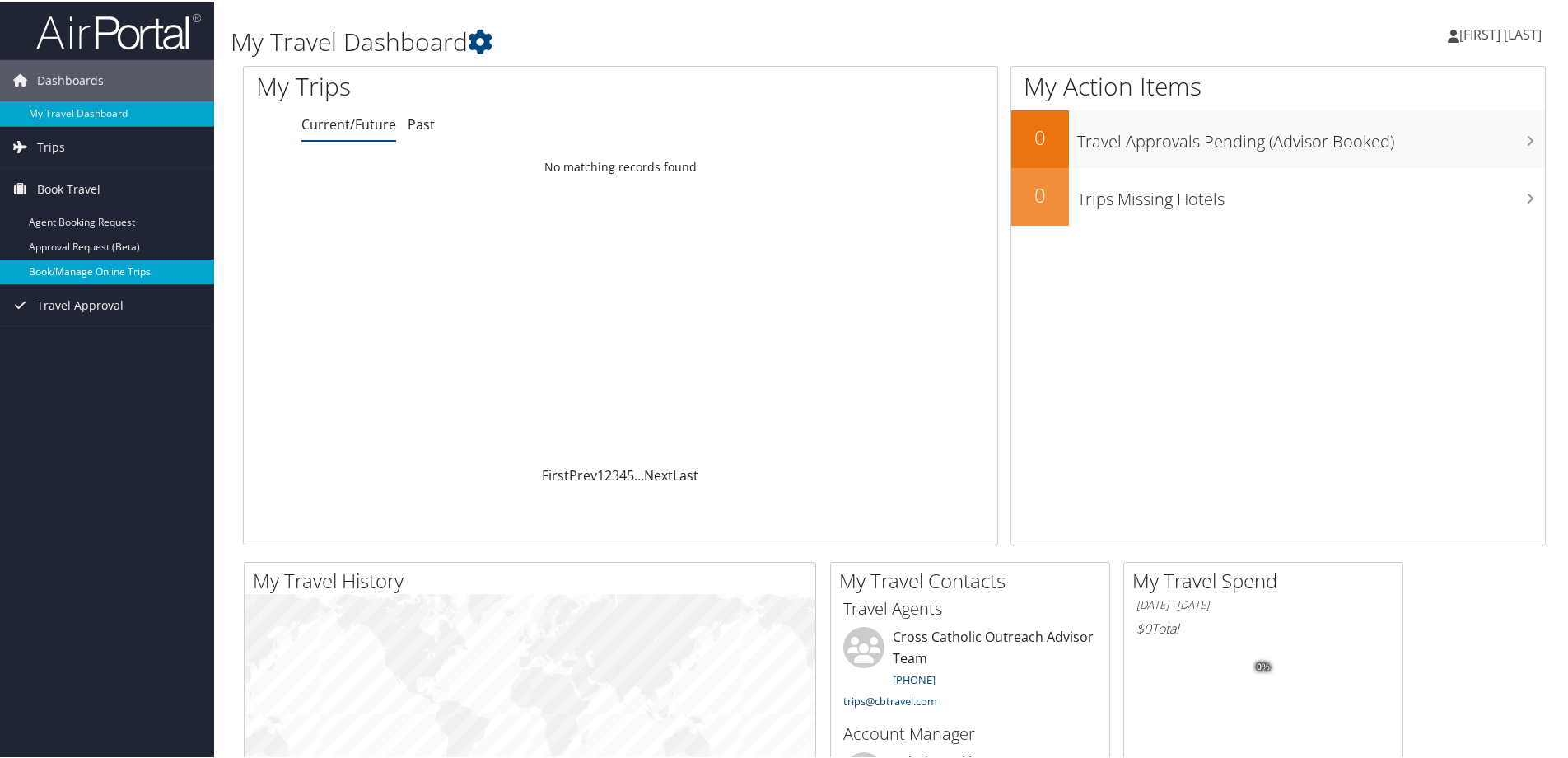 click on "Book/Manage Online Trips" at bounding box center (107, 270) 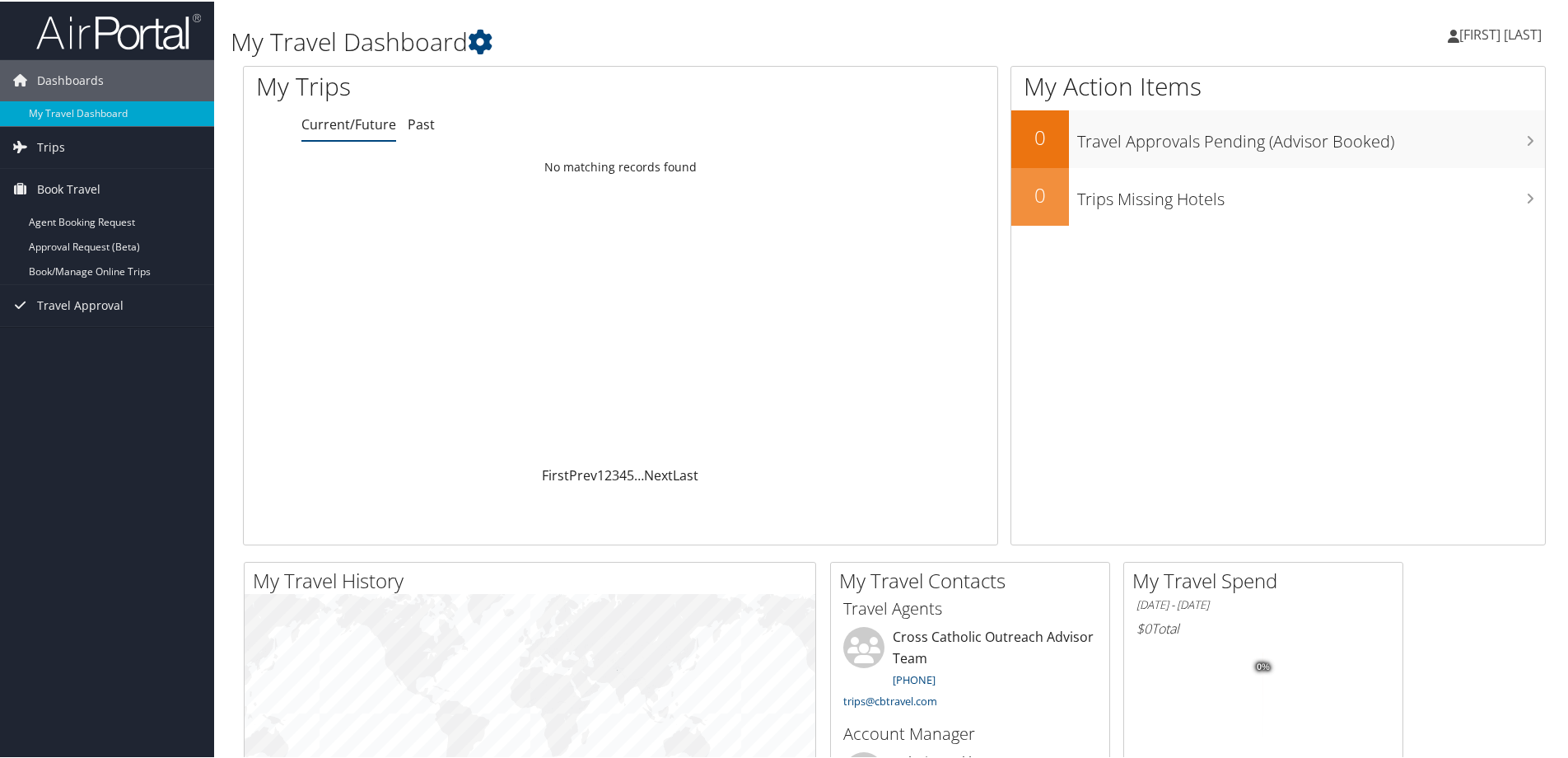 click on "My Travel Dashboard" at bounding box center (673, 40) 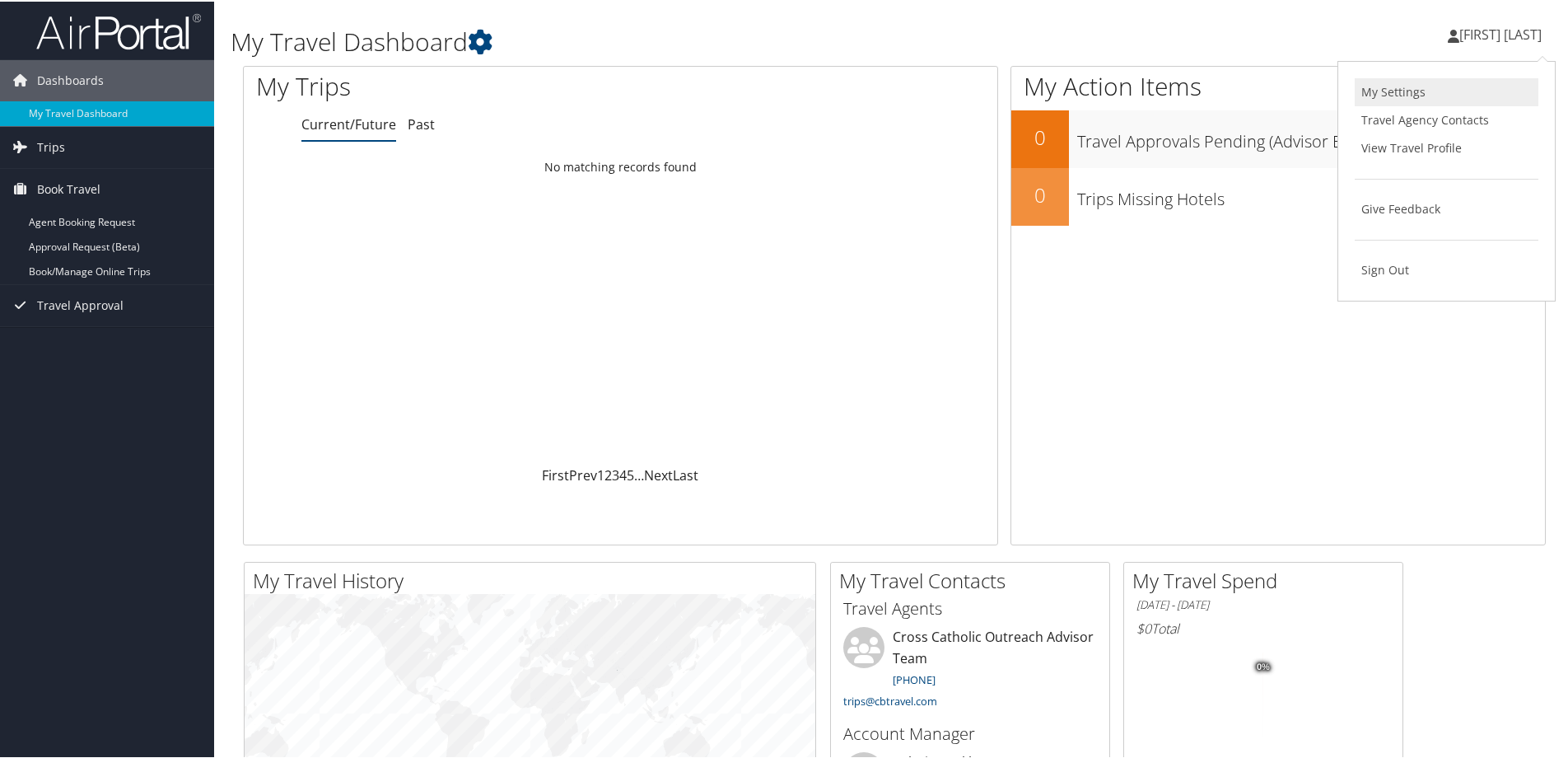 click on "My Settings" at bounding box center [1446, 91] 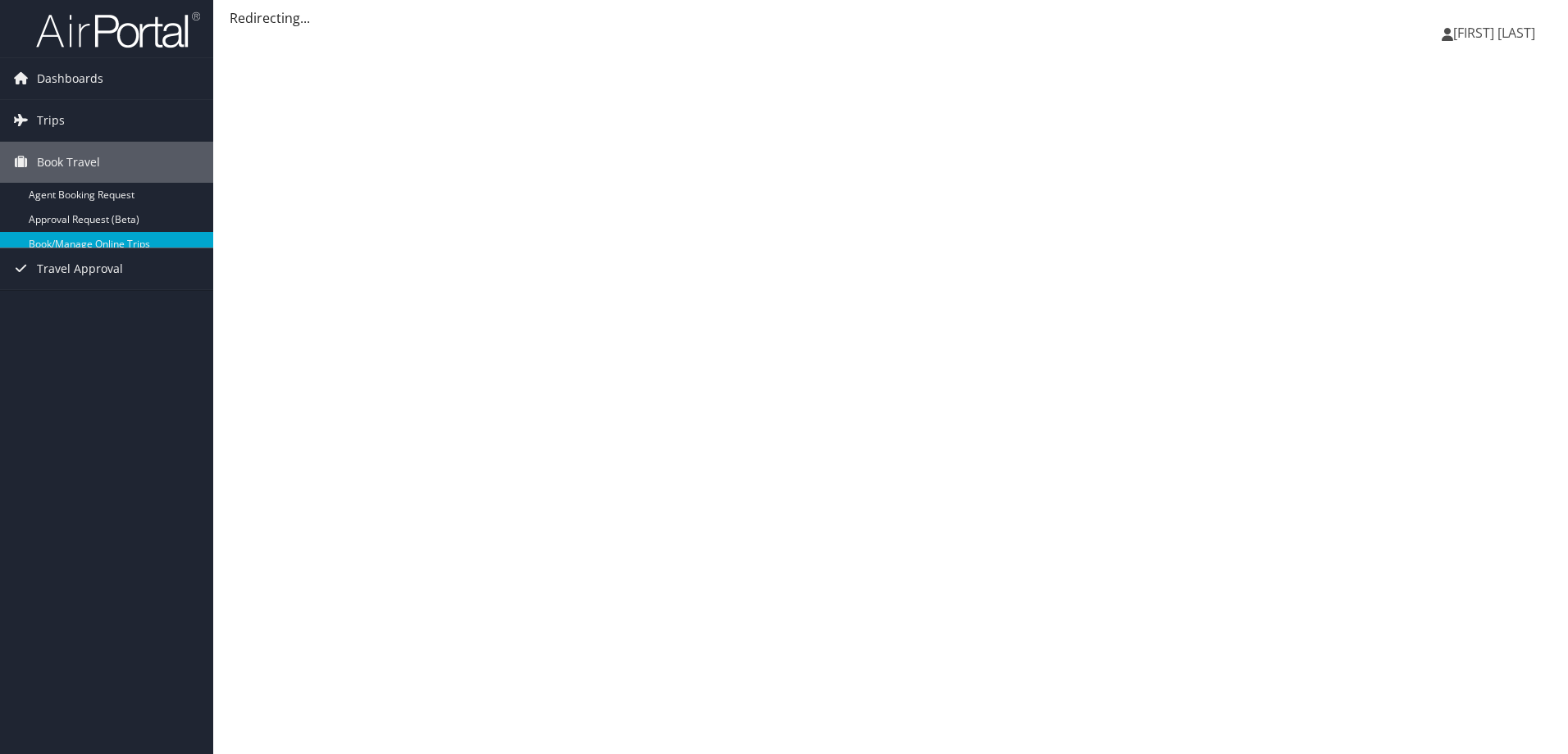 scroll, scrollTop: 0, scrollLeft: 0, axis: both 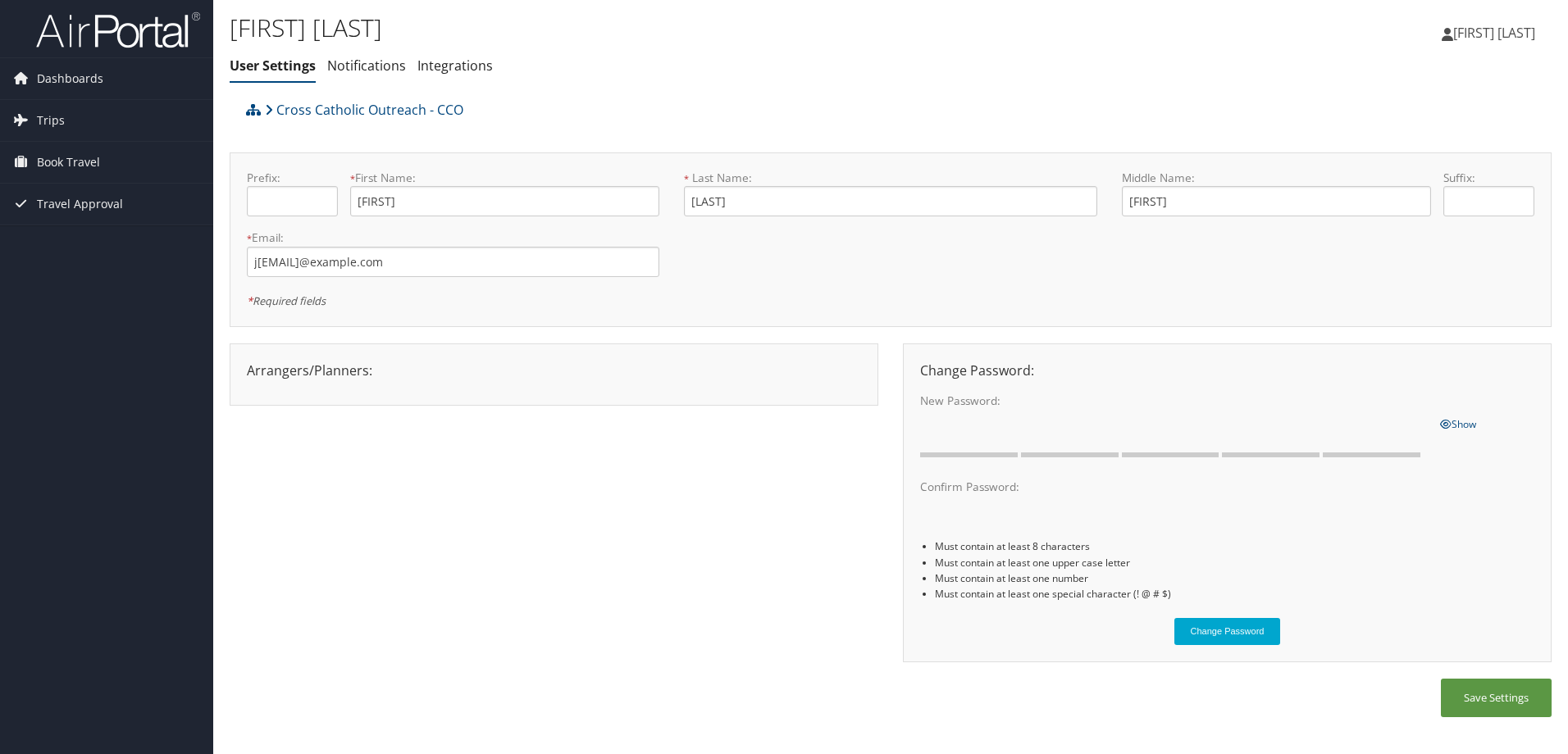 click on "[FIRST] [LAST]
[FIRST] [LAST]
My Settings
Travel Agency Contacts
View Travel Profile
Give Feedback
Sign Out" at bounding box center [1306, 39] 